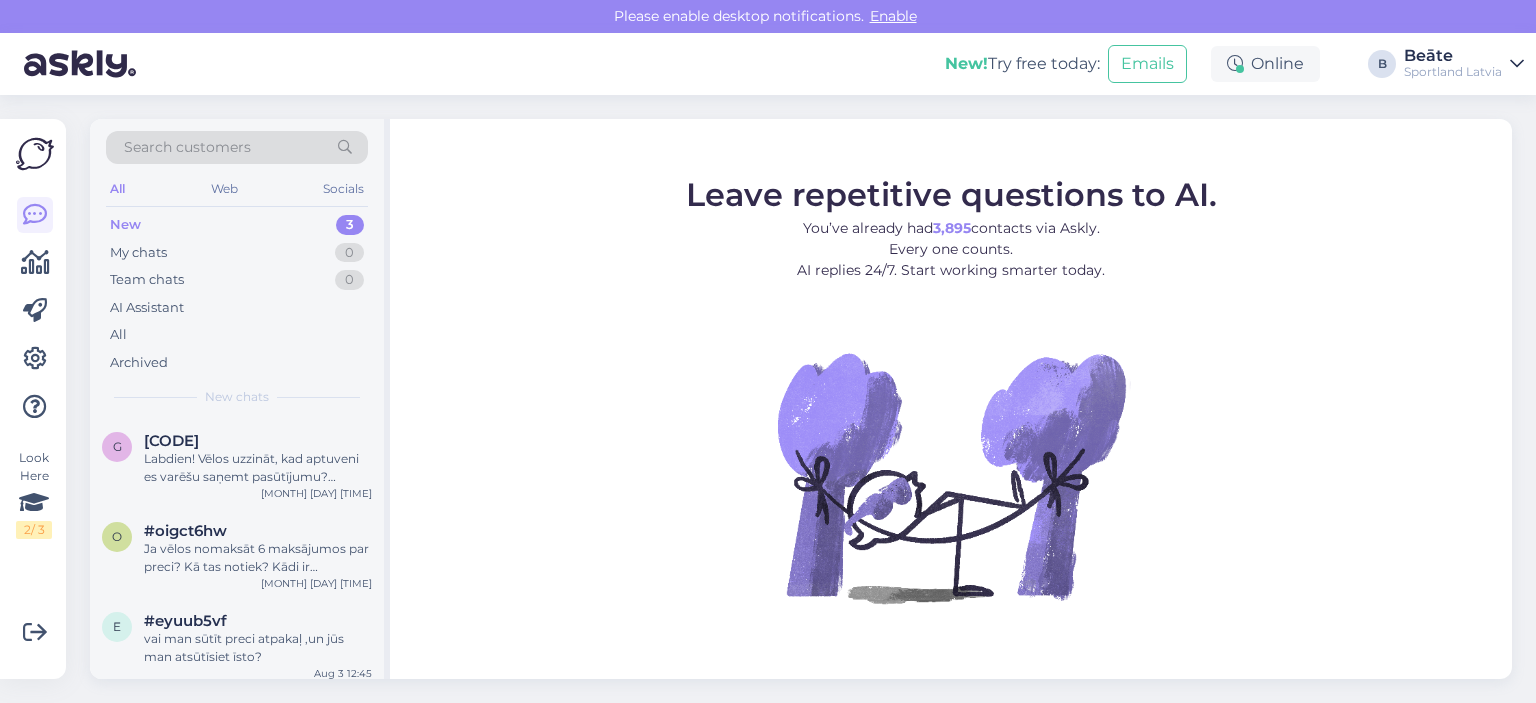 scroll, scrollTop: 0, scrollLeft: 0, axis: both 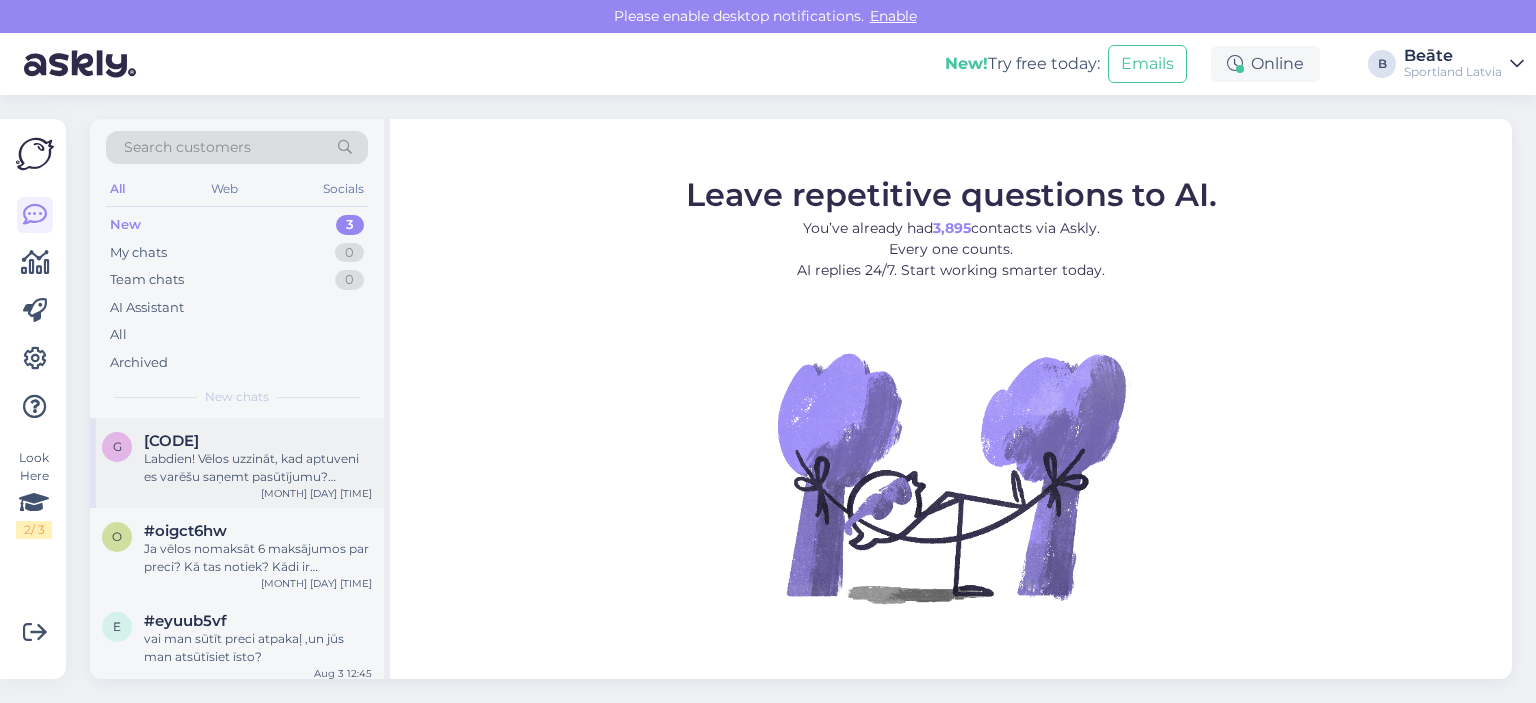 click on "Labdien! Vēlos uzzināt, kad aptuveni es varēšu saņemt pasūtījumu? Paredzamais saņemšanas laiks ir norādīts [DATE]." at bounding box center [258, 468] 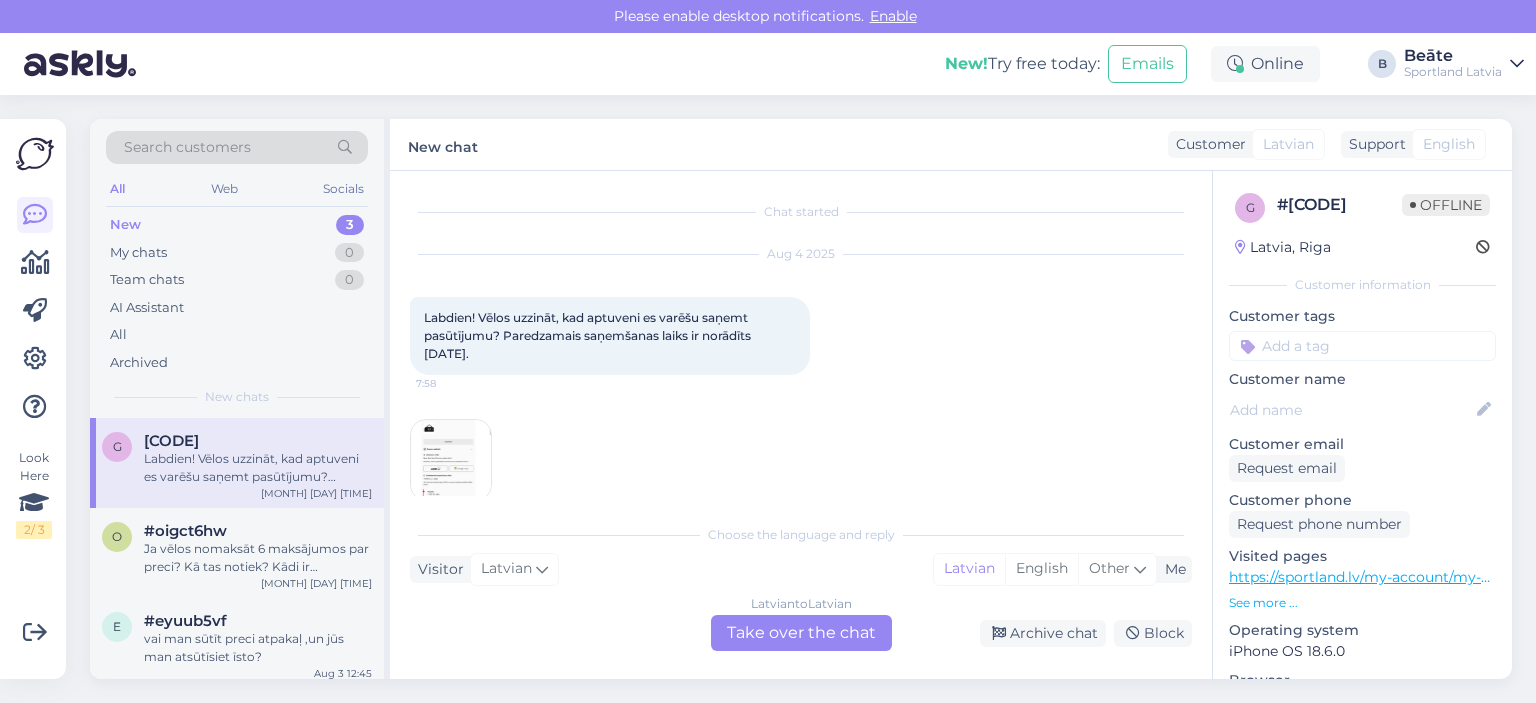 scroll, scrollTop: 26, scrollLeft: 0, axis: vertical 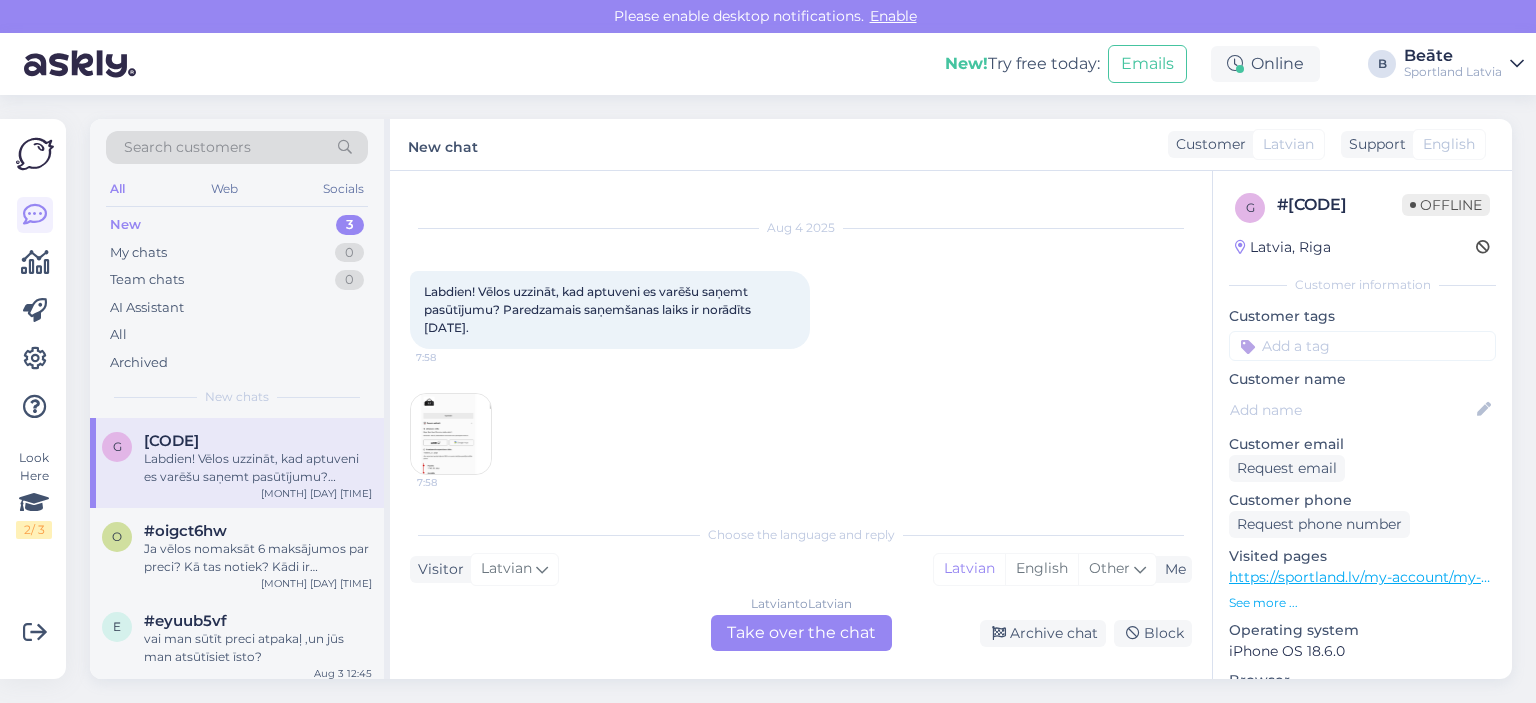 click at bounding box center [451, 434] 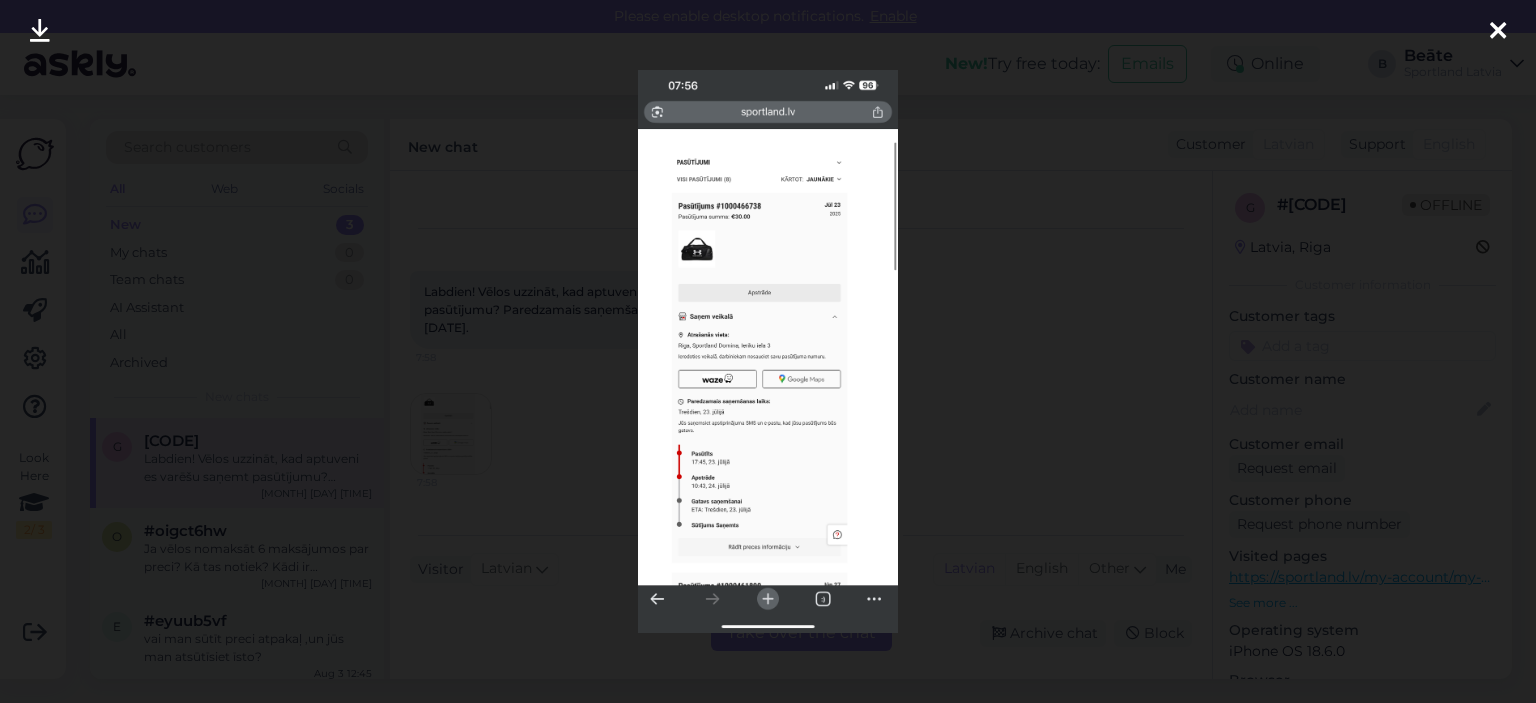 click at bounding box center (768, 351) 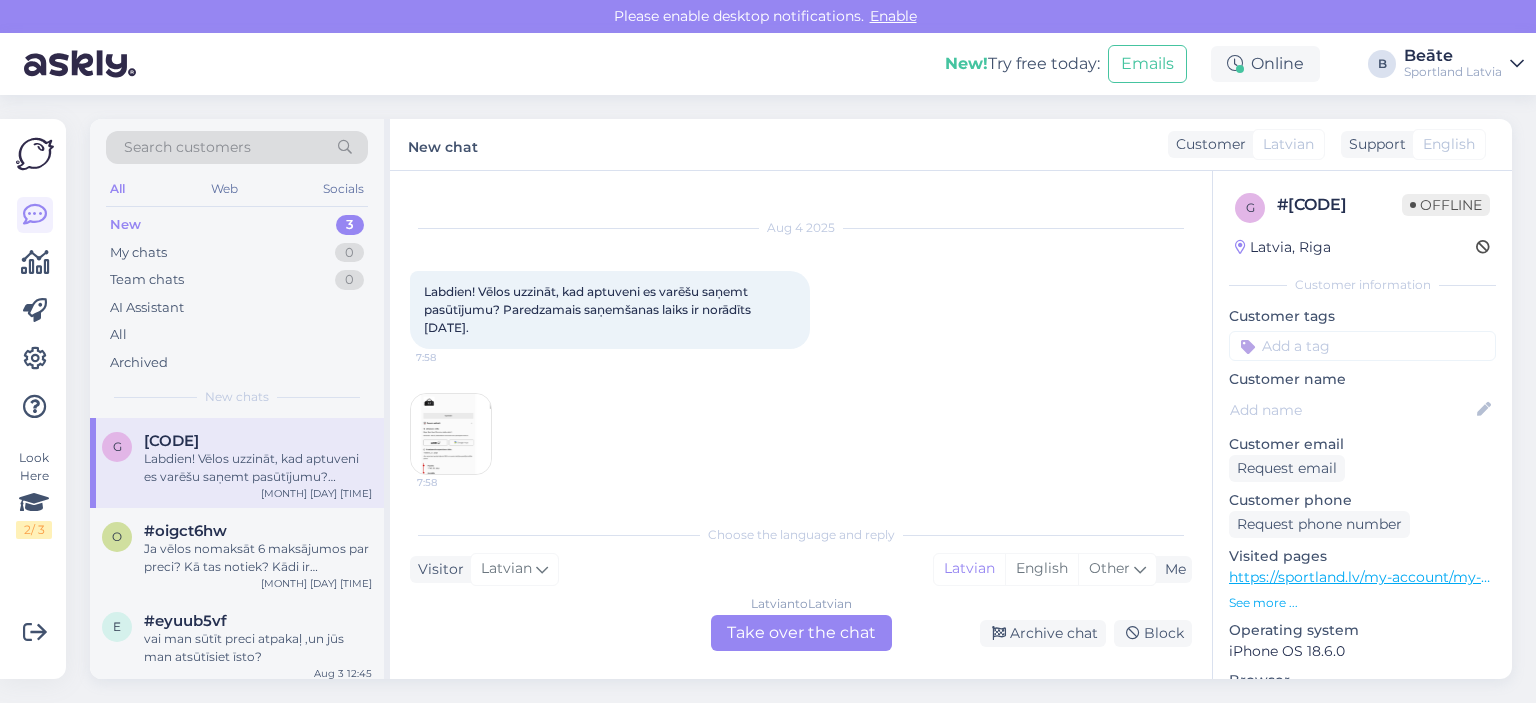 click on "Latvian  to  Latvian Take over the chat" at bounding box center (801, 633) 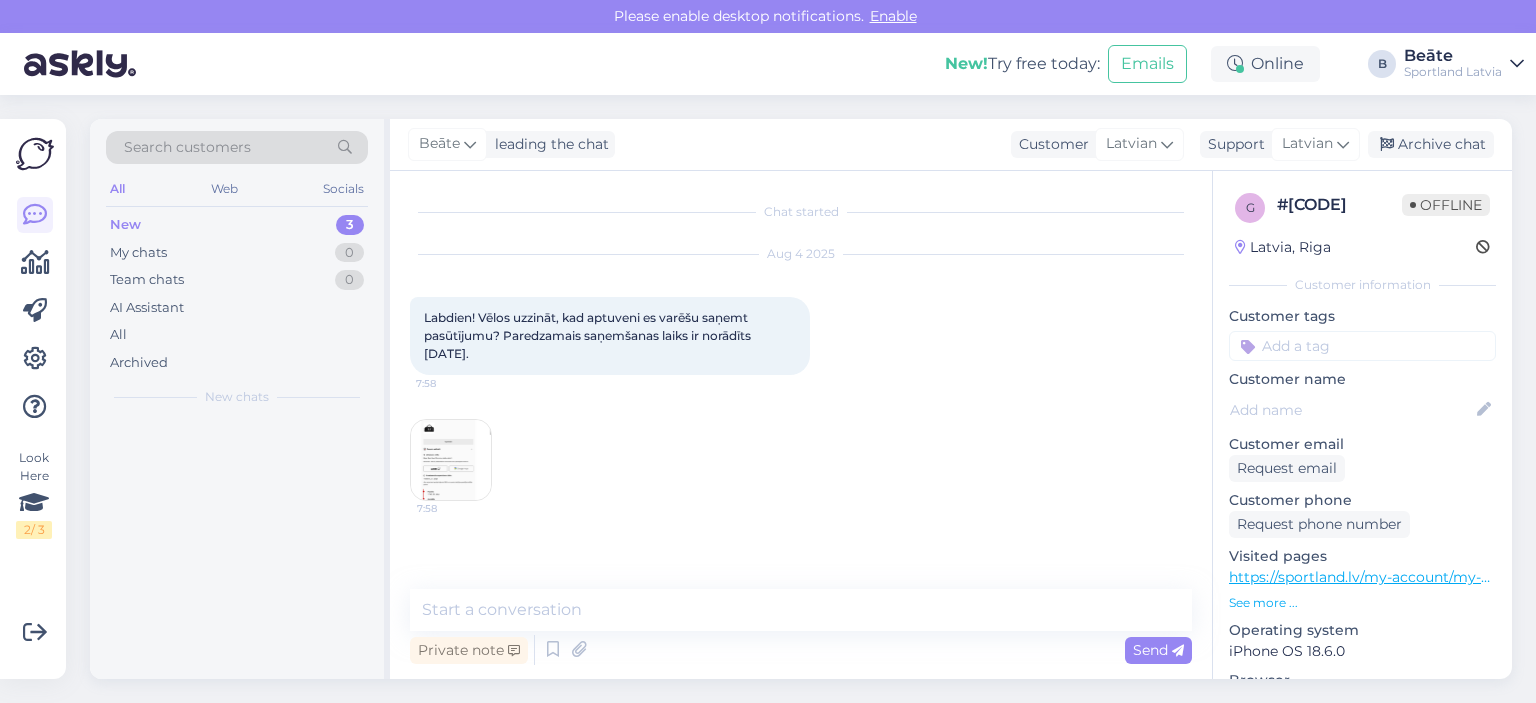 scroll, scrollTop: 0, scrollLeft: 0, axis: both 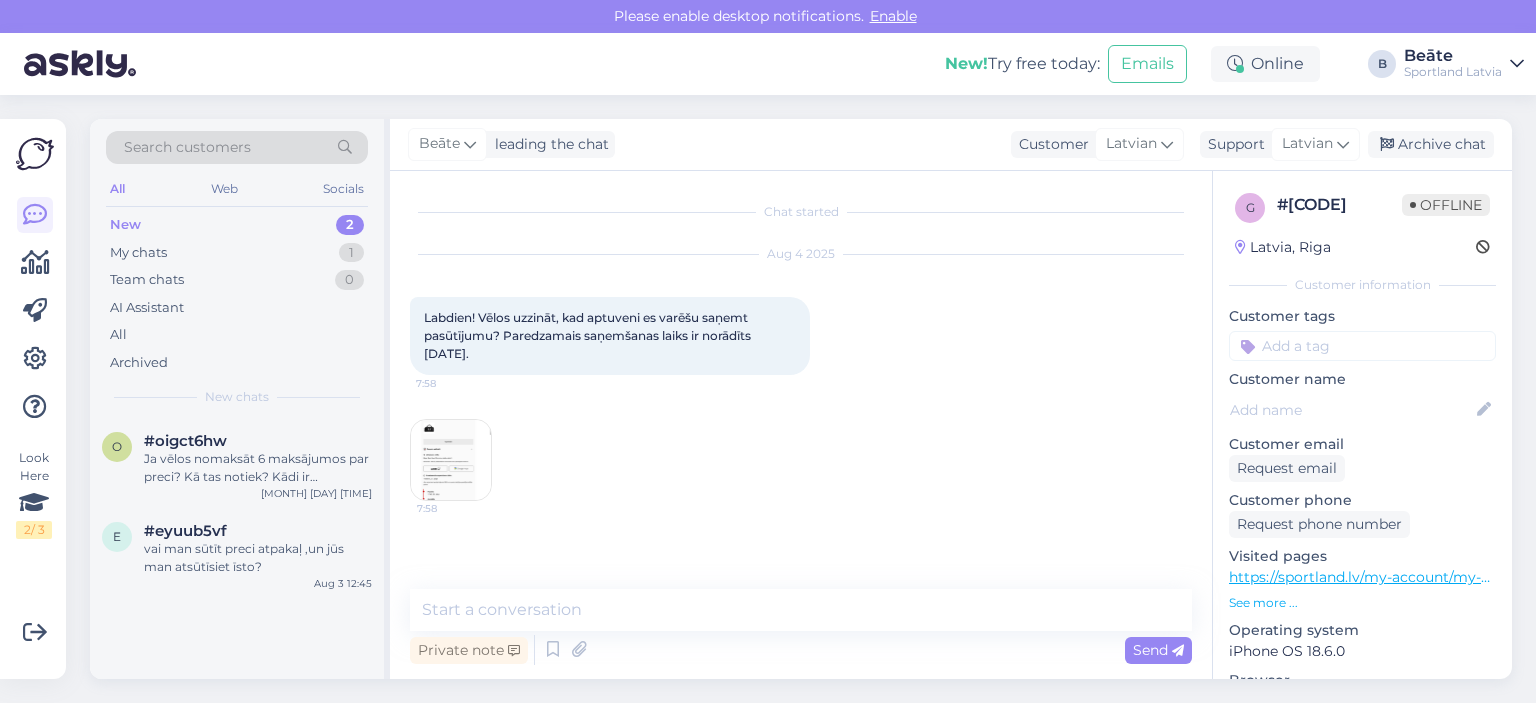 click on "Chat started Aug 4 2025 Labdien! Vēlos uzzināt, kad aptuveni es varēšu saņemt pasūtījumu? Paredzamais saņemšanas laiks ir norādīts 23.07.25. 7:58 7:58 Private note Send" at bounding box center [801, 425] 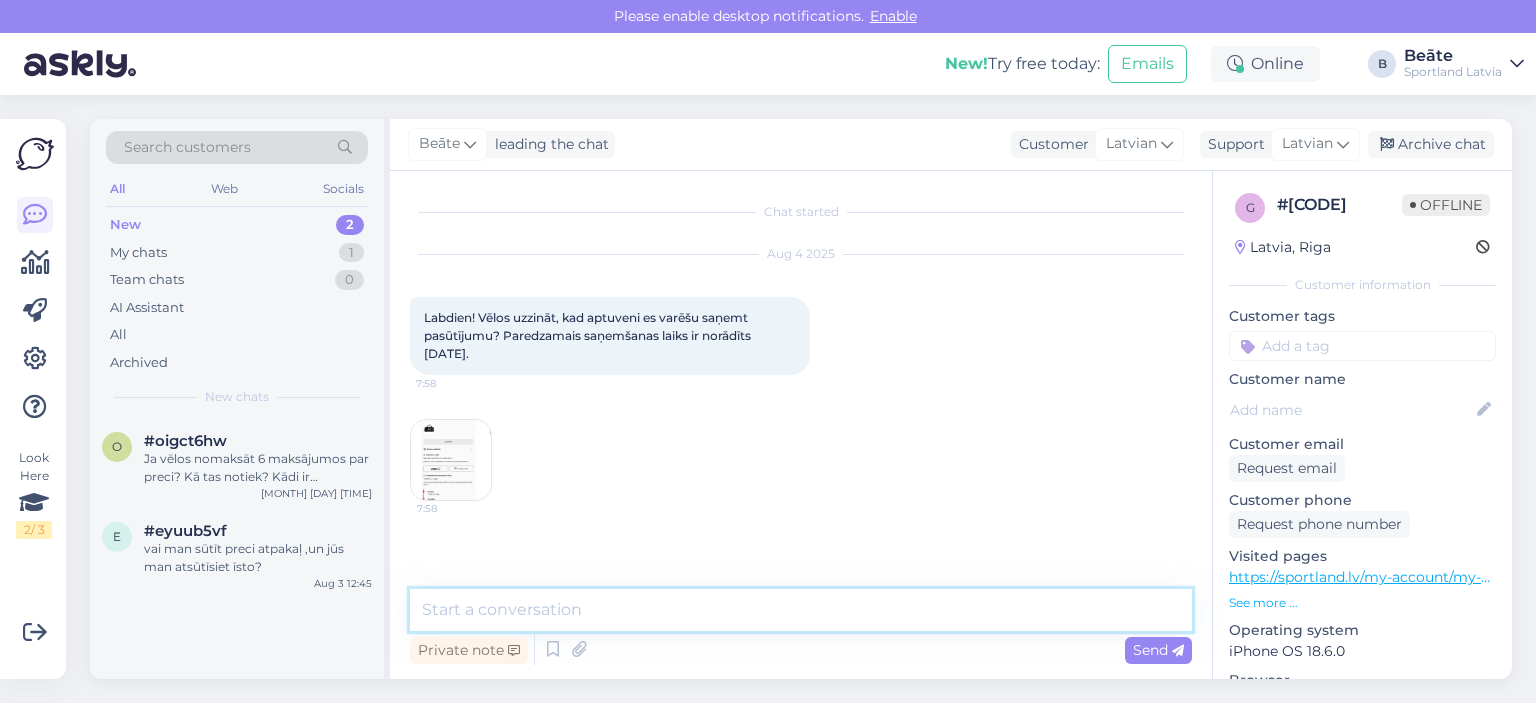 click at bounding box center (801, 610) 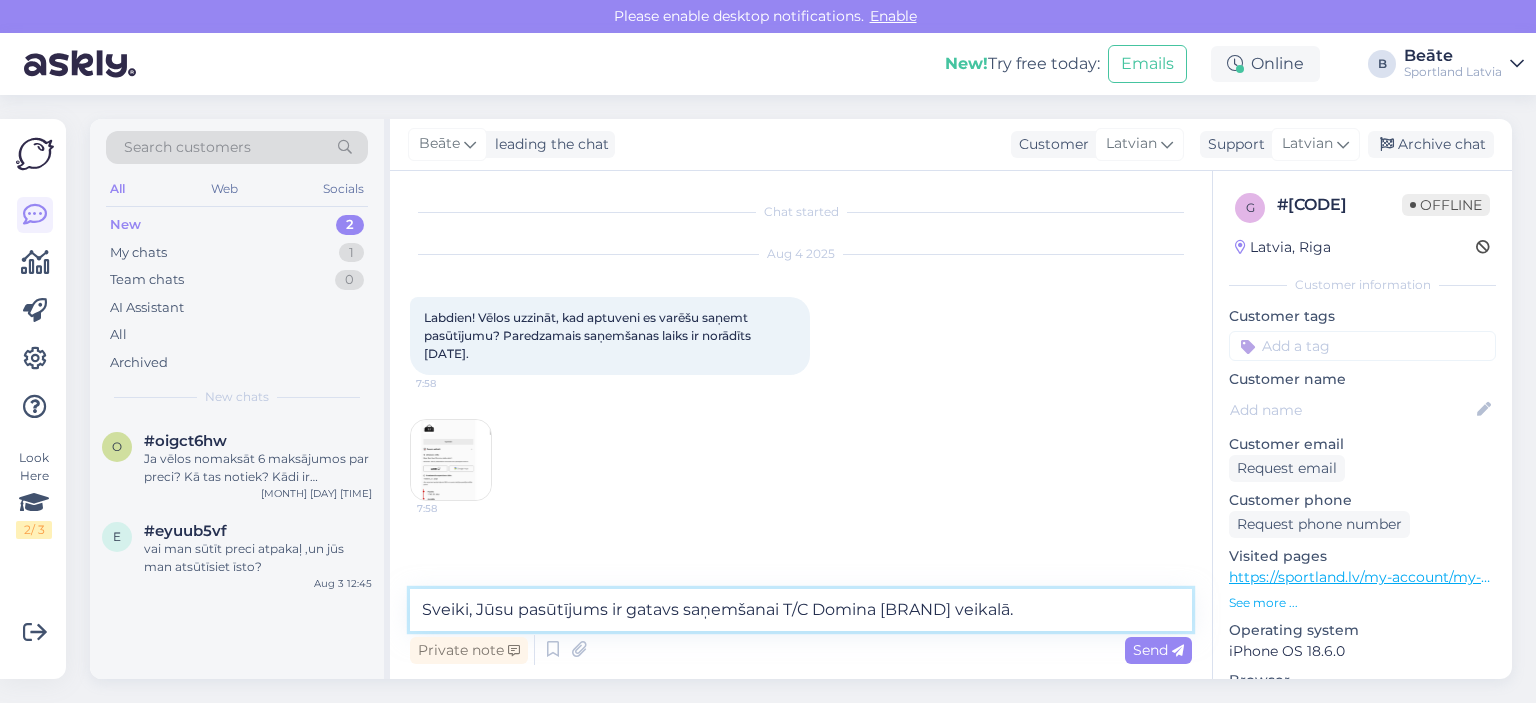 type on "Sveiki, Jūsu pasūtījums ir gatavs saņemšanai T/C Domina [BRAND] veikalā." 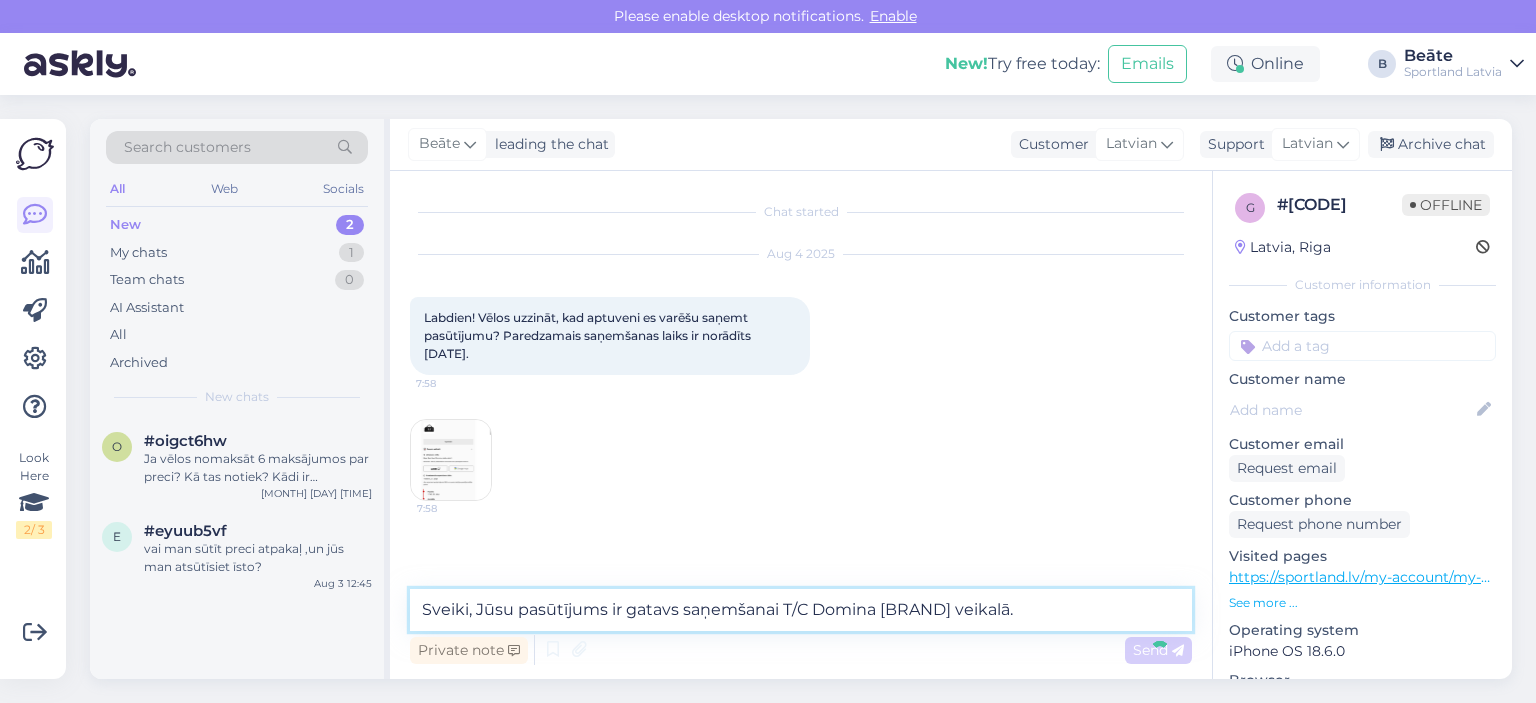 type 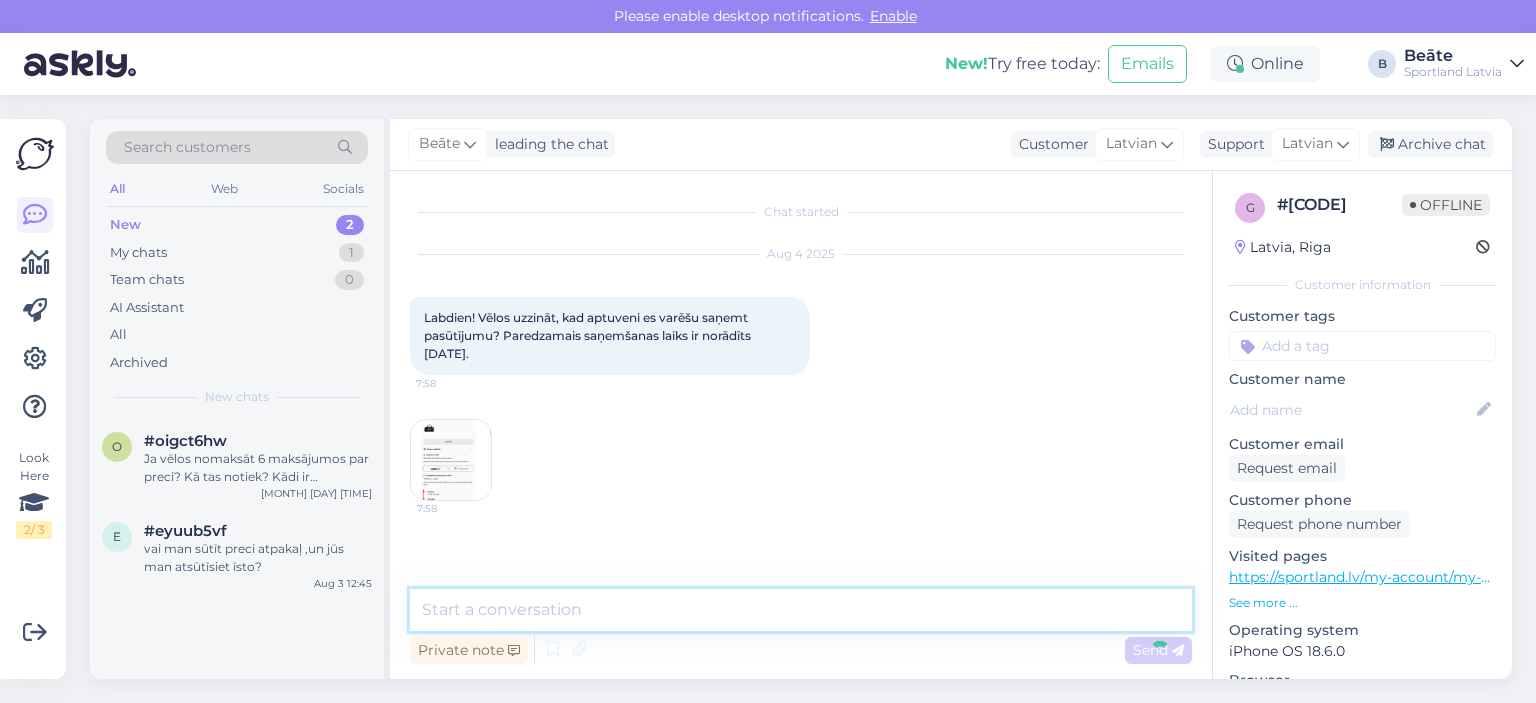 scroll, scrollTop: 56, scrollLeft: 0, axis: vertical 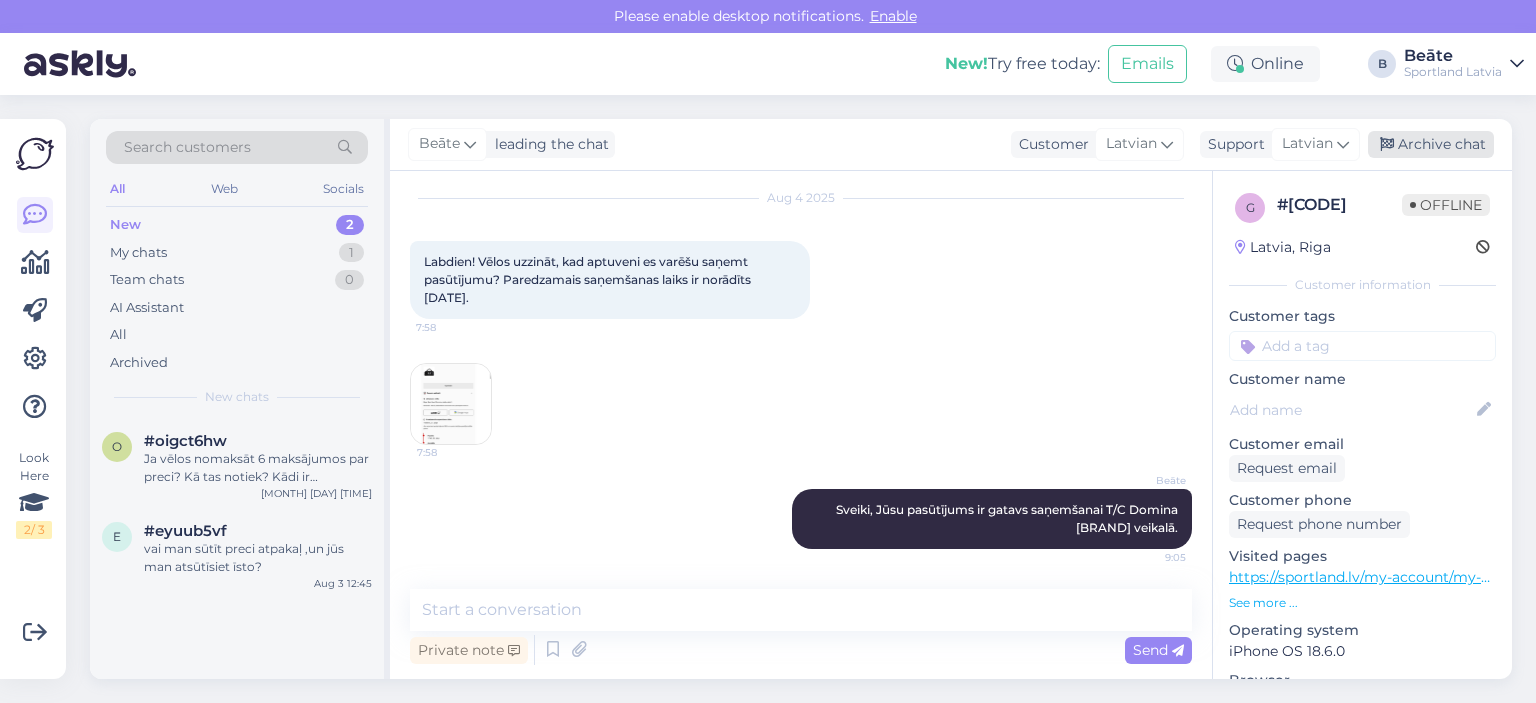 click on "Archive chat" at bounding box center [1431, 144] 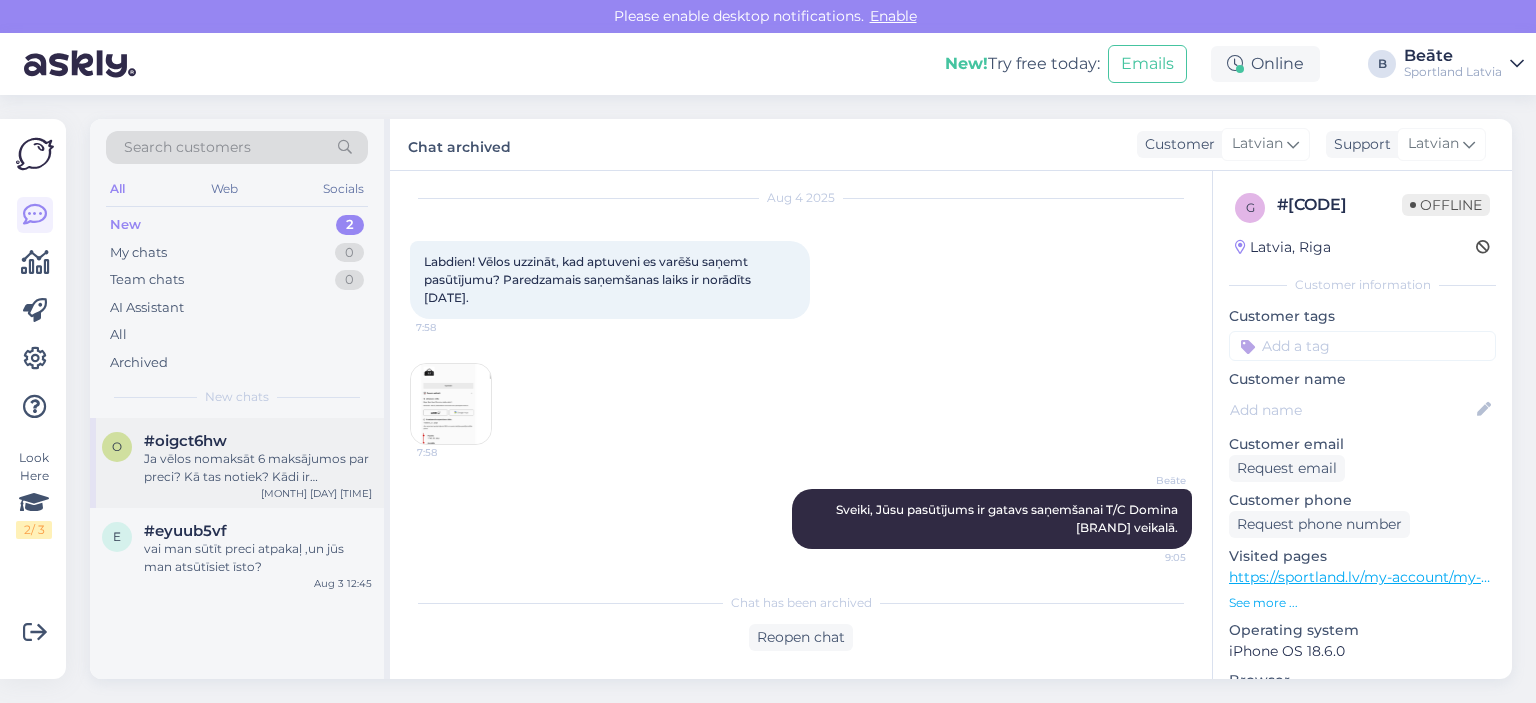 click on "Ja vēlos nomaksāt 6 maksājumos par preci? Kā tas notiek? Kādi ir nosacījumi?" at bounding box center [258, 468] 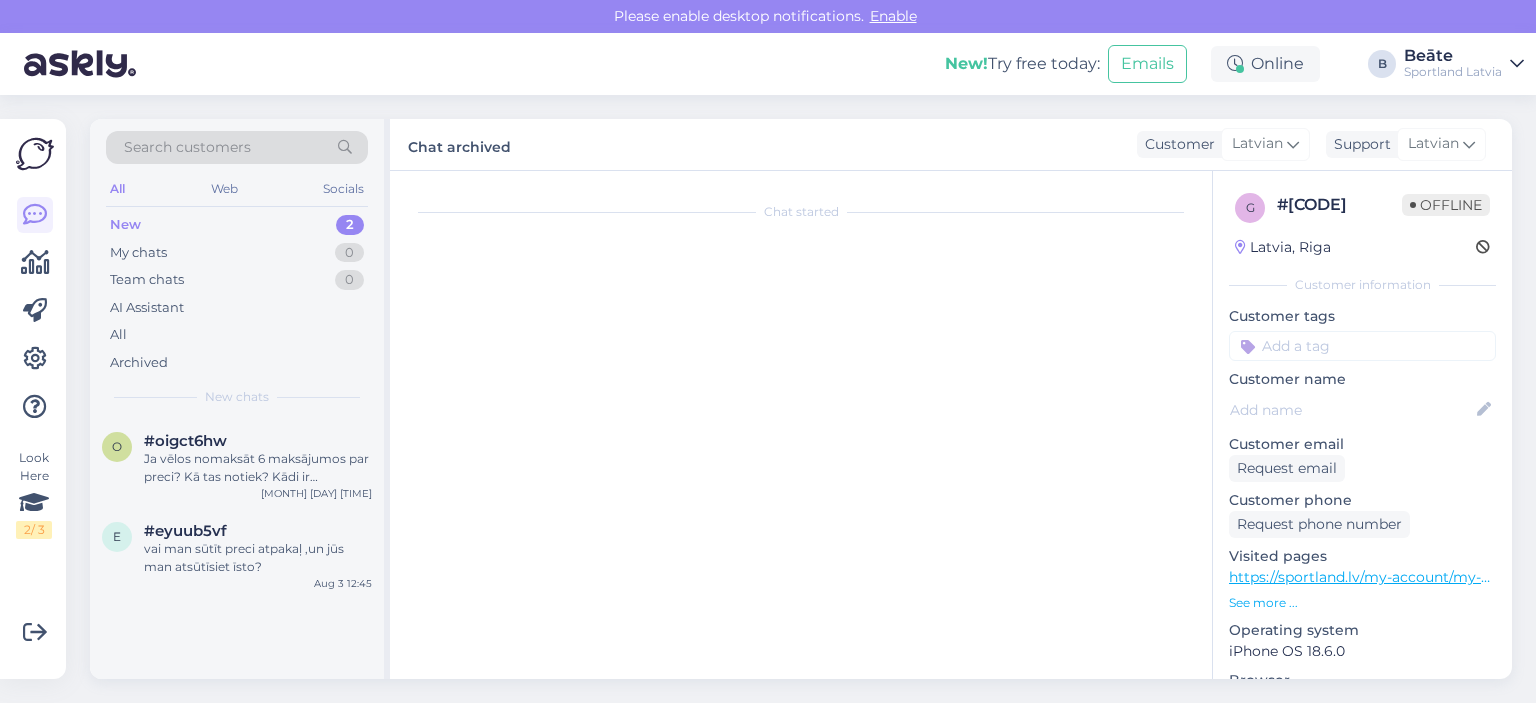 scroll, scrollTop: 0, scrollLeft: 0, axis: both 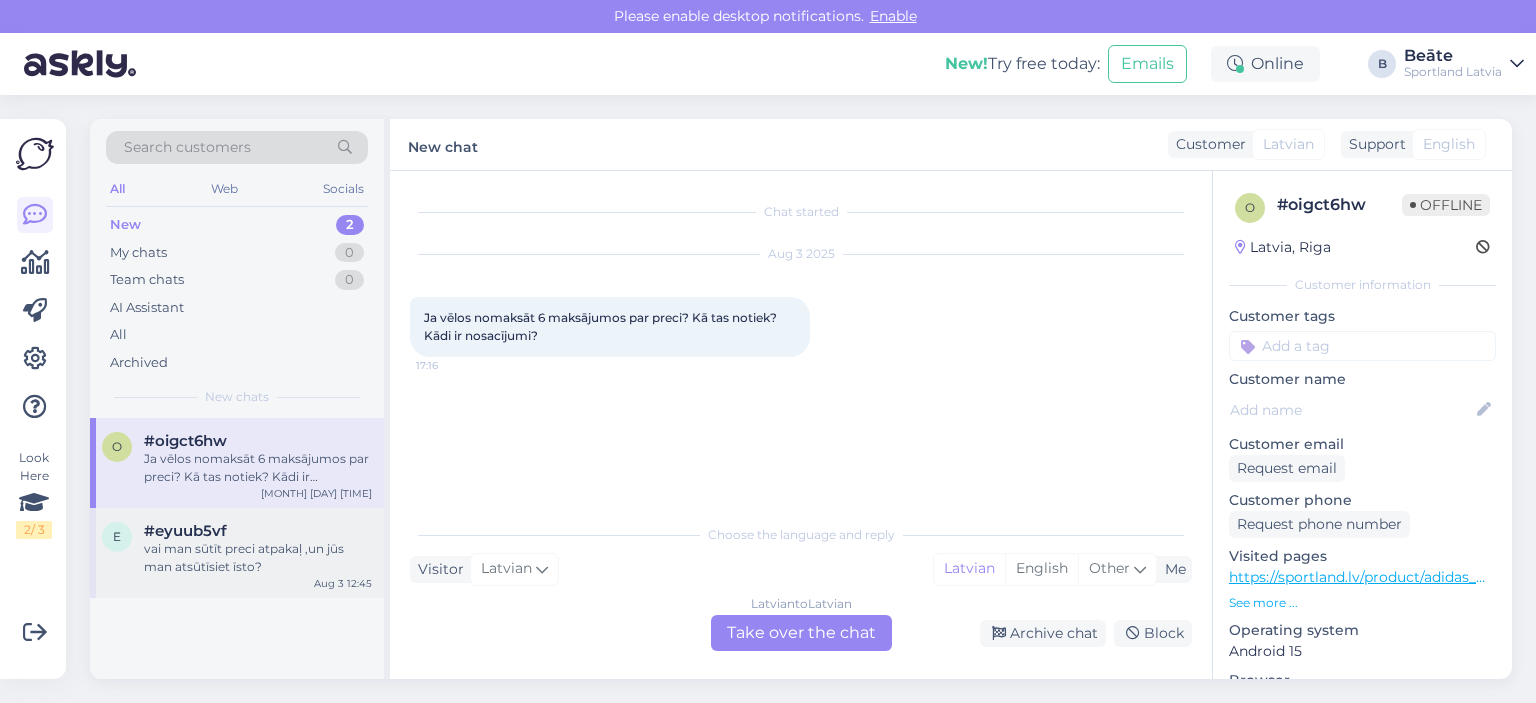 click on "vai man sūtīt preci atpakaļ ,un jūs man atsūtīsiet īsto?" at bounding box center [258, 558] 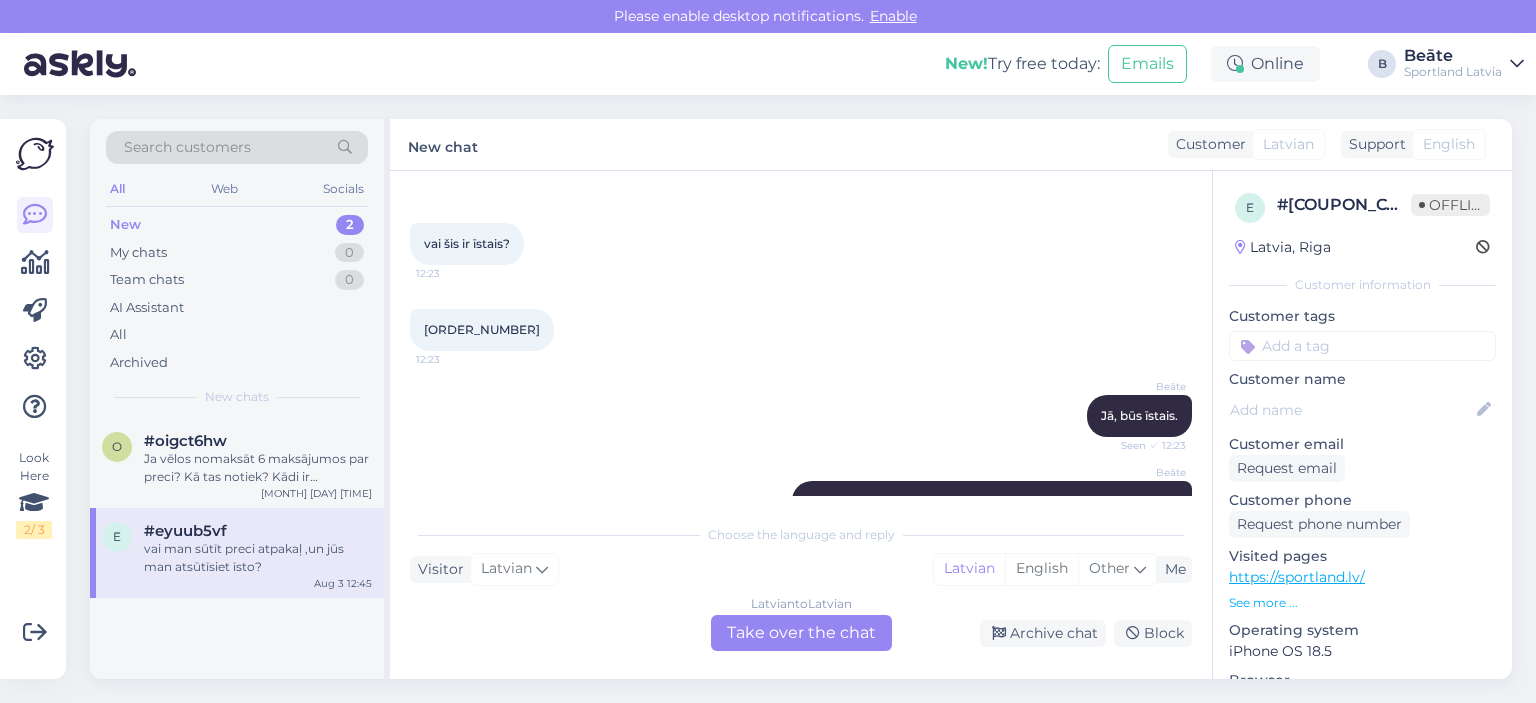scroll, scrollTop: 402, scrollLeft: 0, axis: vertical 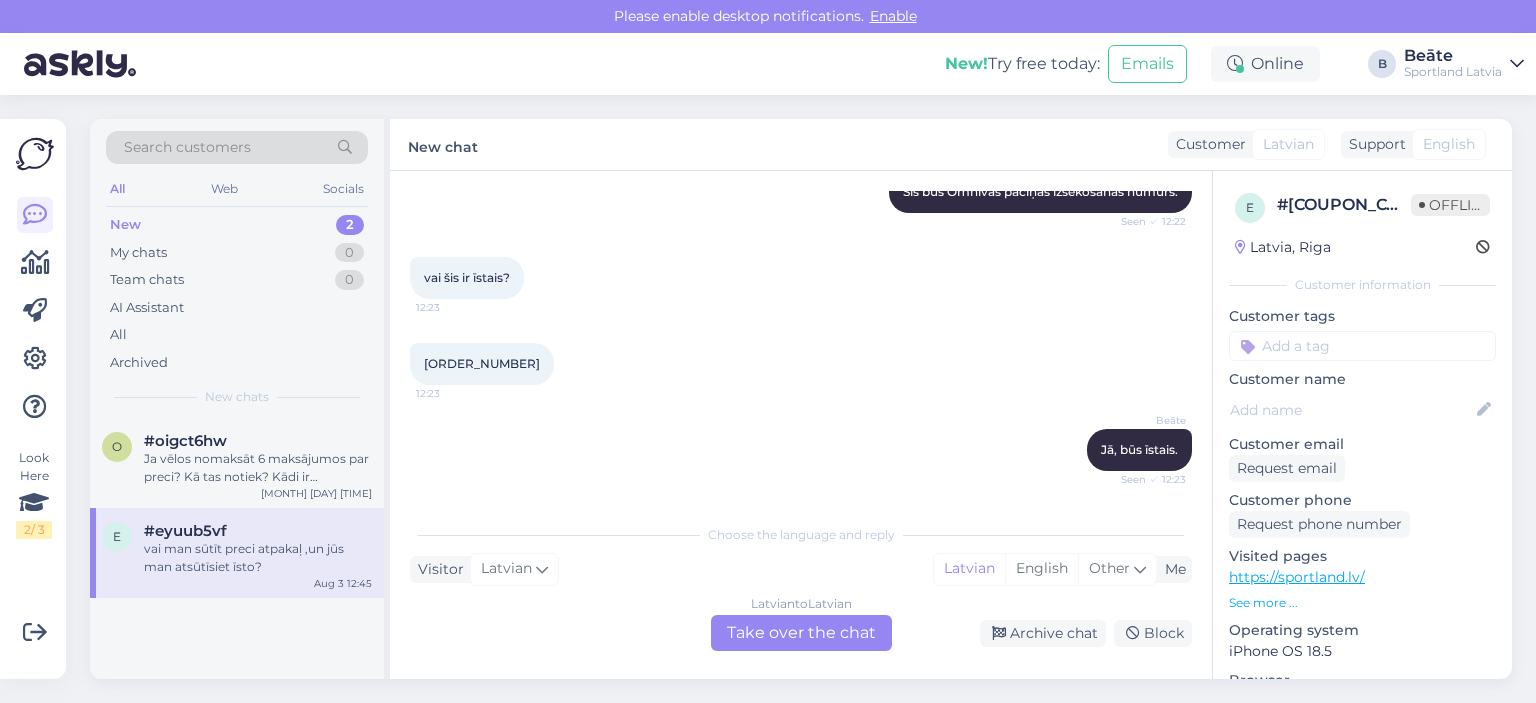 click on "[ORDER_NUMBER]" at bounding box center [482, 363] 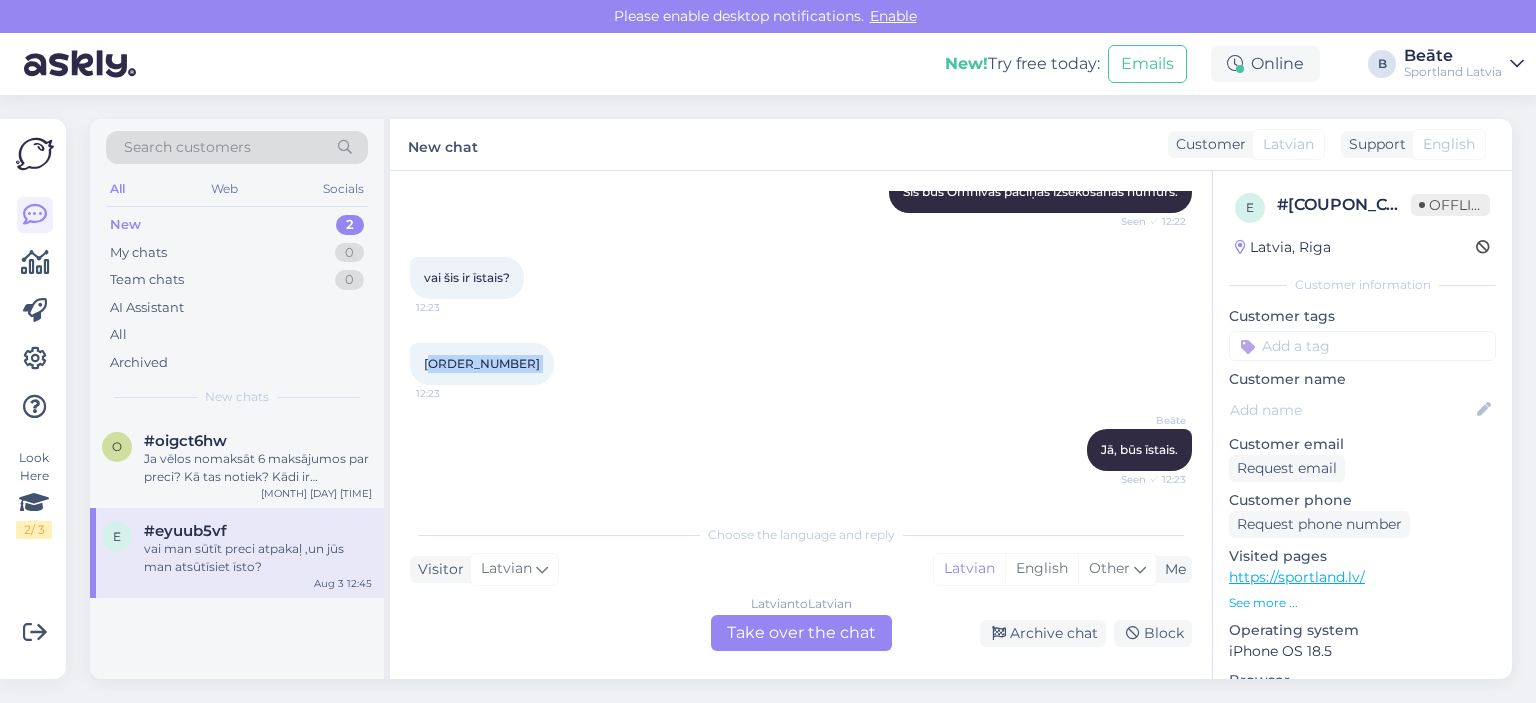 click on "[ORDER_NUMBER]" at bounding box center (482, 363) 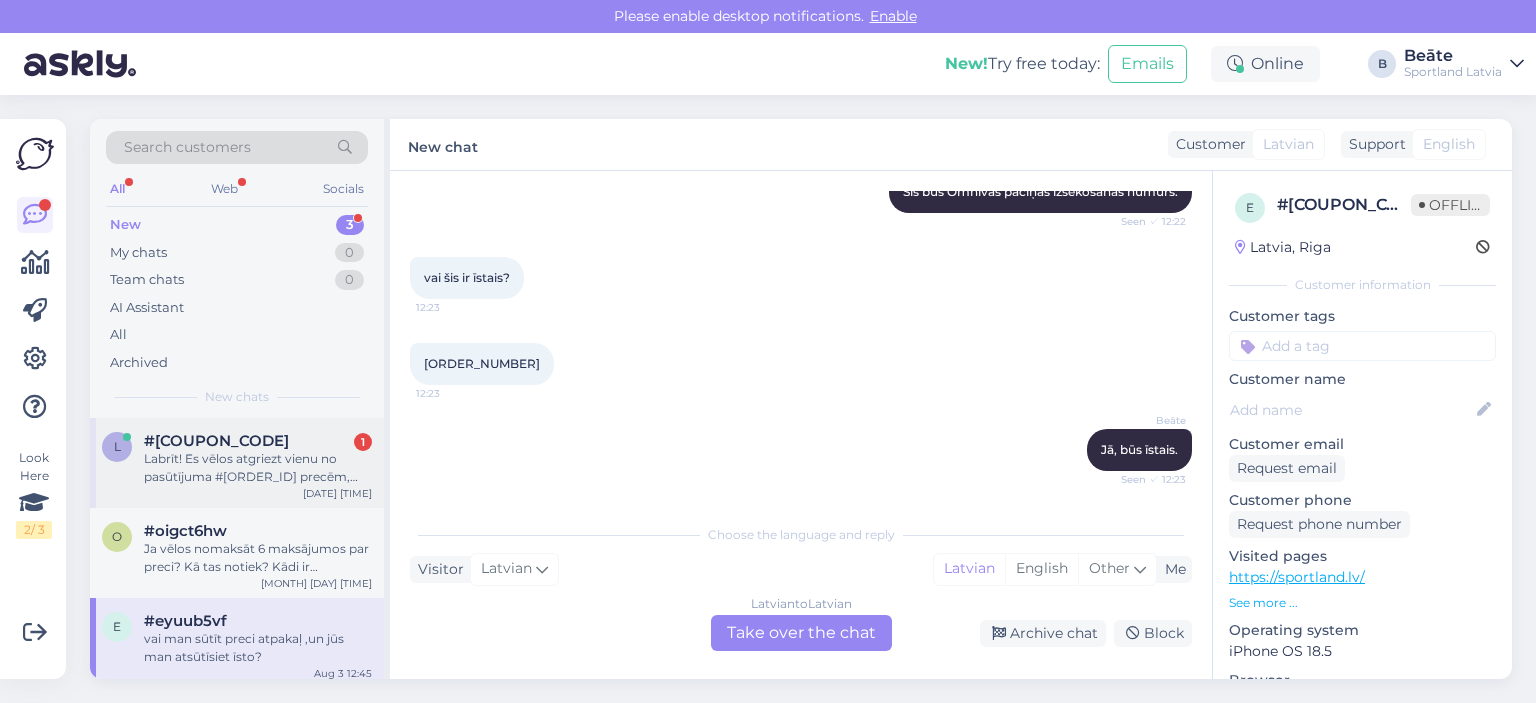 click on "Labrīt! Es vēlos atgriezt vienu no pasūtījuma #[ORDER_ID] precēm, izmantojot Omniva vai DPD pakomātu. Kādā veidā es varu saņemt kodu? Pasūtījums tika veikts tiešsaistē, taču saņemts veikalā." at bounding box center [258, 468] 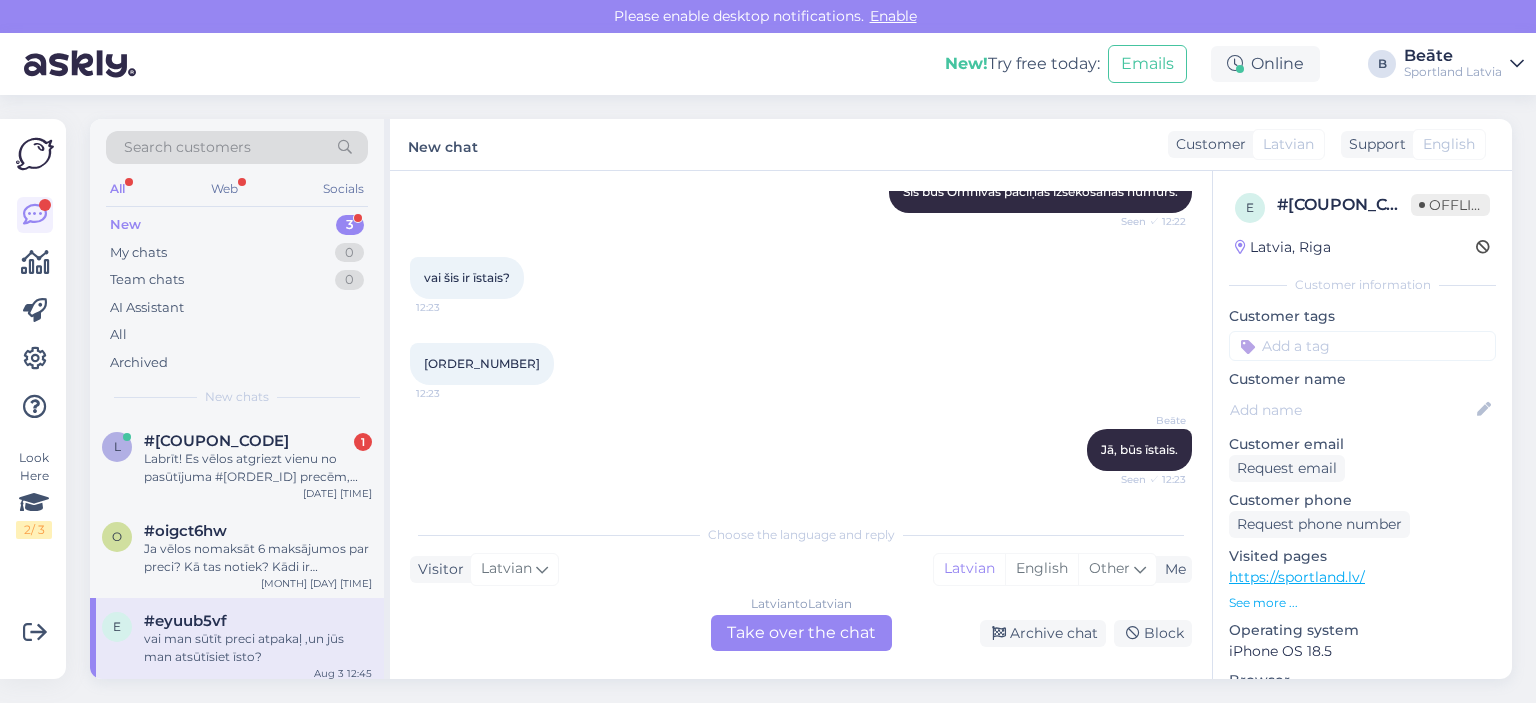 scroll, scrollTop: 0, scrollLeft: 0, axis: both 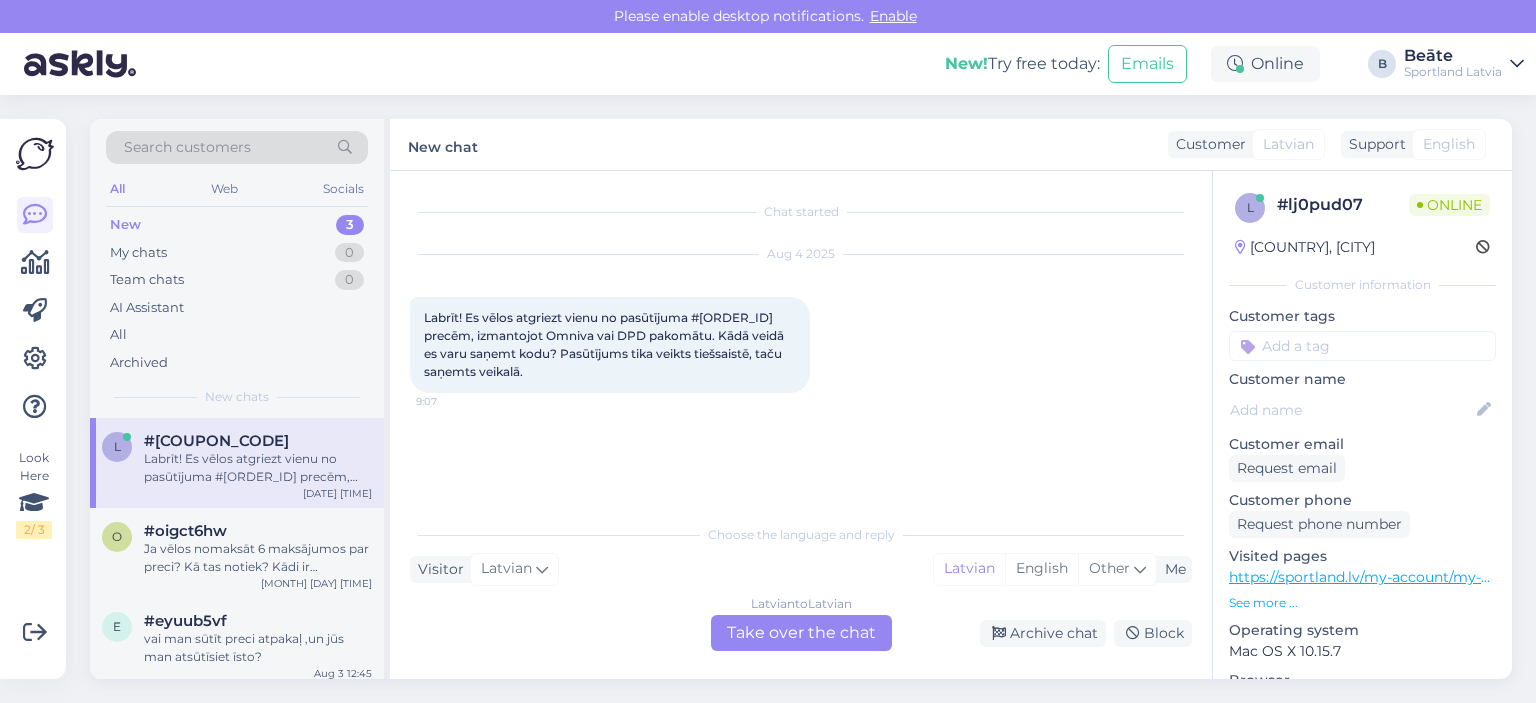 click on "Latvian  to  Latvian Take over the chat" at bounding box center (801, 633) 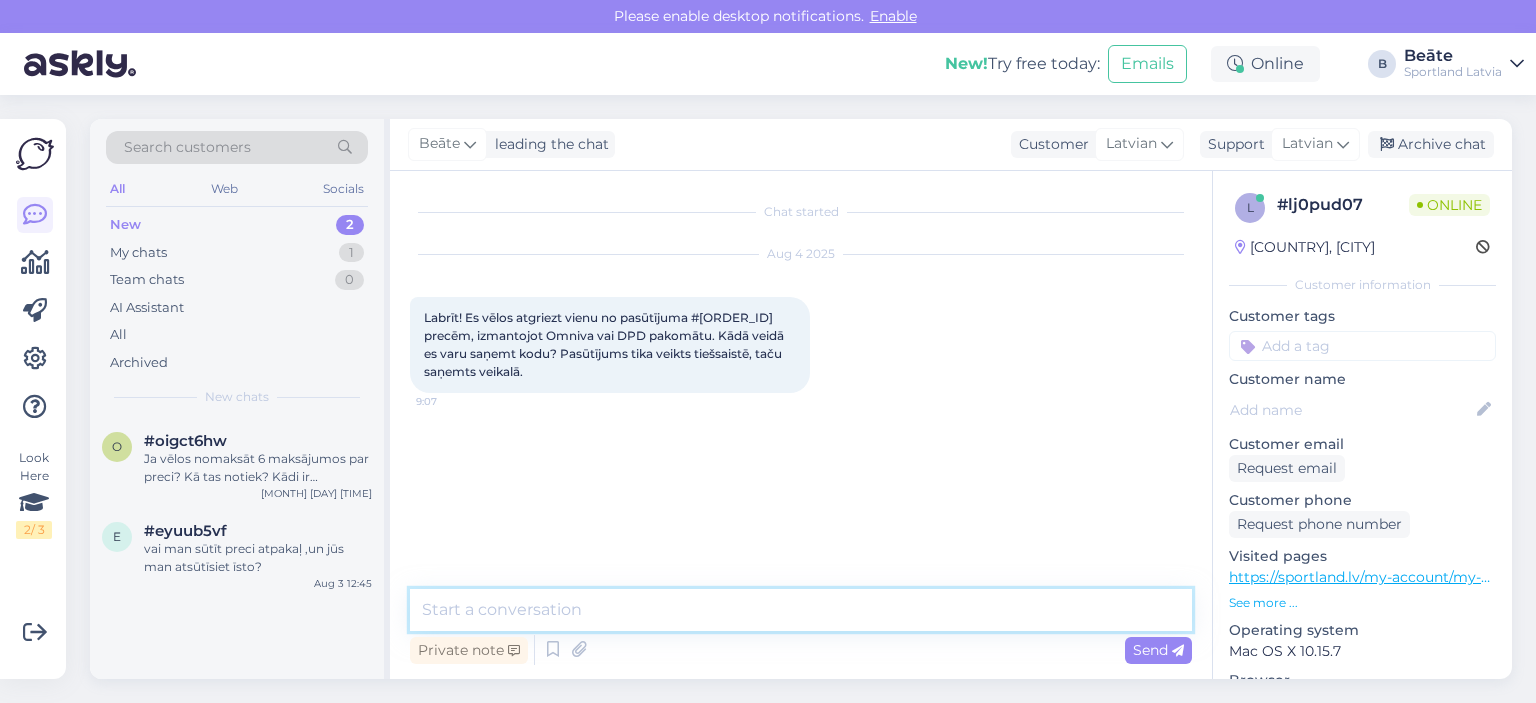 click at bounding box center [801, 610] 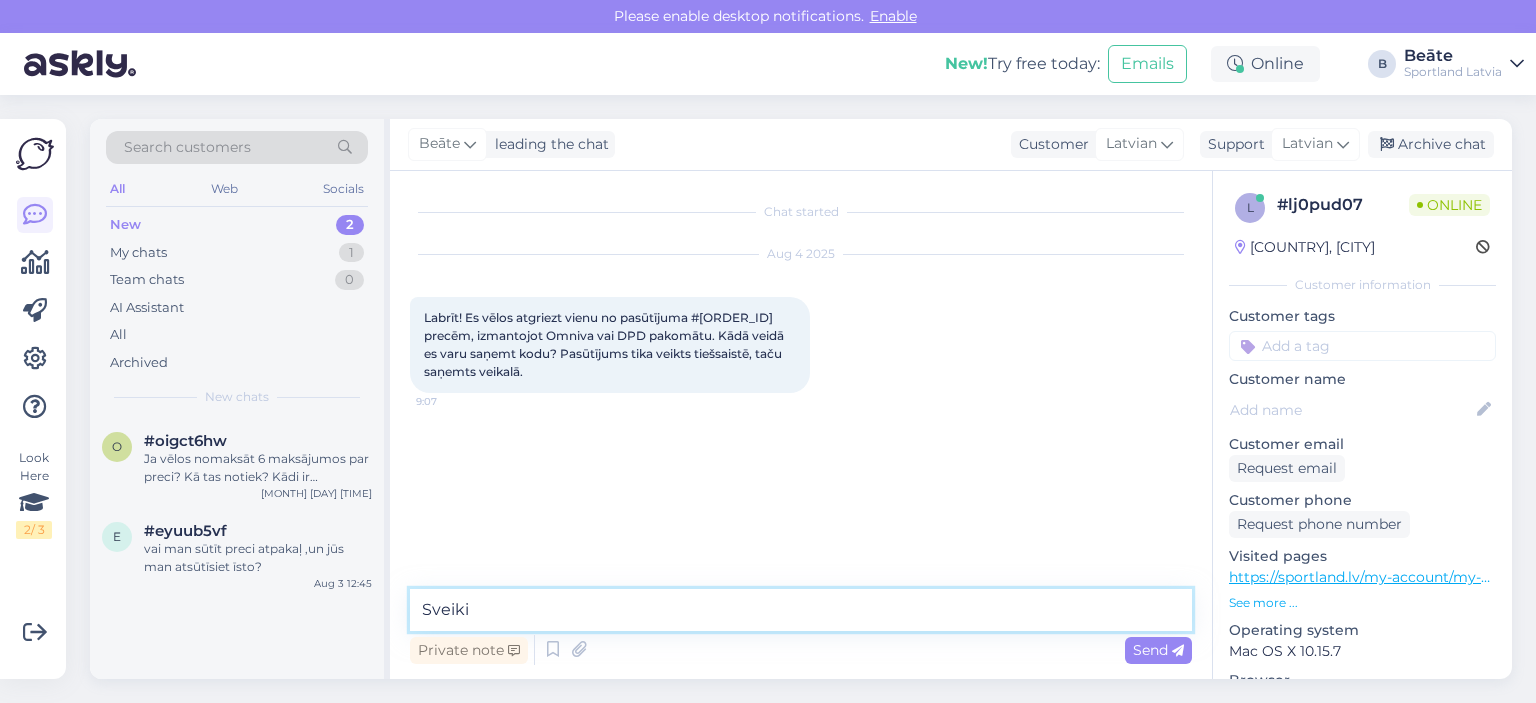 type on "Sveiki." 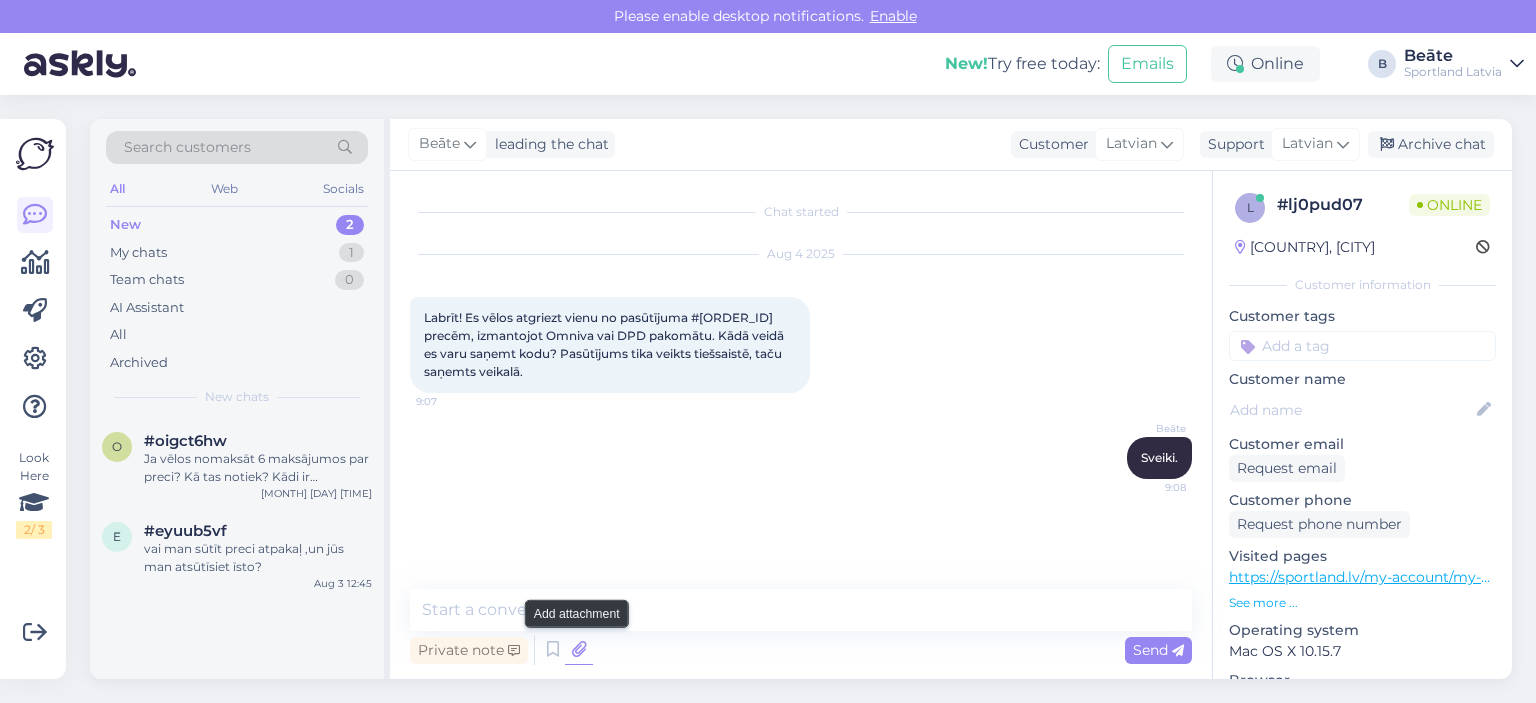 click at bounding box center [579, 650] 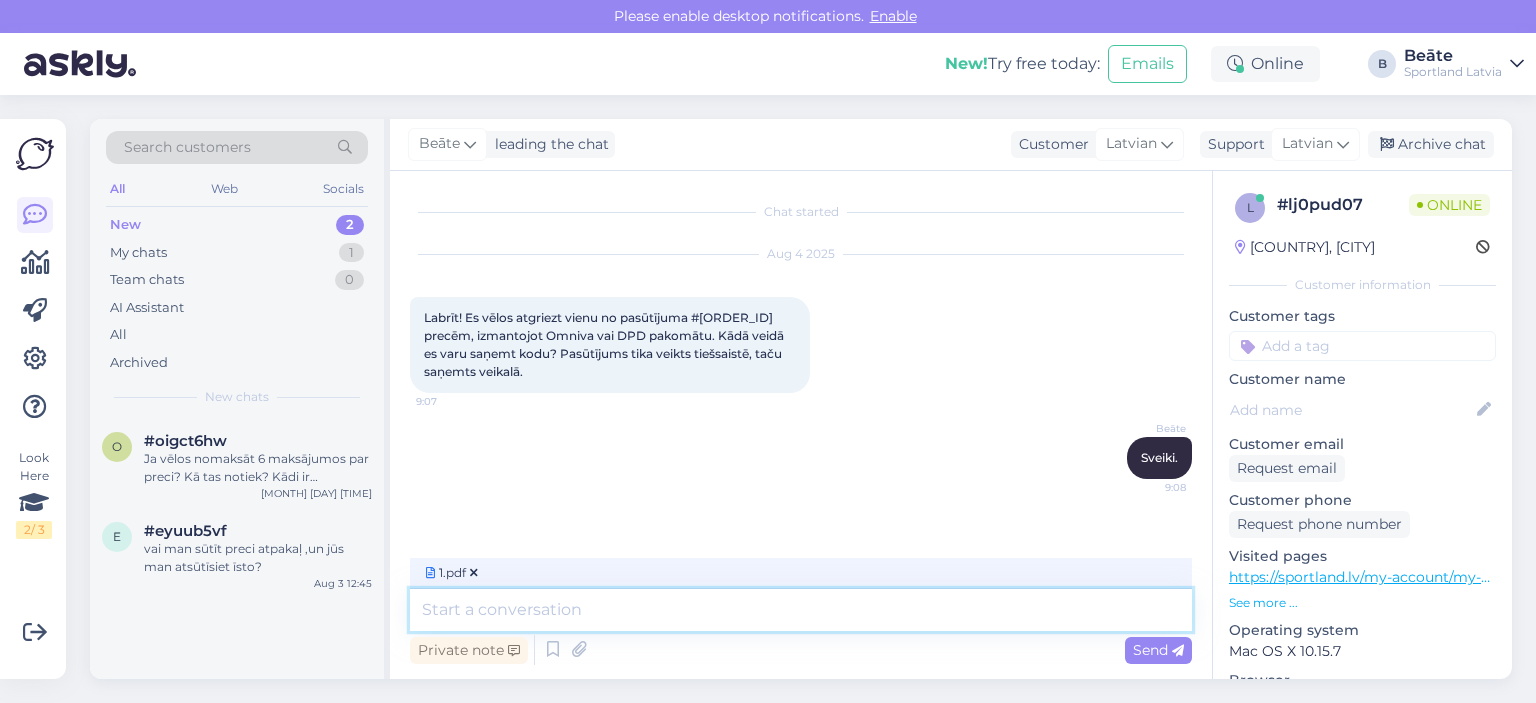 click at bounding box center (801, 610) 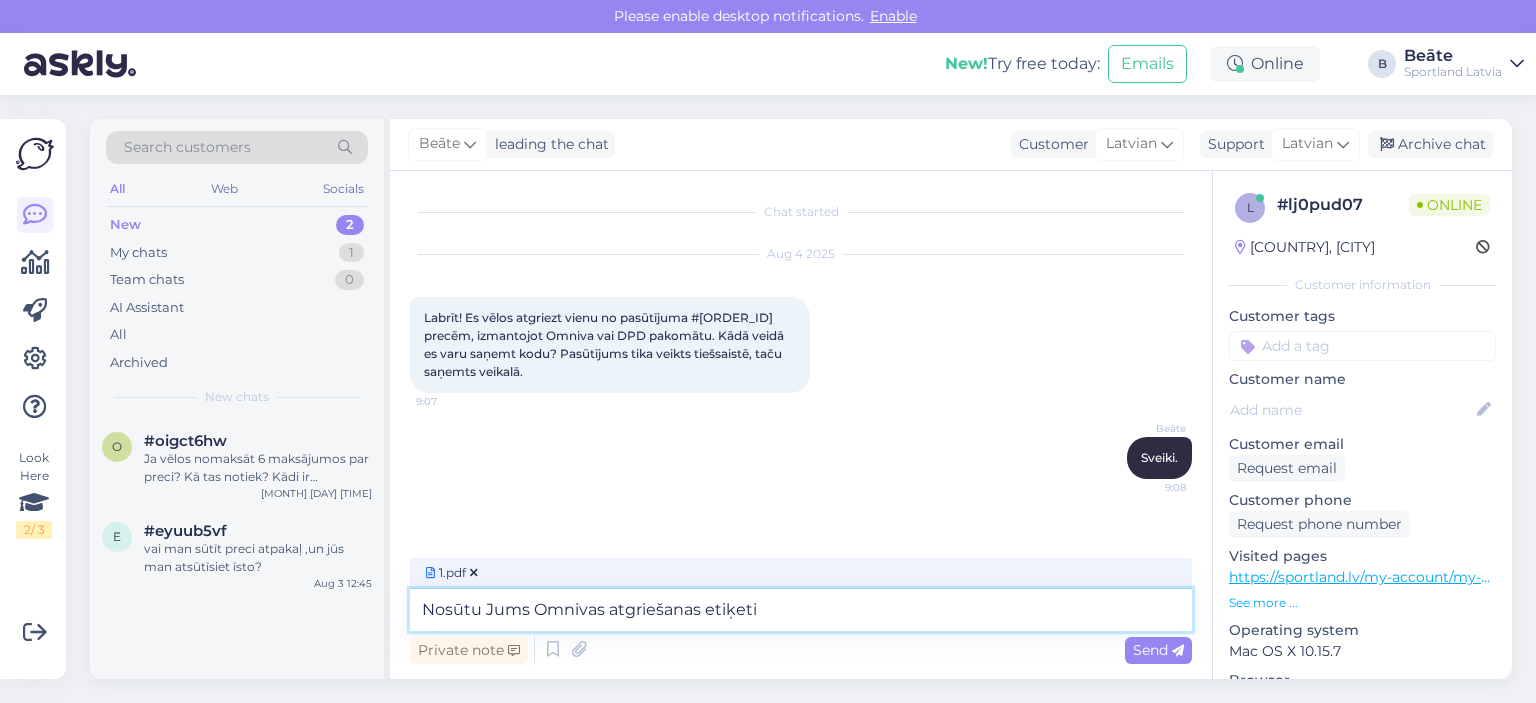 type on "Nosūtu Jums Omnivas atgriešanas etiķeti." 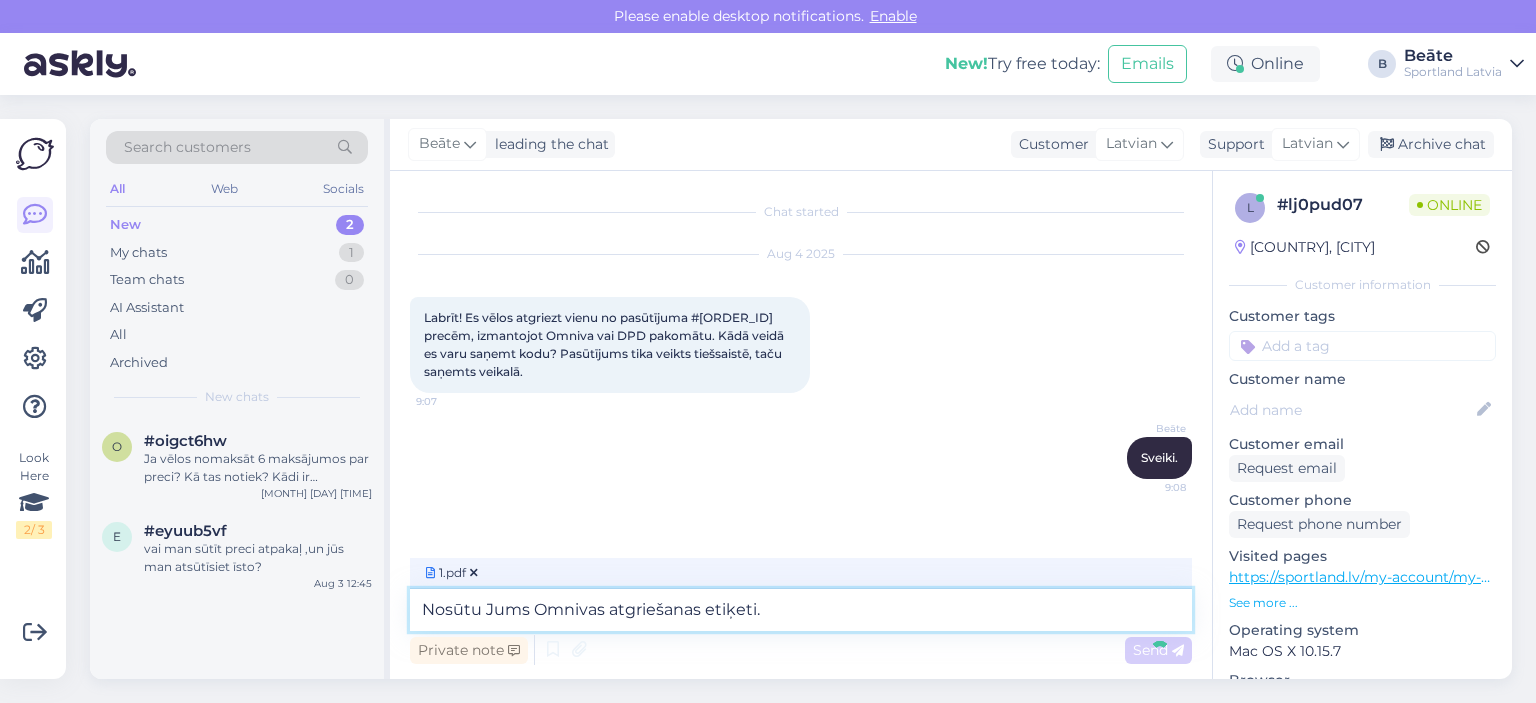 type 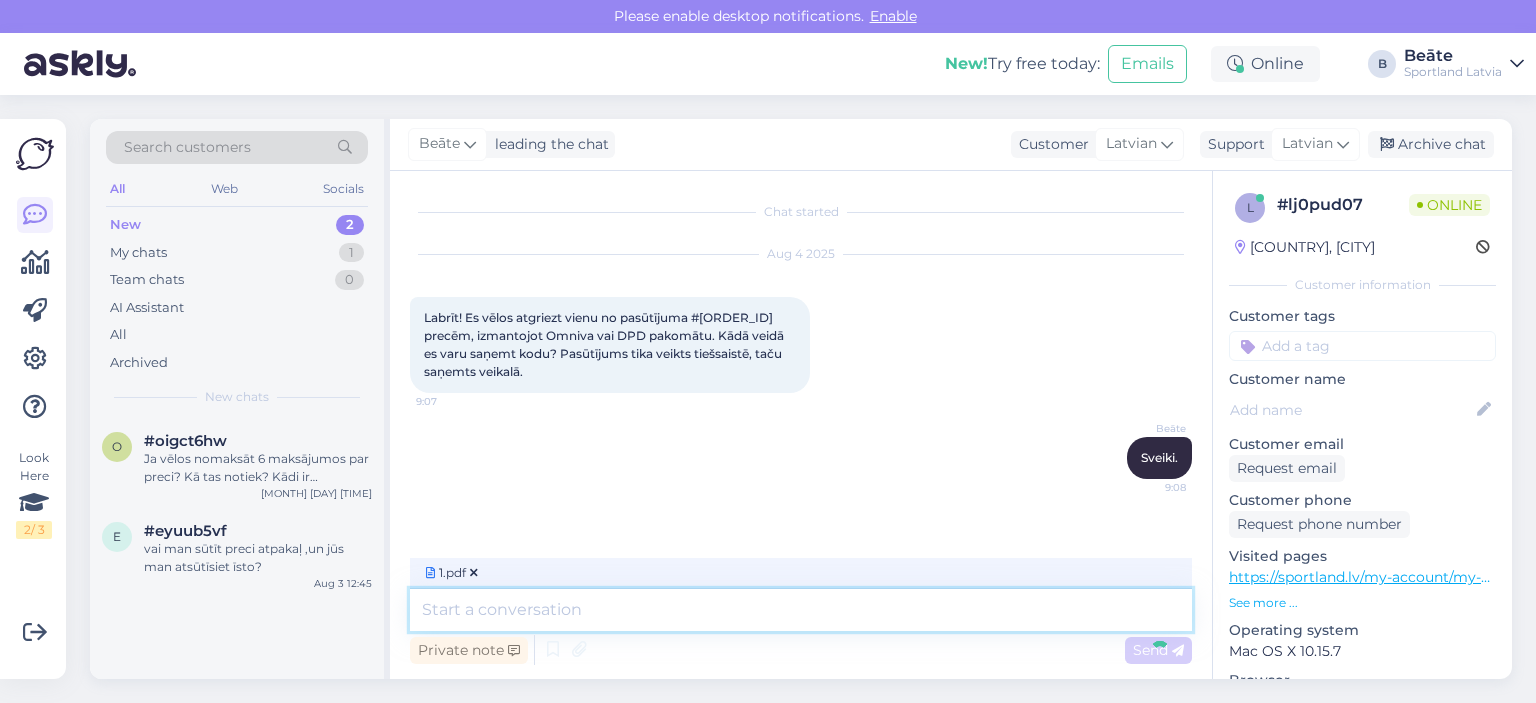 scroll, scrollTop: 103, scrollLeft: 0, axis: vertical 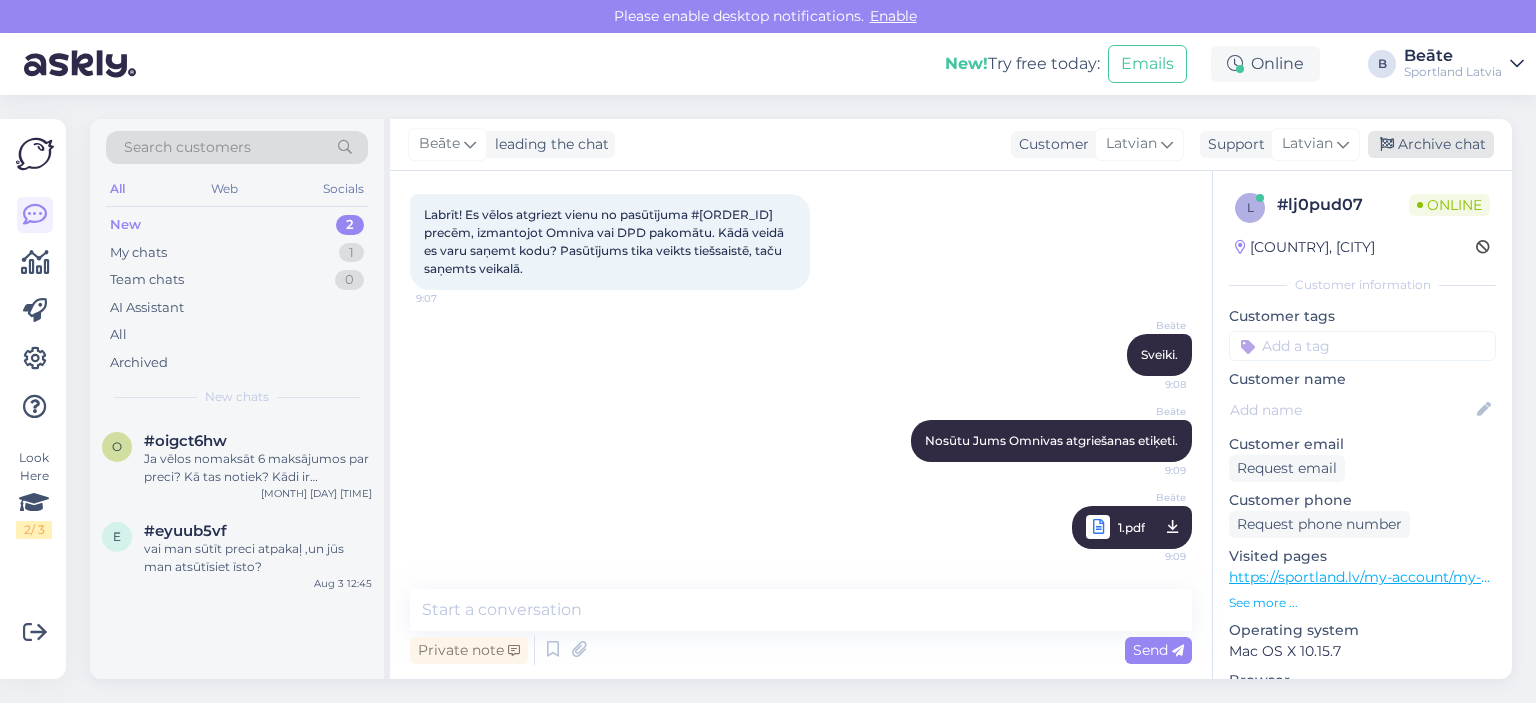 click on "Archive chat" at bounding box center [1431, 144] 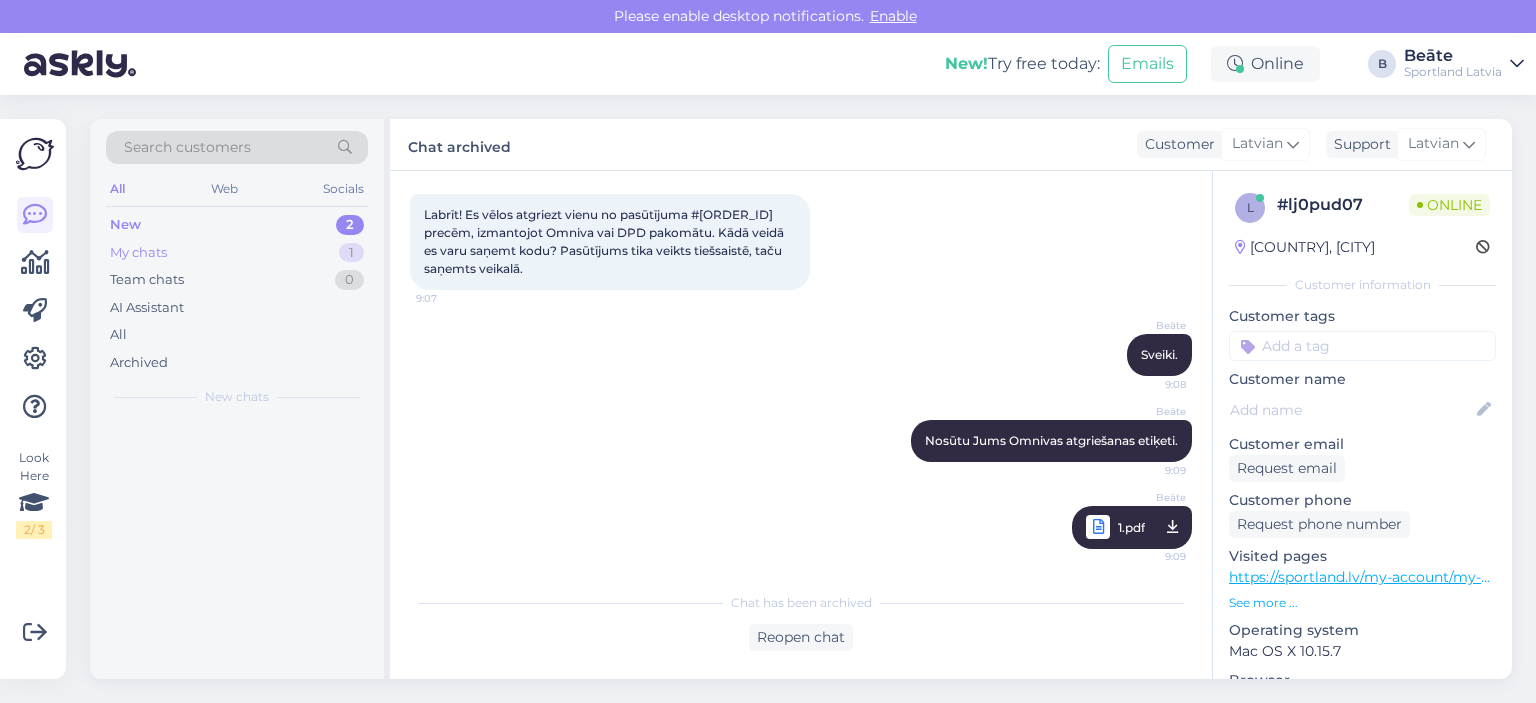 click on "My chats" at bounding box center [138, 253] 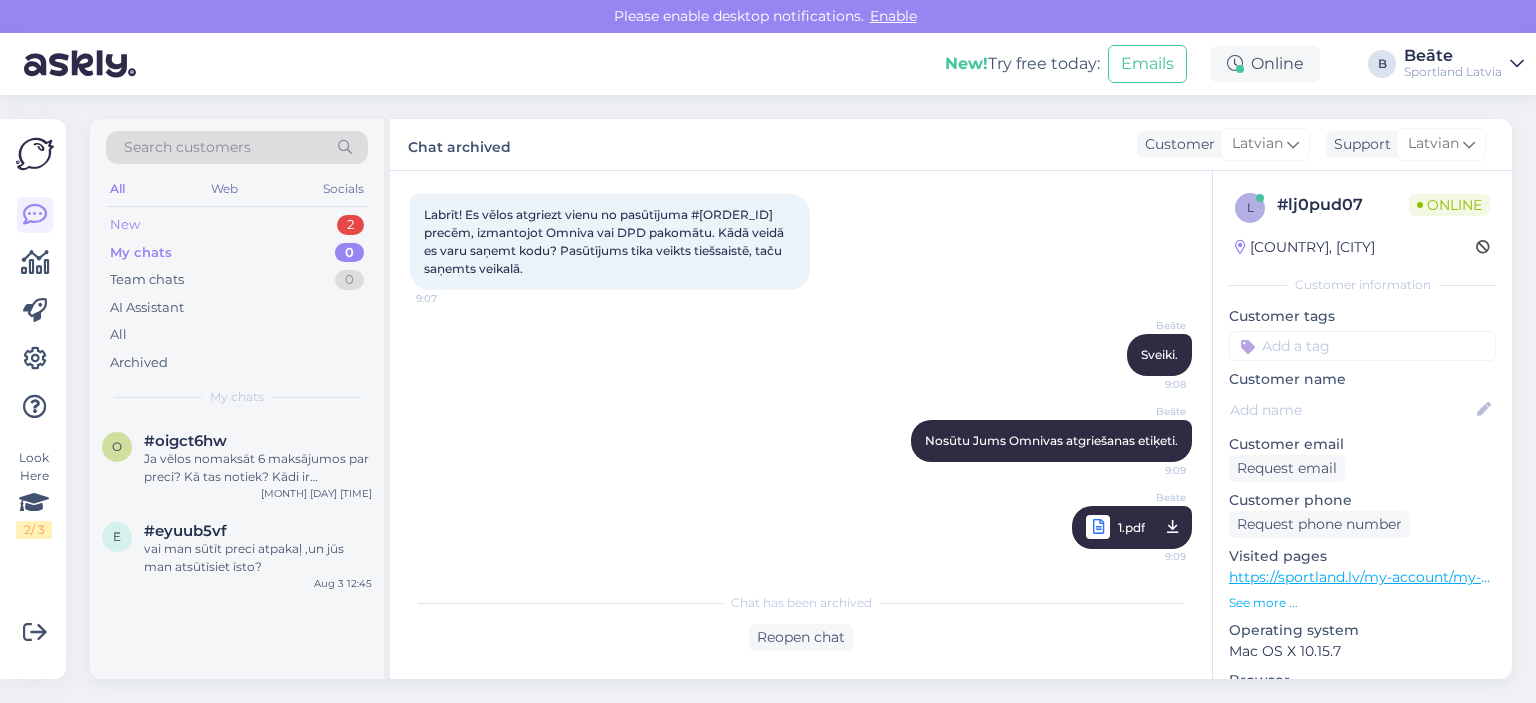 click on "New" at bounding box center (125, 225) 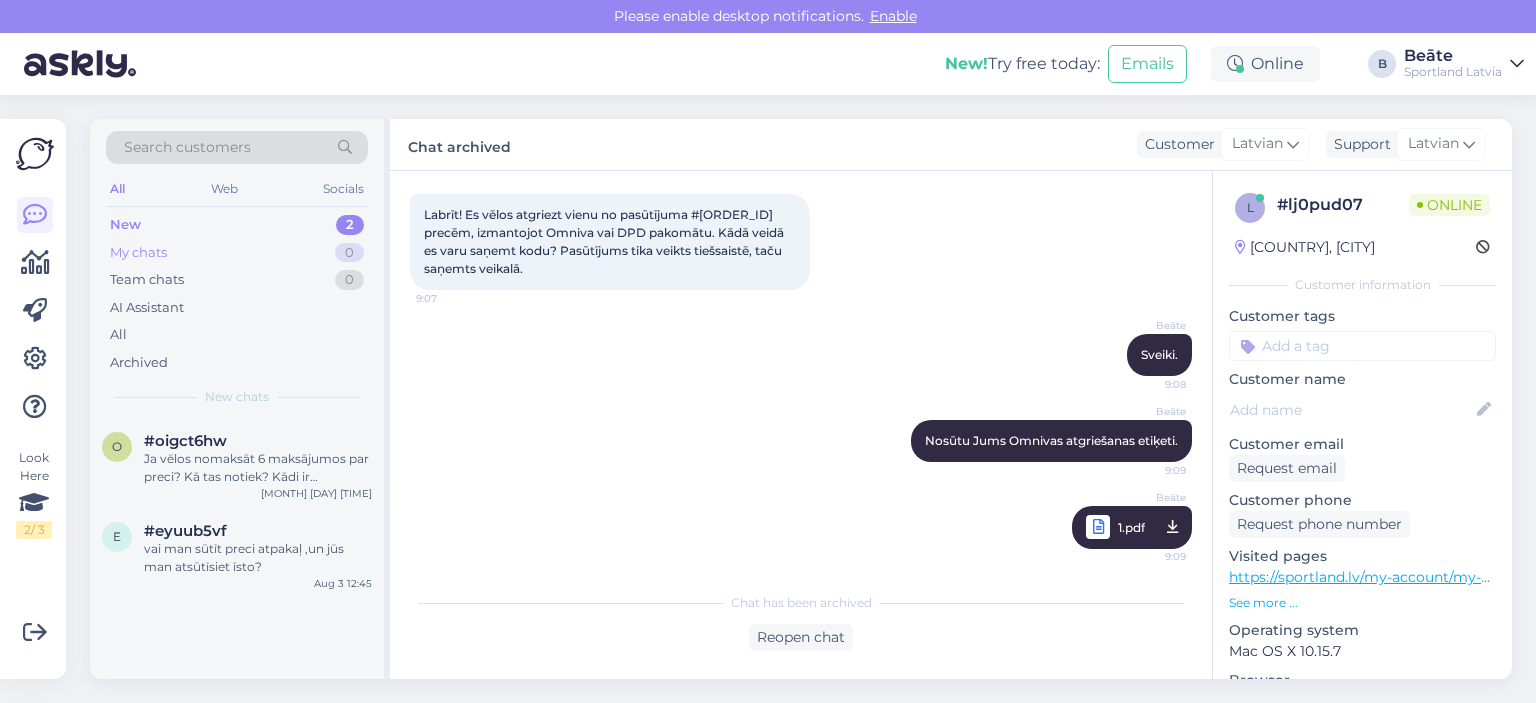 click on "My chats" at bounding box center (138, 253) 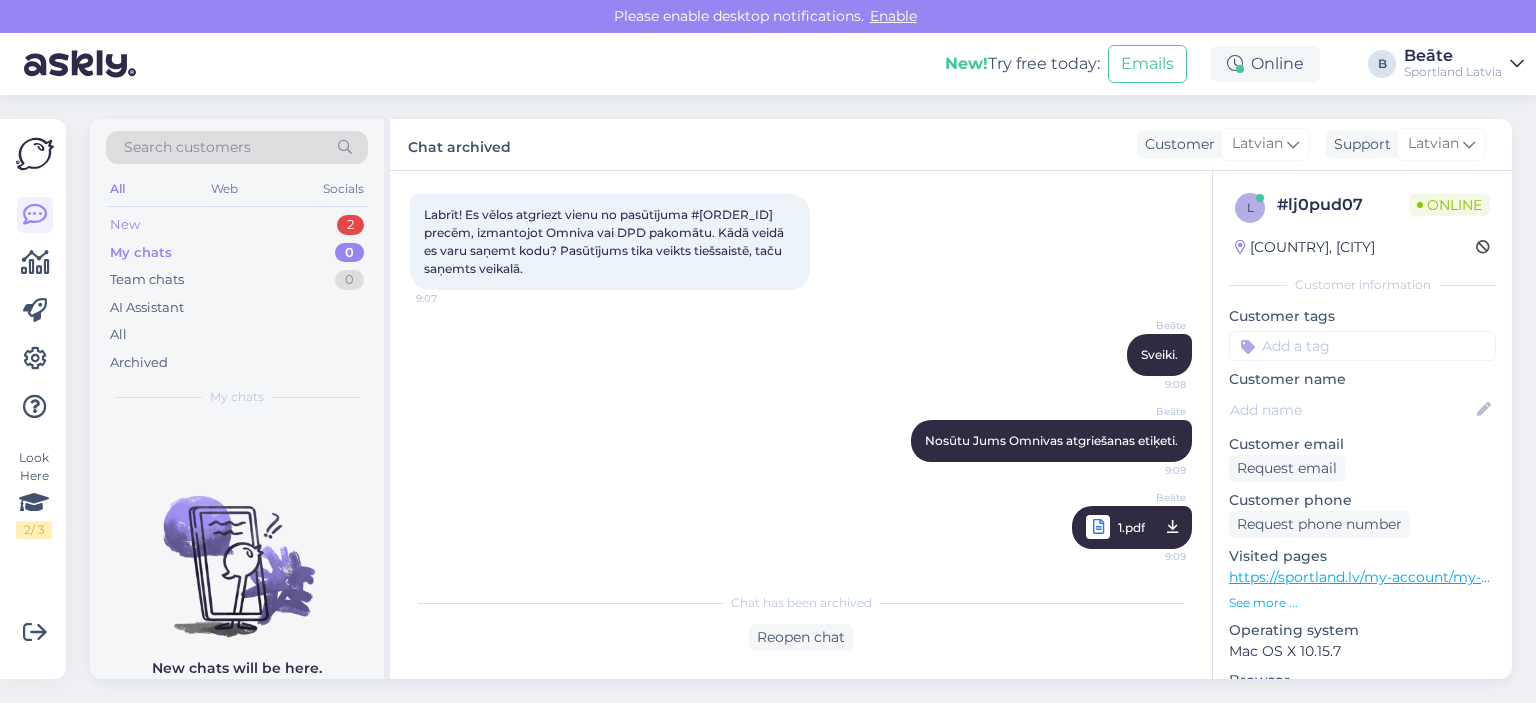 click on "New" at bounding box center [125, 225] 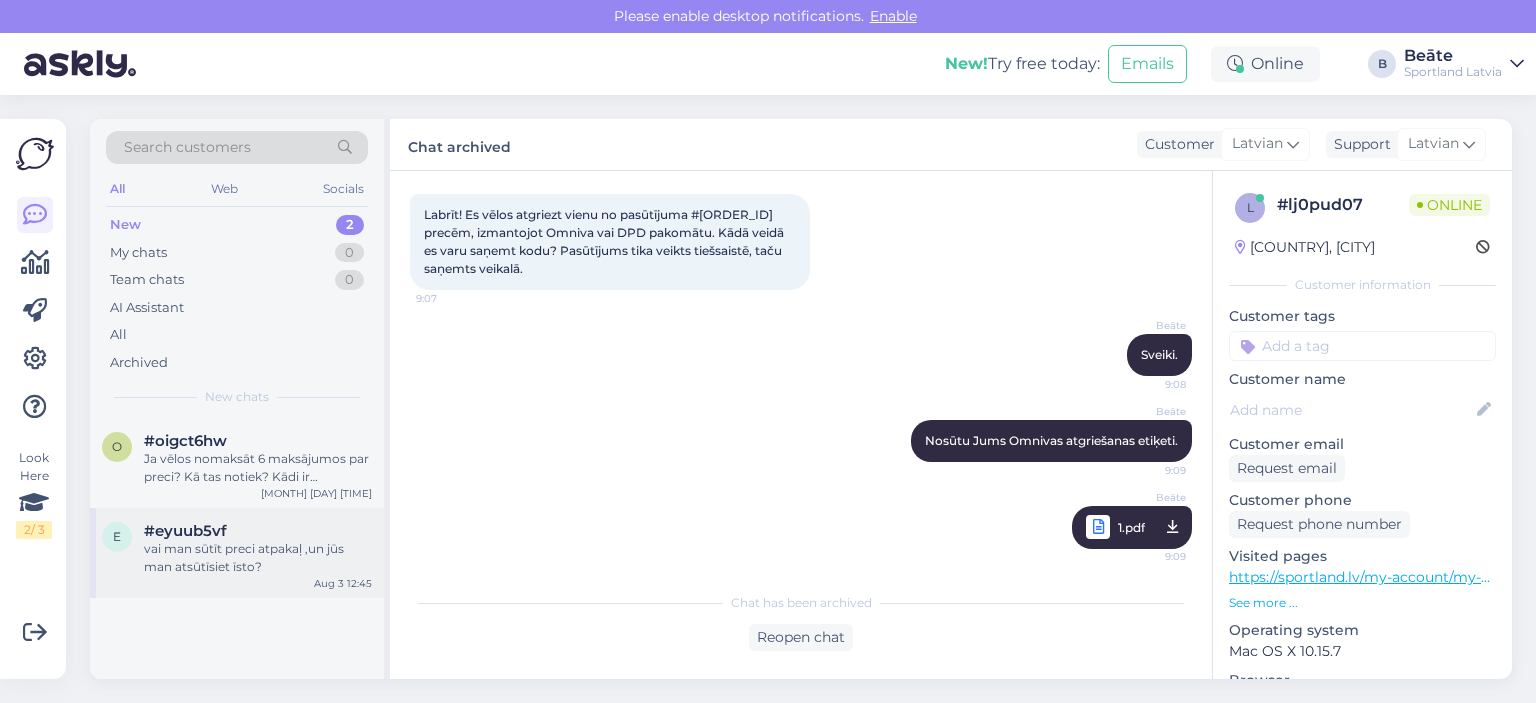 click on "vai man sūtīt preci atpakaļ ,un jūs man atsūtīsiet īsto?" at bounding box center [258, 558] 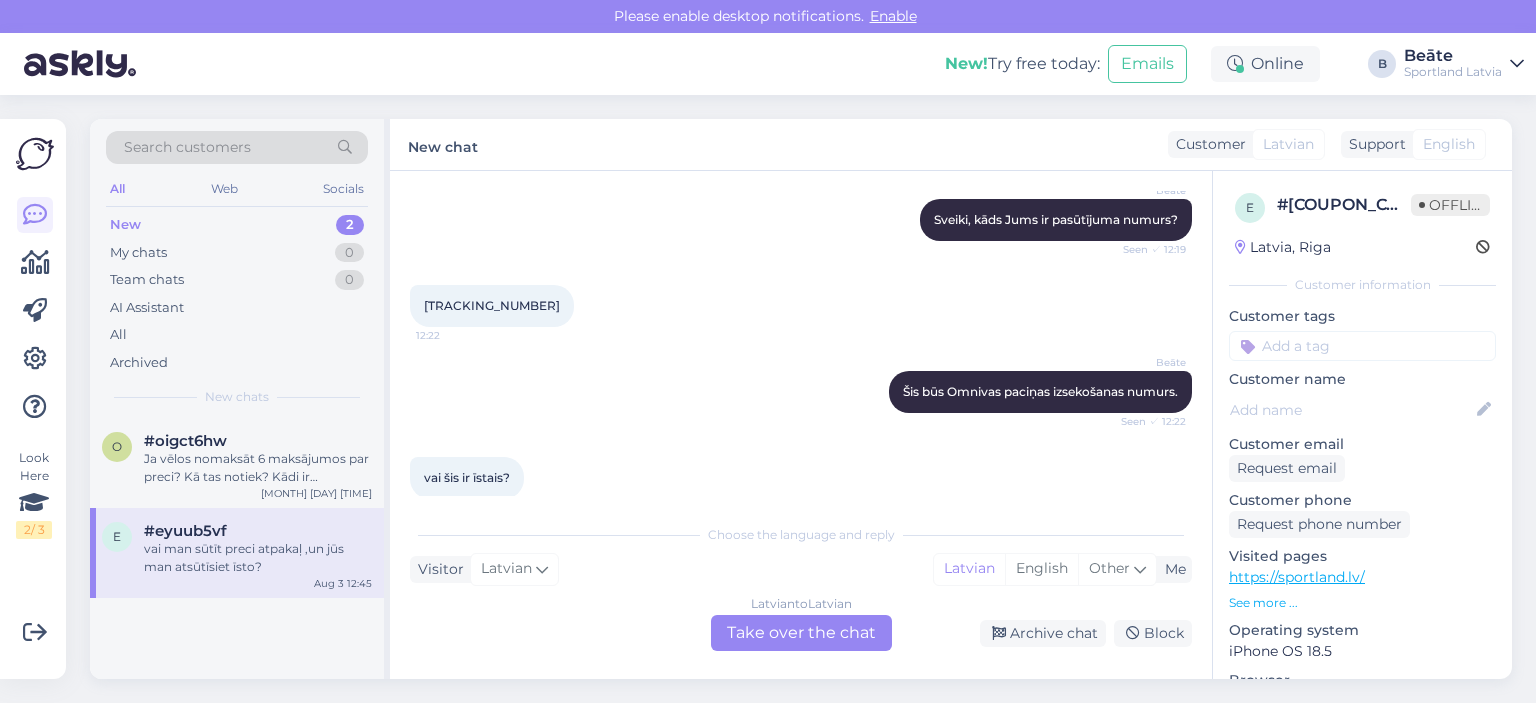 scroll, scrollTop: 502, scrollLeft: 0, axis: vertical 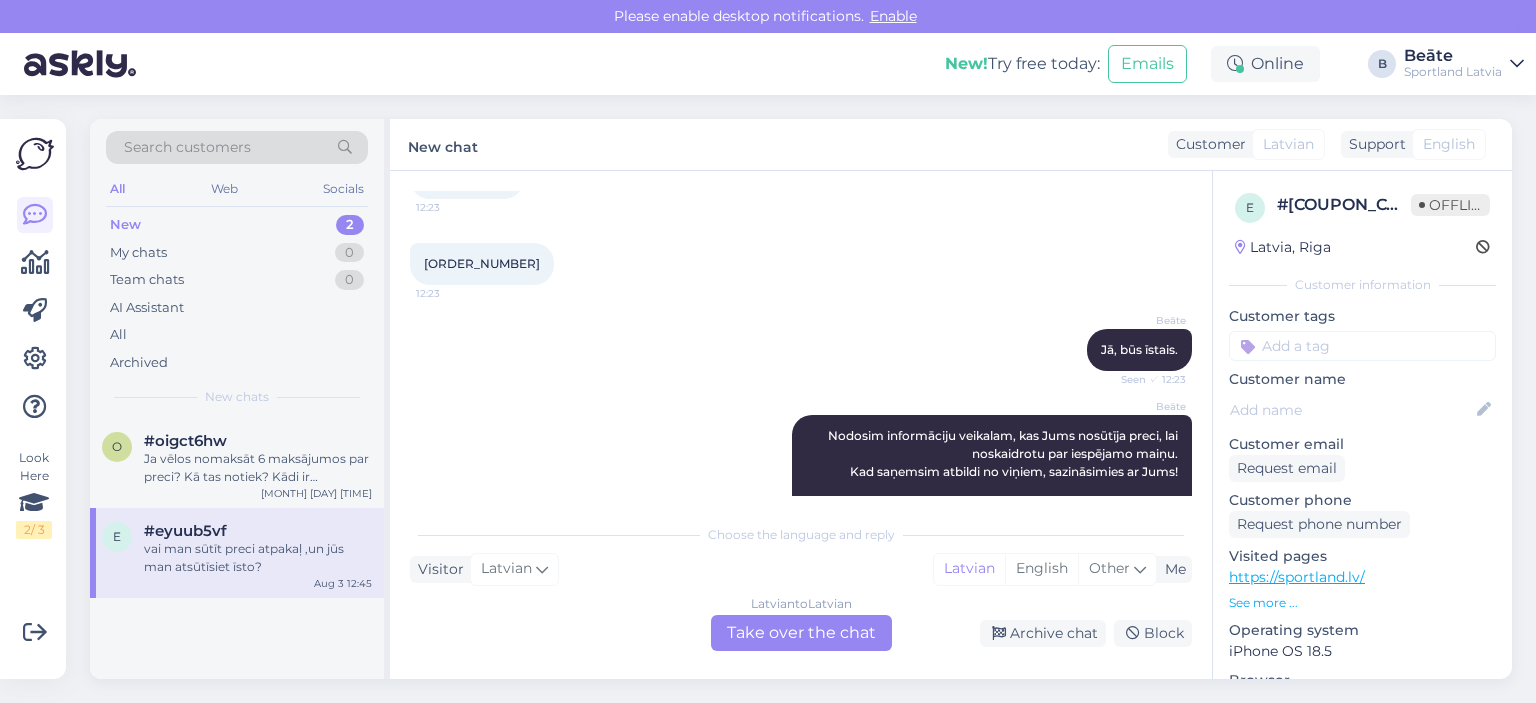 click on "[ORDER_NUMBER]" at bounding box center [482, 263] 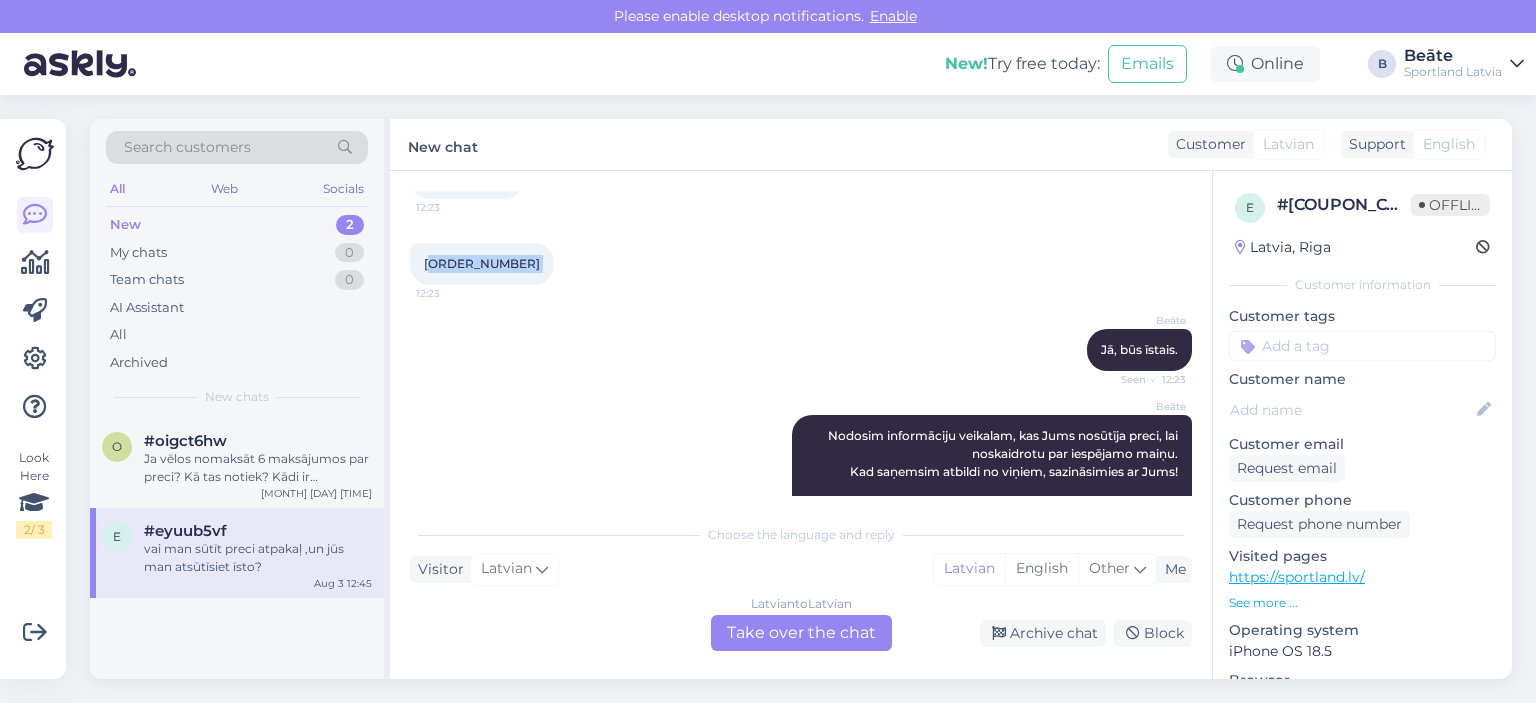 click on "[ORDER_NUMBER]" at bounding box center [482, 263] 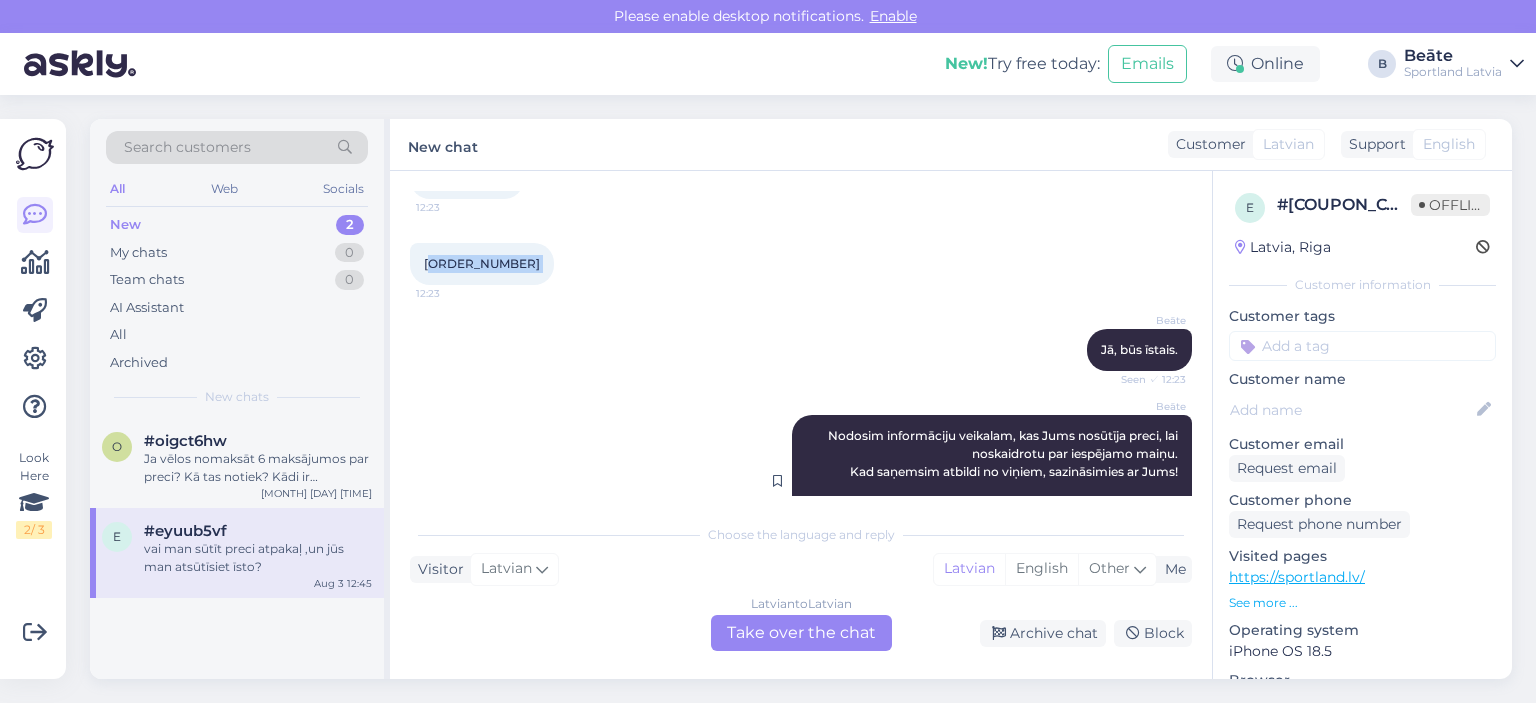 scroll, scrollTop: 702, scrollLeft: 0, axis: vertical 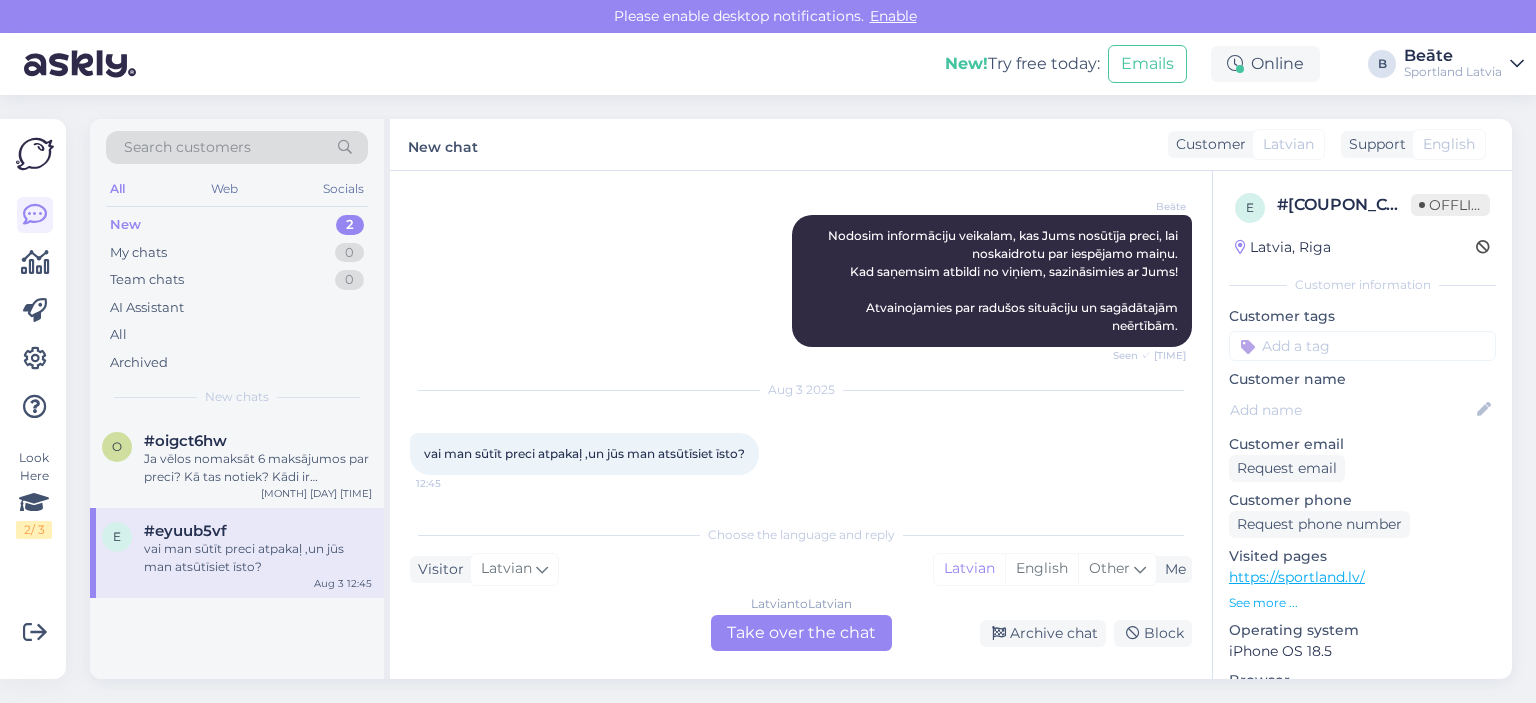 click on "Latvian  to  Latvian Take over the chat" at bounding box center [801, 633] 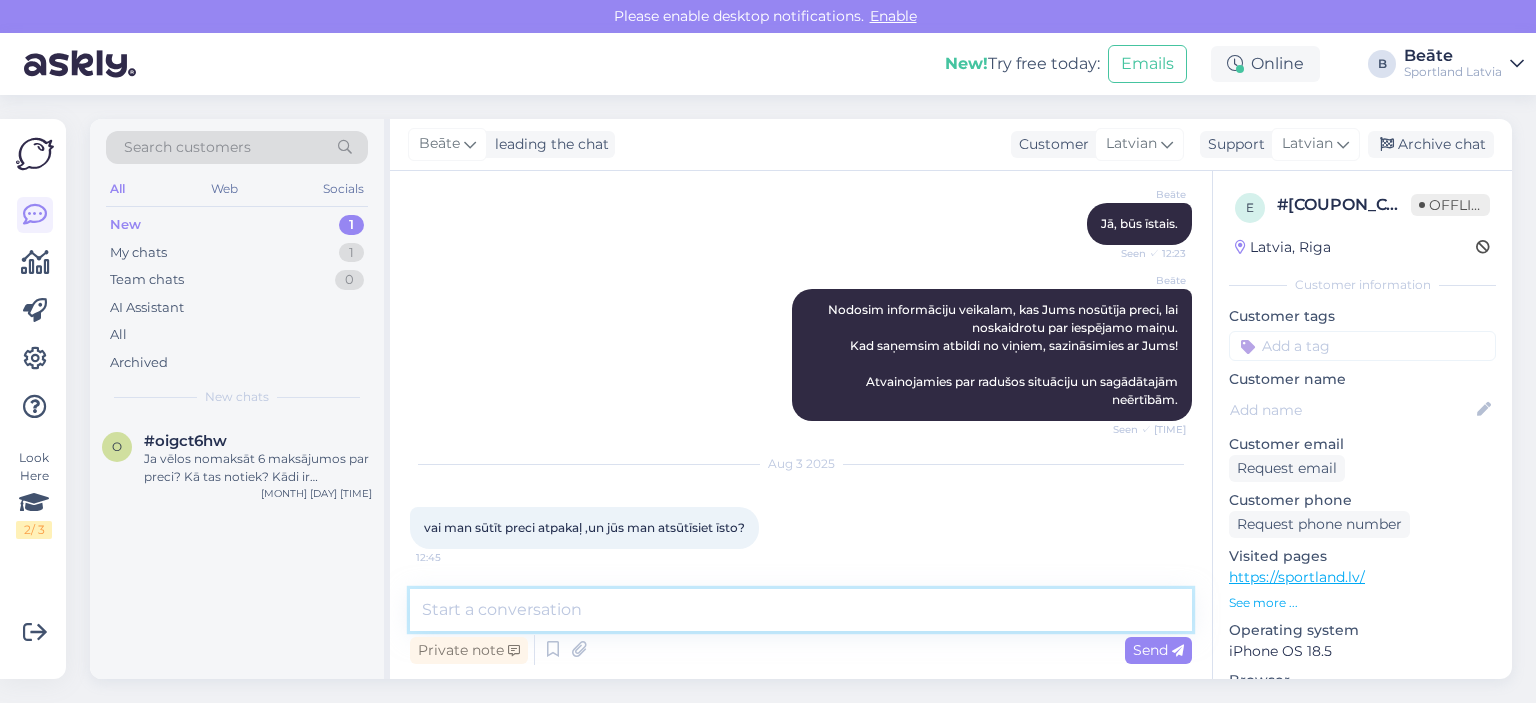 click at bounding box center [801, 610] 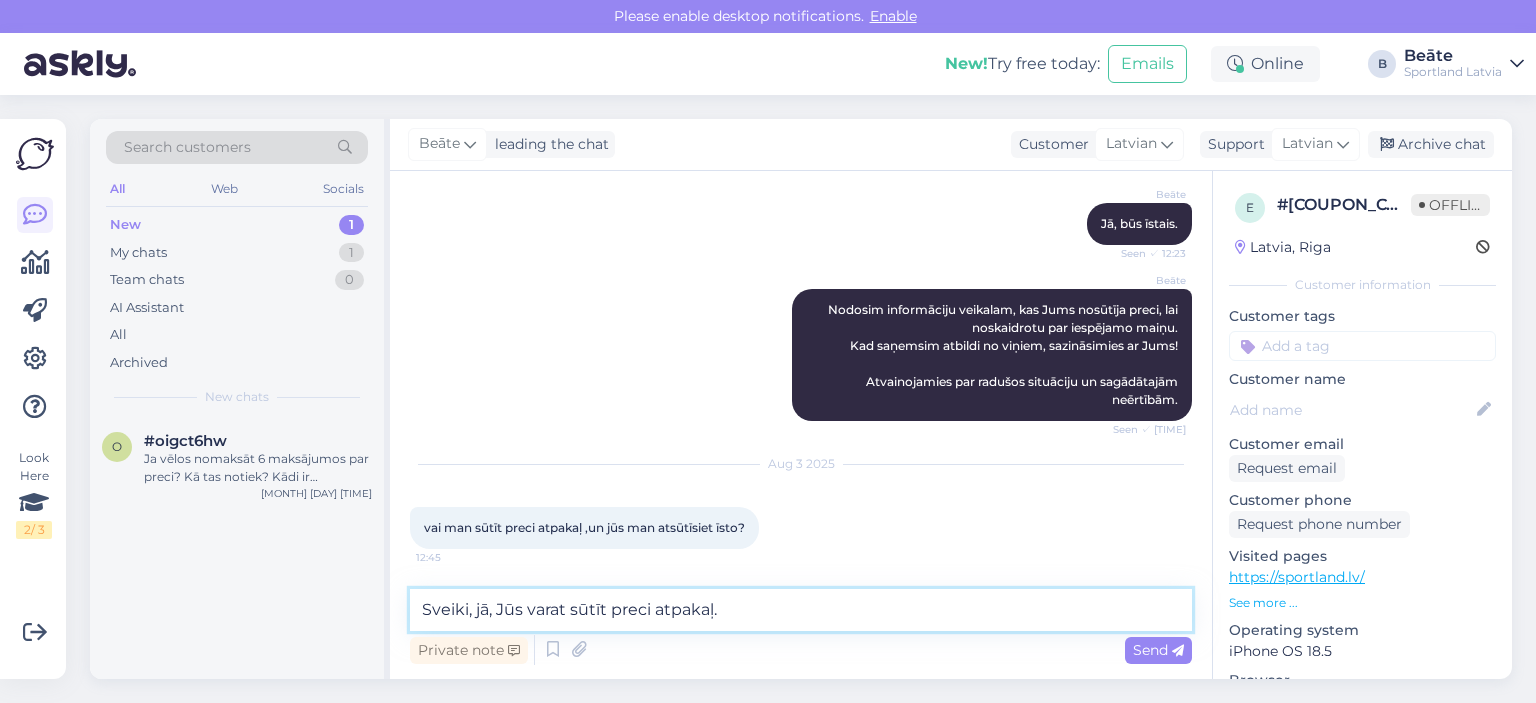 scroll, scrollTop: 652, scrollLeft: 0, axis: vertical 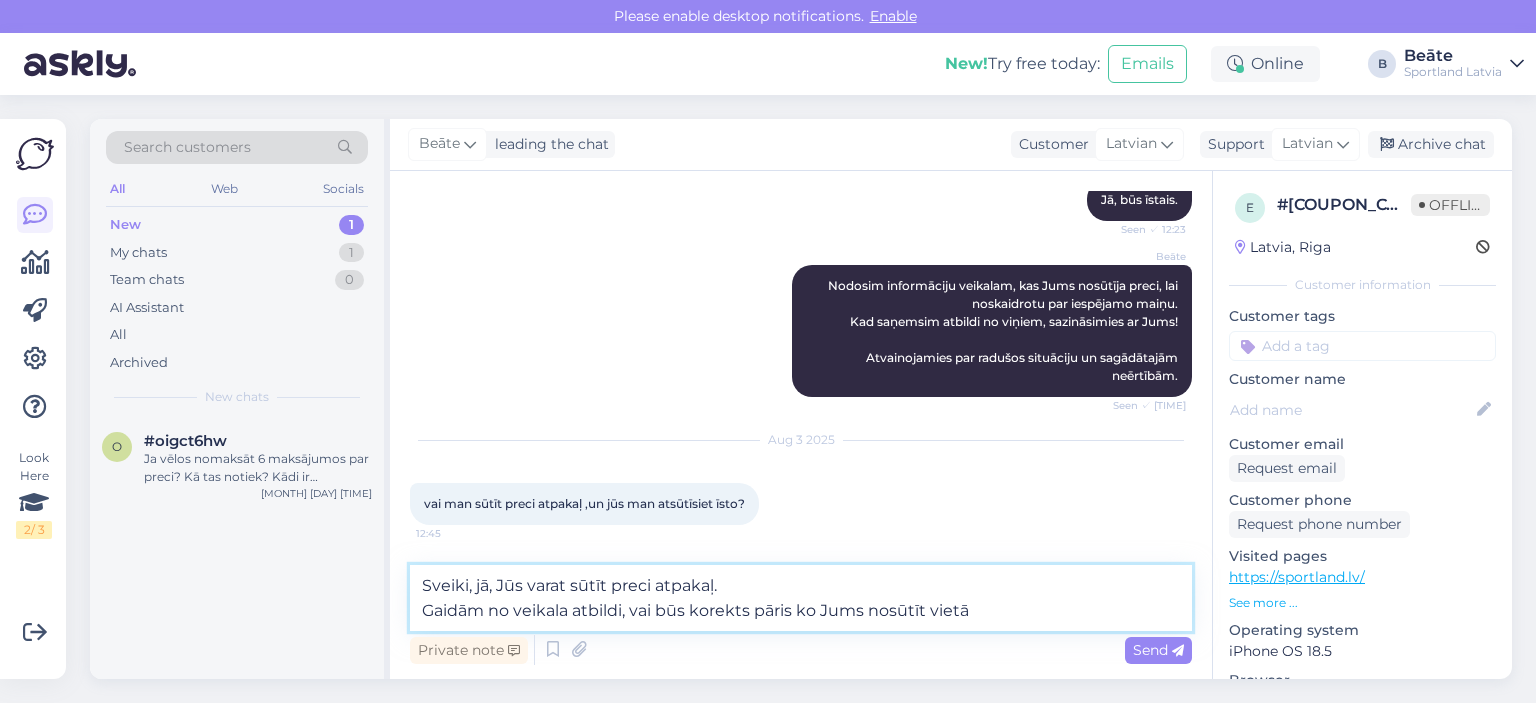 type on "Sveiki, jā, Jūs varat sūtīt preci atpakaļ.
Gaidām no veikala atbildi, vai būs korekts pāris ko Jums nosūtīt vietā." 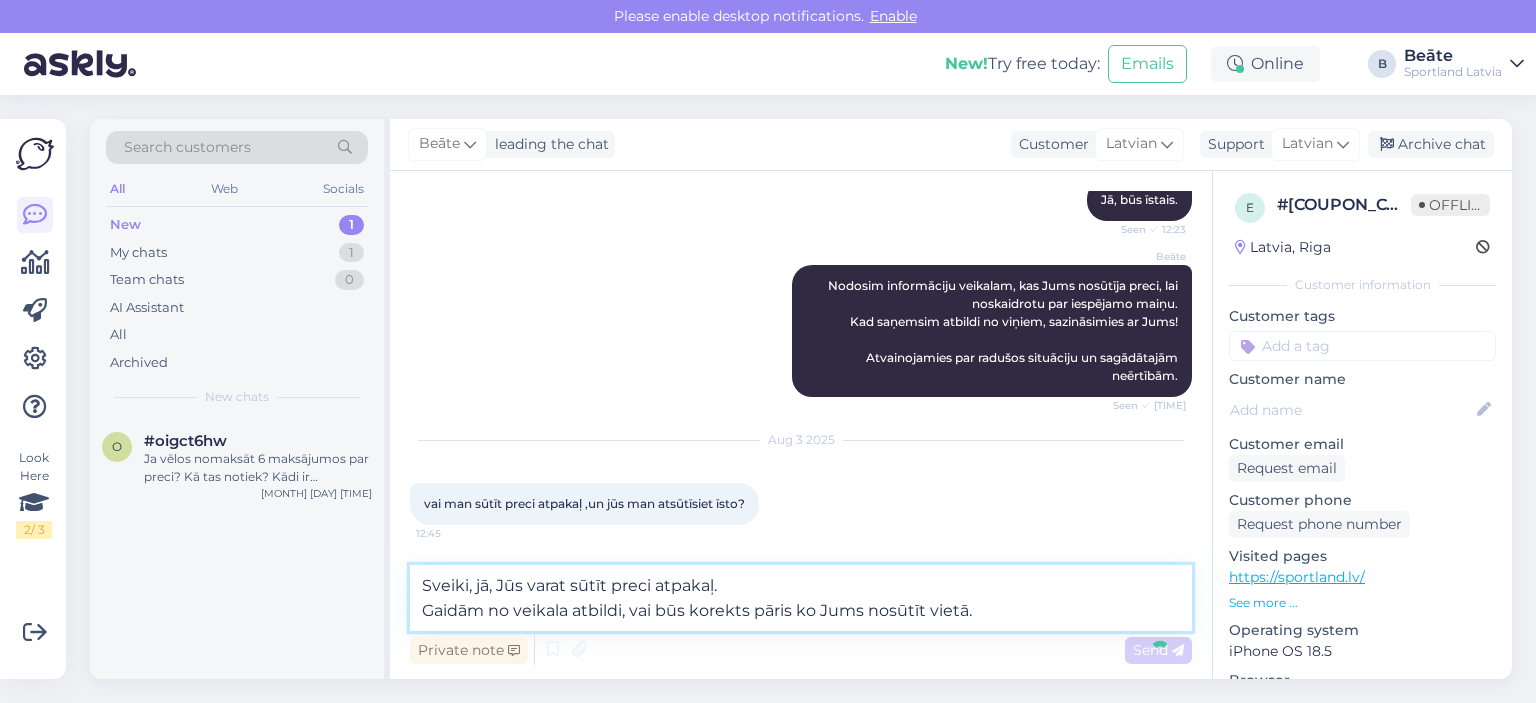 type 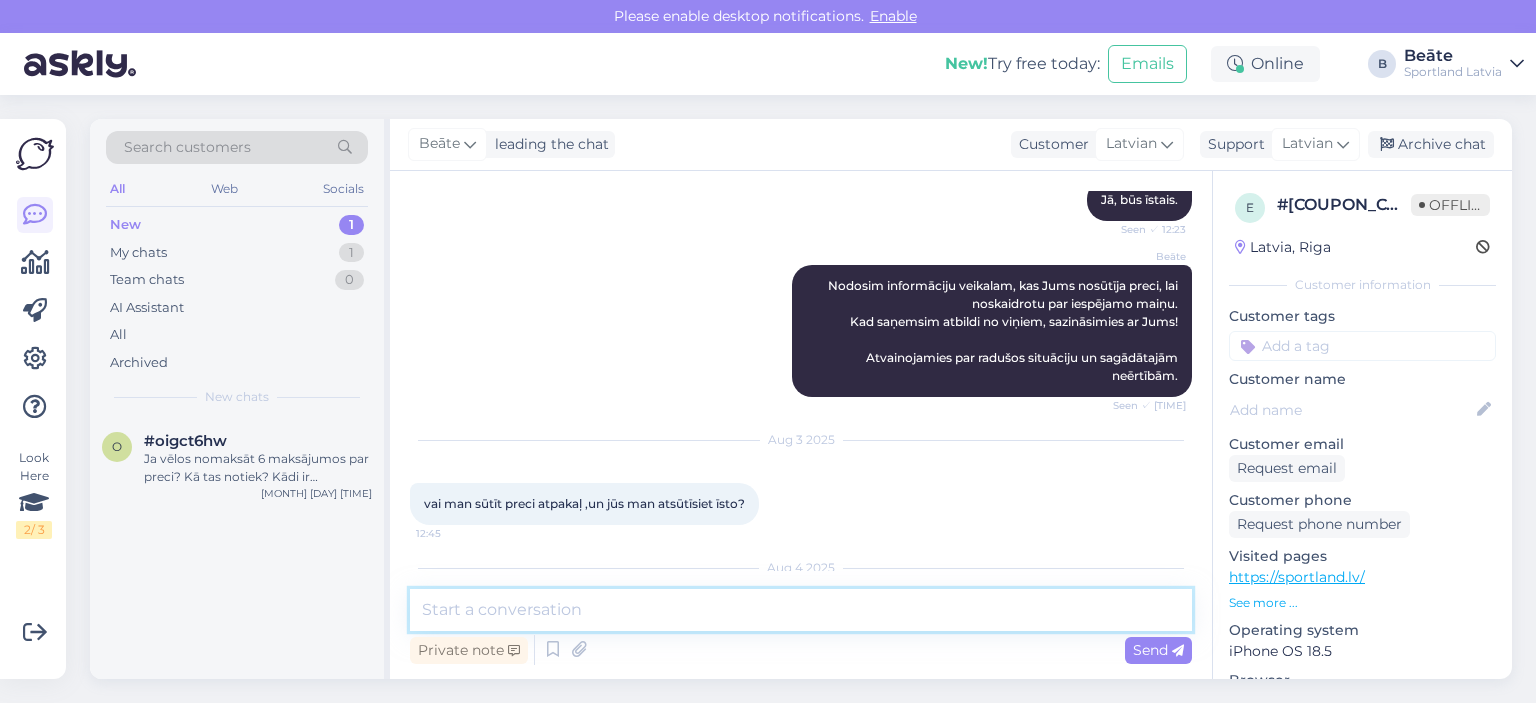 scroll, scrollTop: 792, scrollLeft: 0, axis: vertical 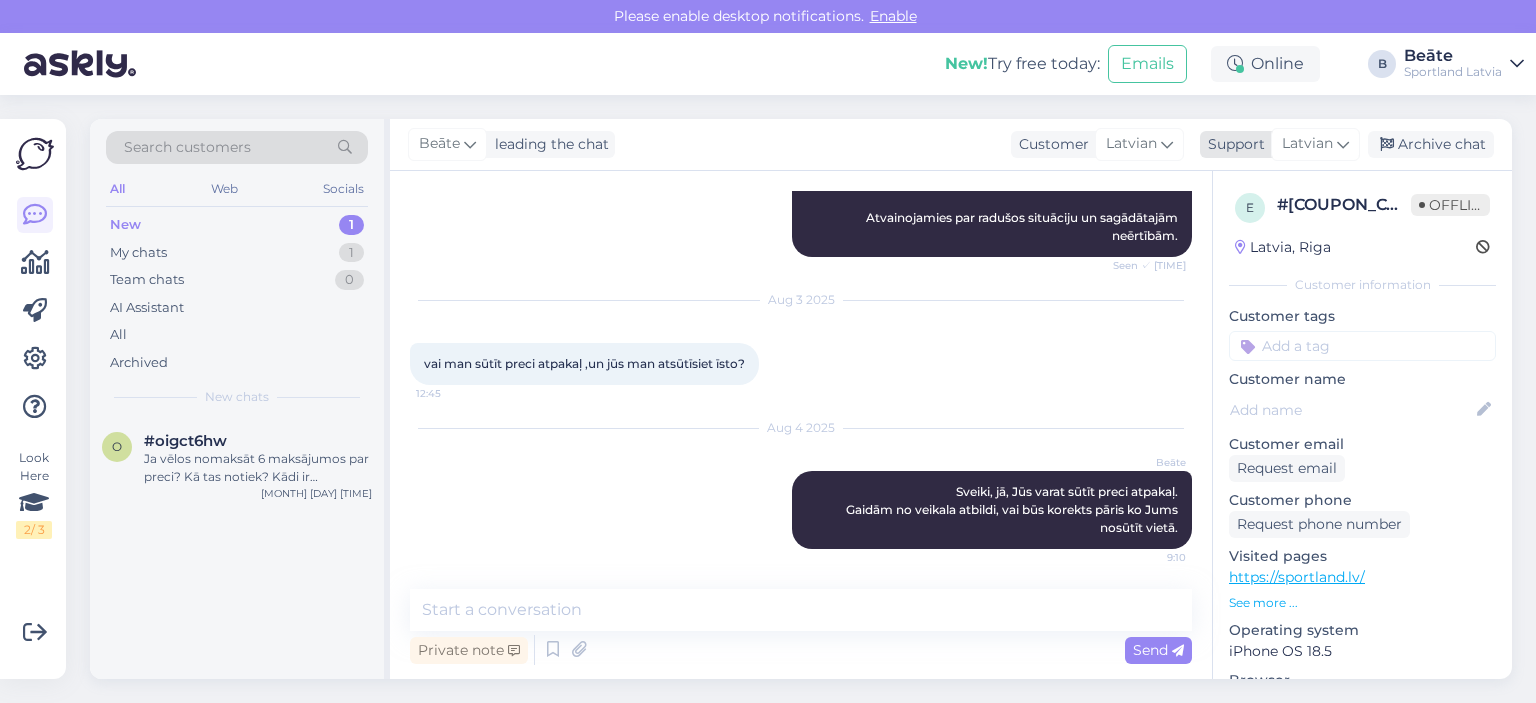 drag, startPoint x: 1445, startPoint y: 151, endPoint x: 1325, endPoint y: 150, distance: 120.004166 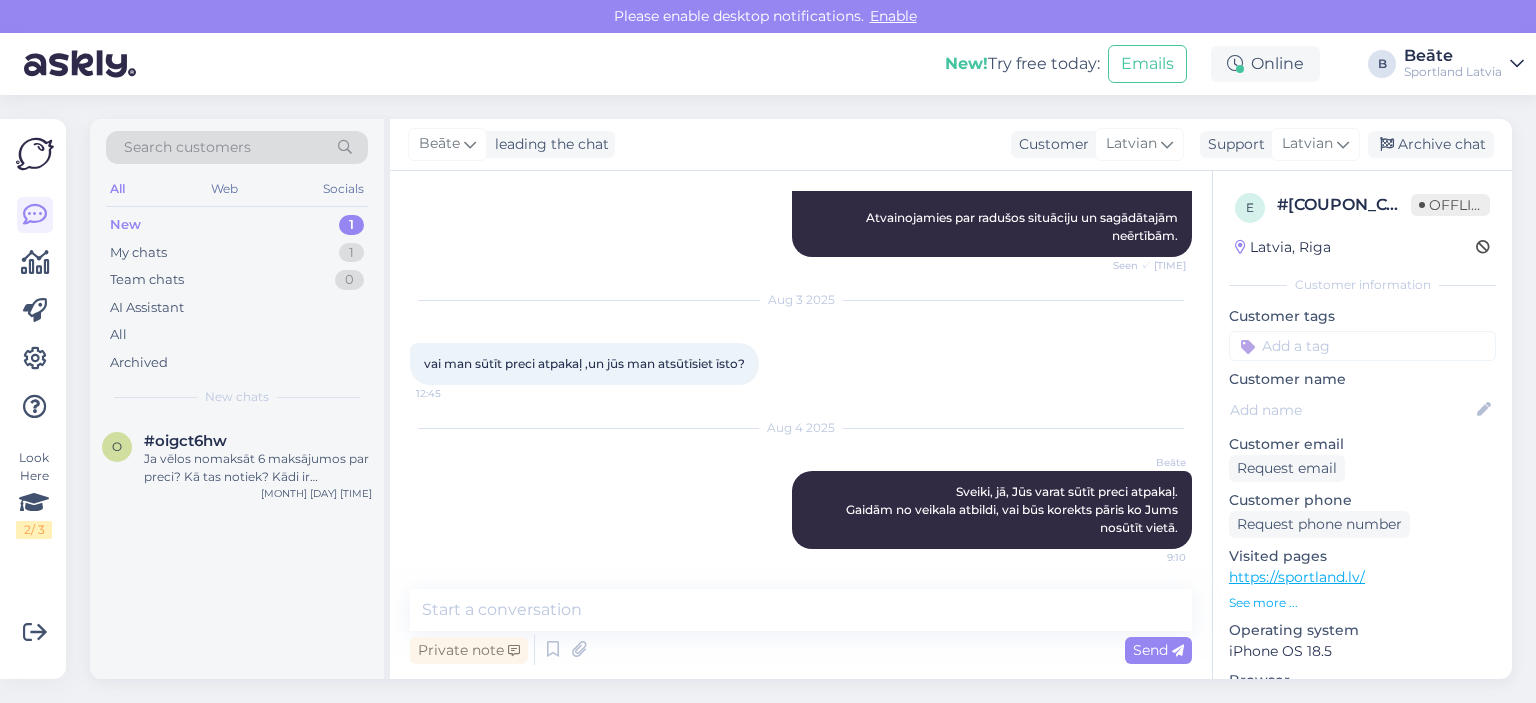 scroll, scrollTop: 798, scrollLeft: 0, axis: vertical 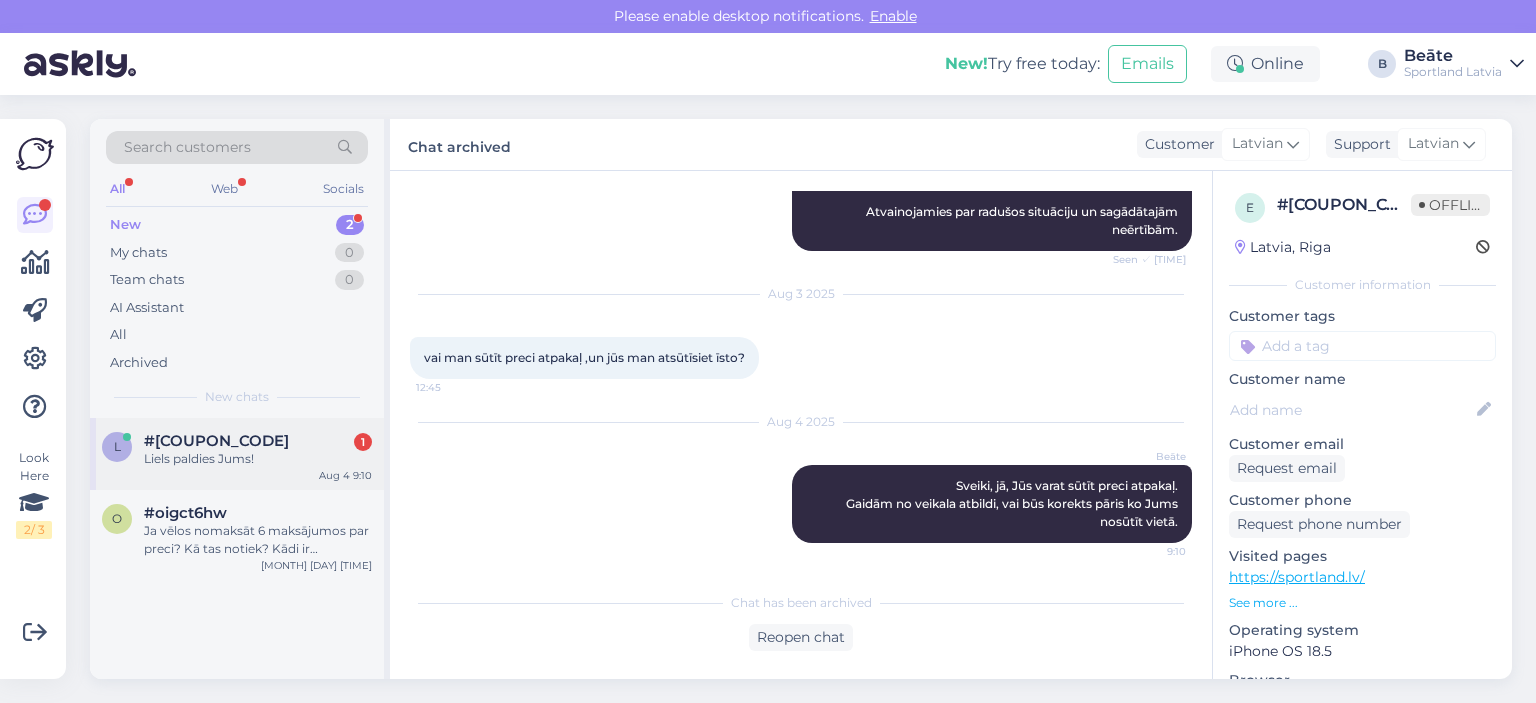 click on "Liels paldies Jums!" at bounding box center (258, 459) 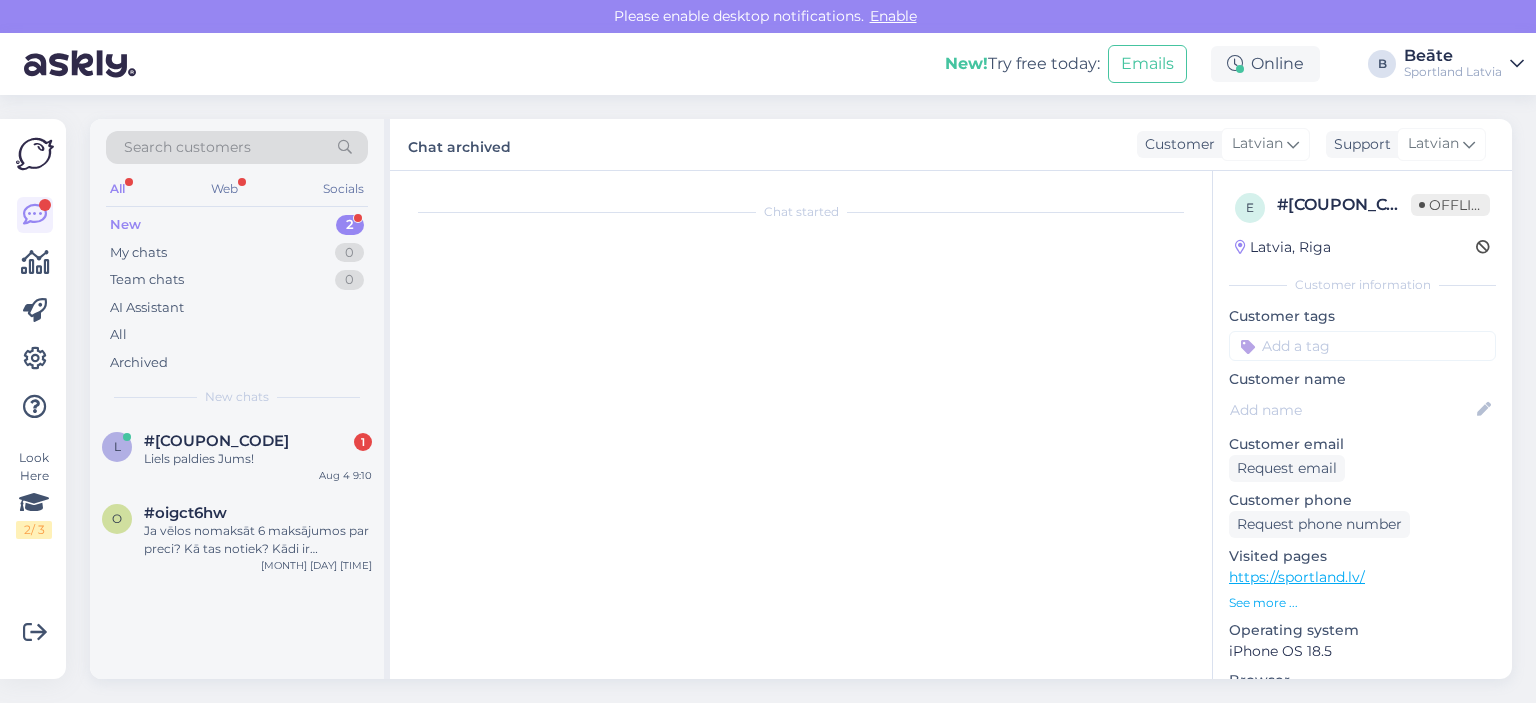 scroll, scrollTop: 263, scrollLeft: 0, axis: vertical 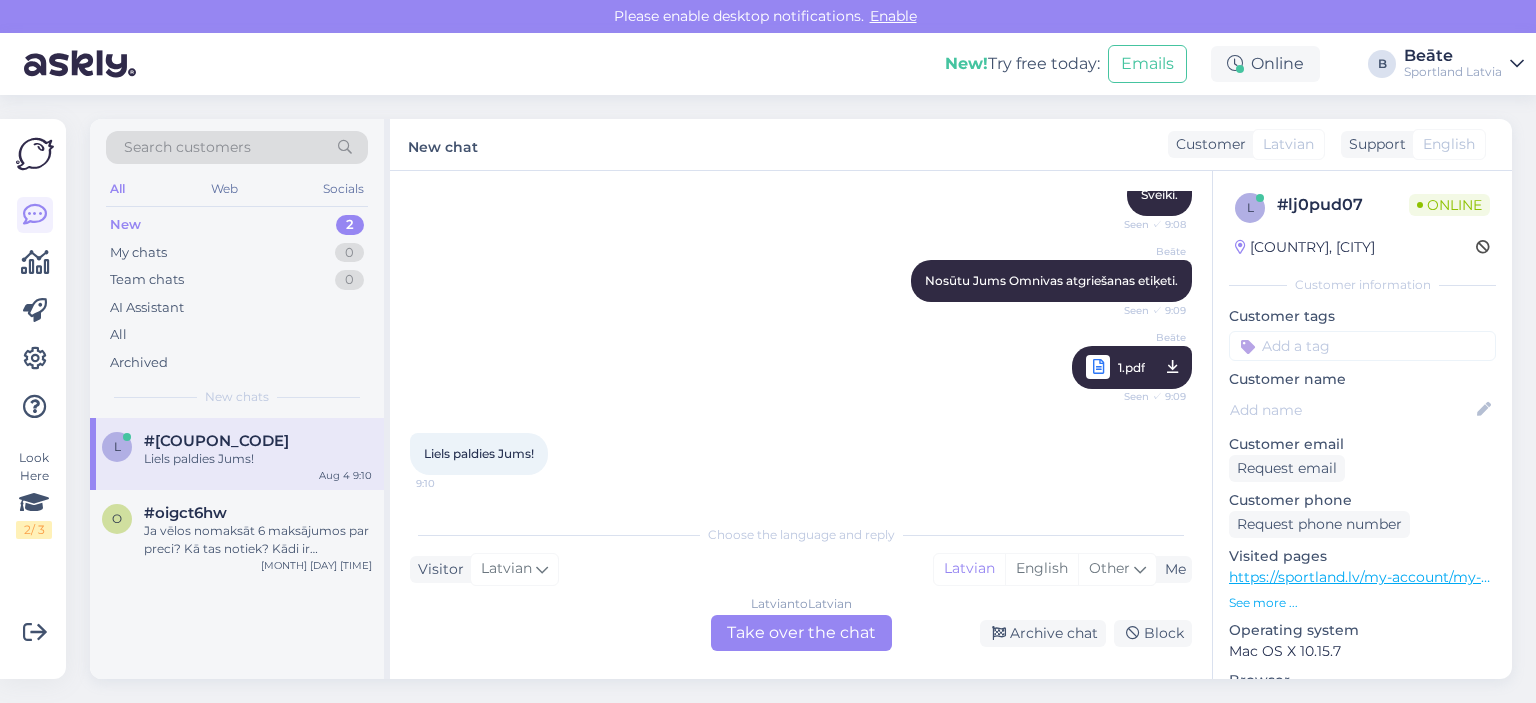 click on "Latvian  to  Latvian Take over the chat" at bounding box center [801, 633] 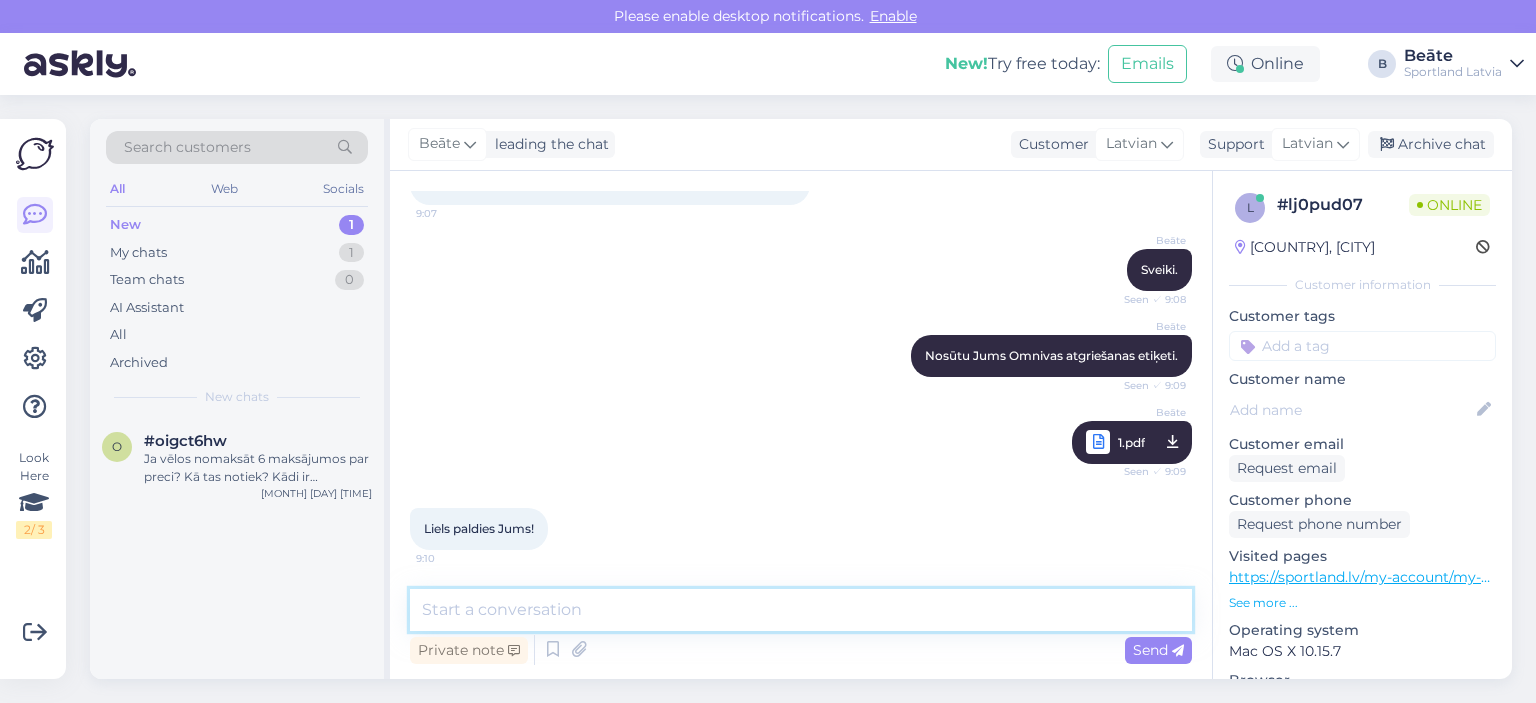 click at bounding box center [801, 610] 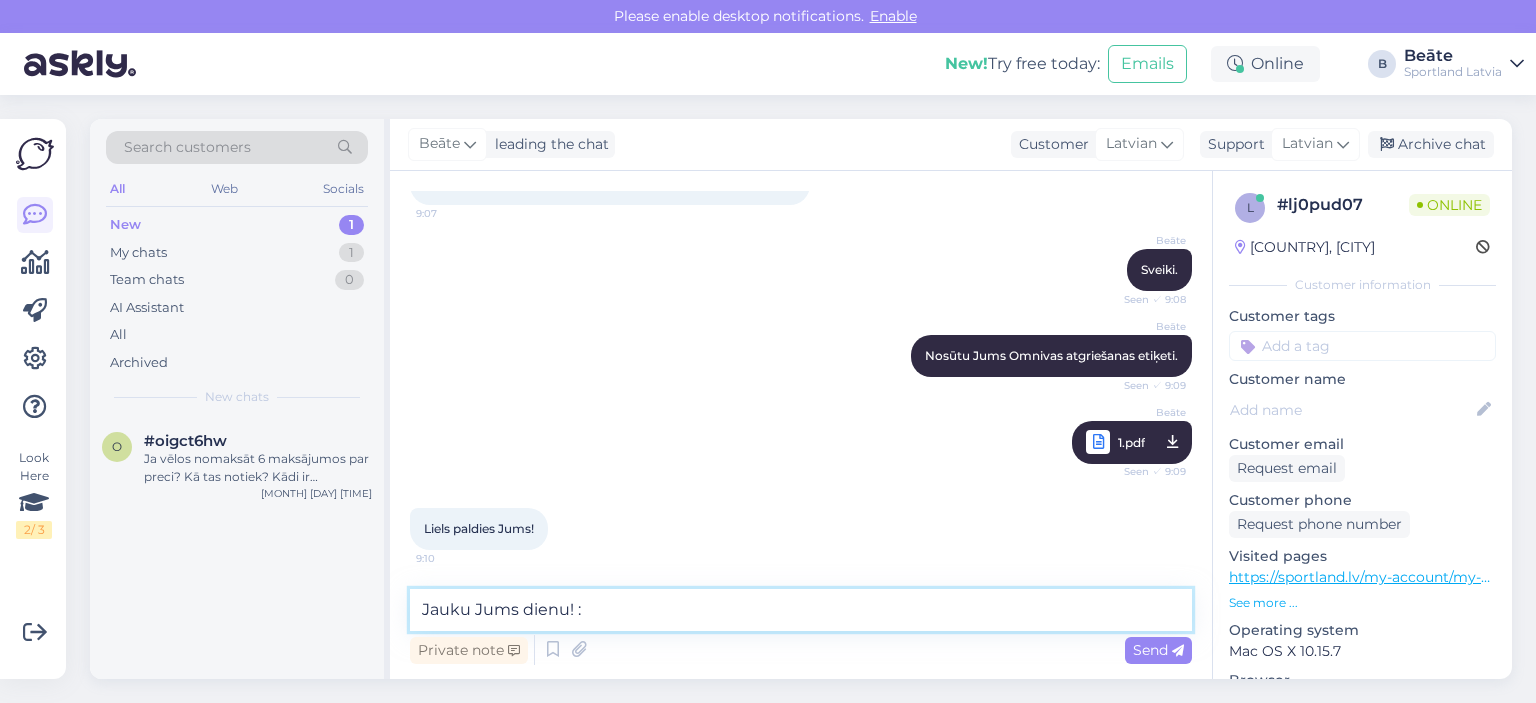 type on "Jauku Jums dienu! :)" 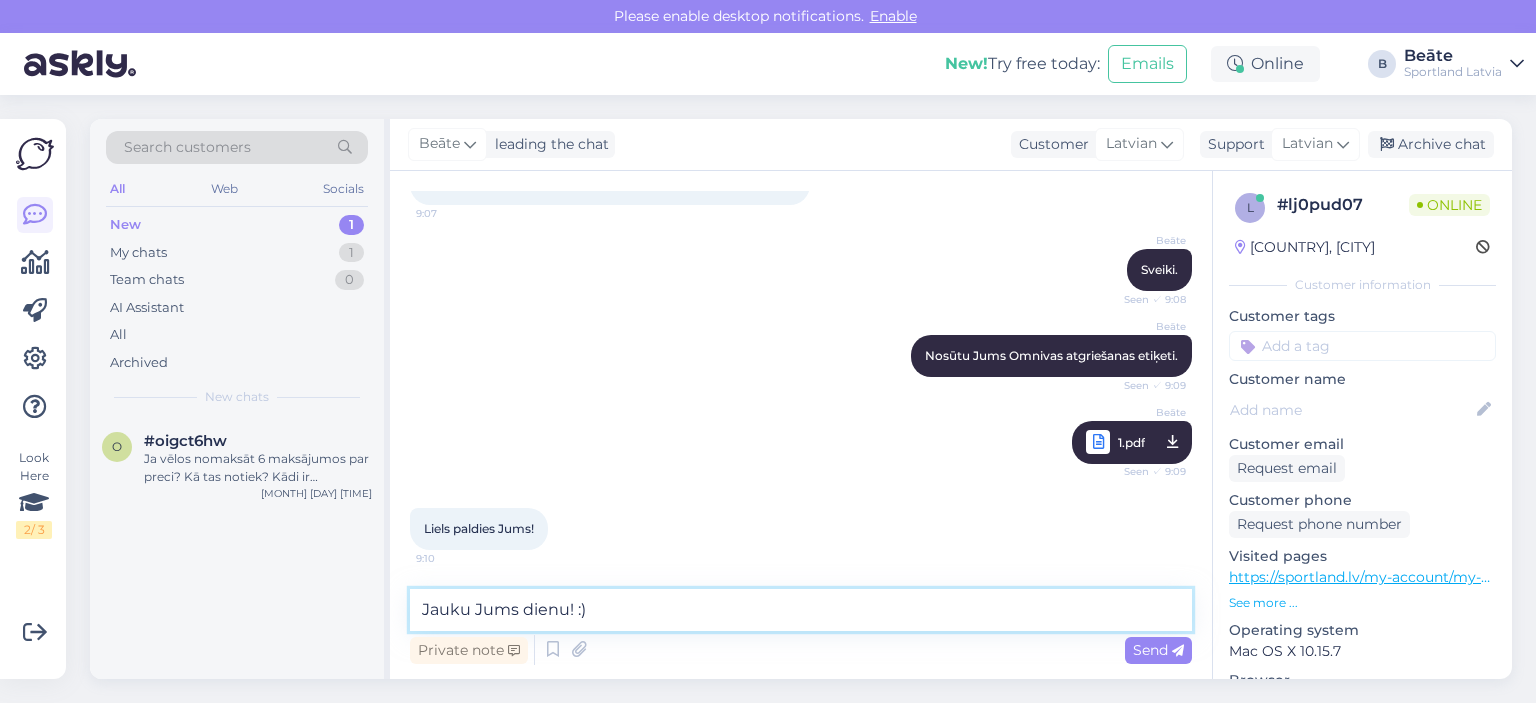 type 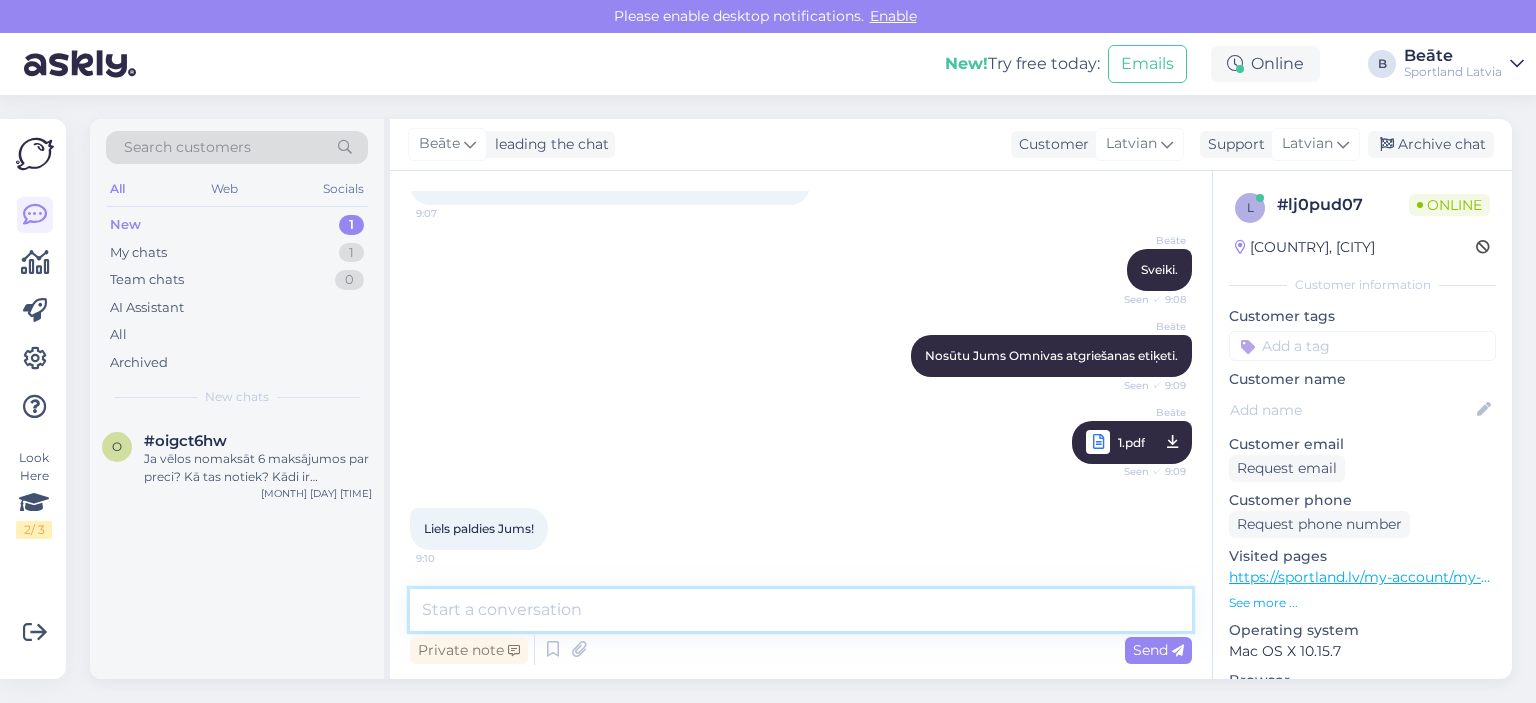 scroll, scrollTop: 275, scrollLeft: 0, axis: vertical 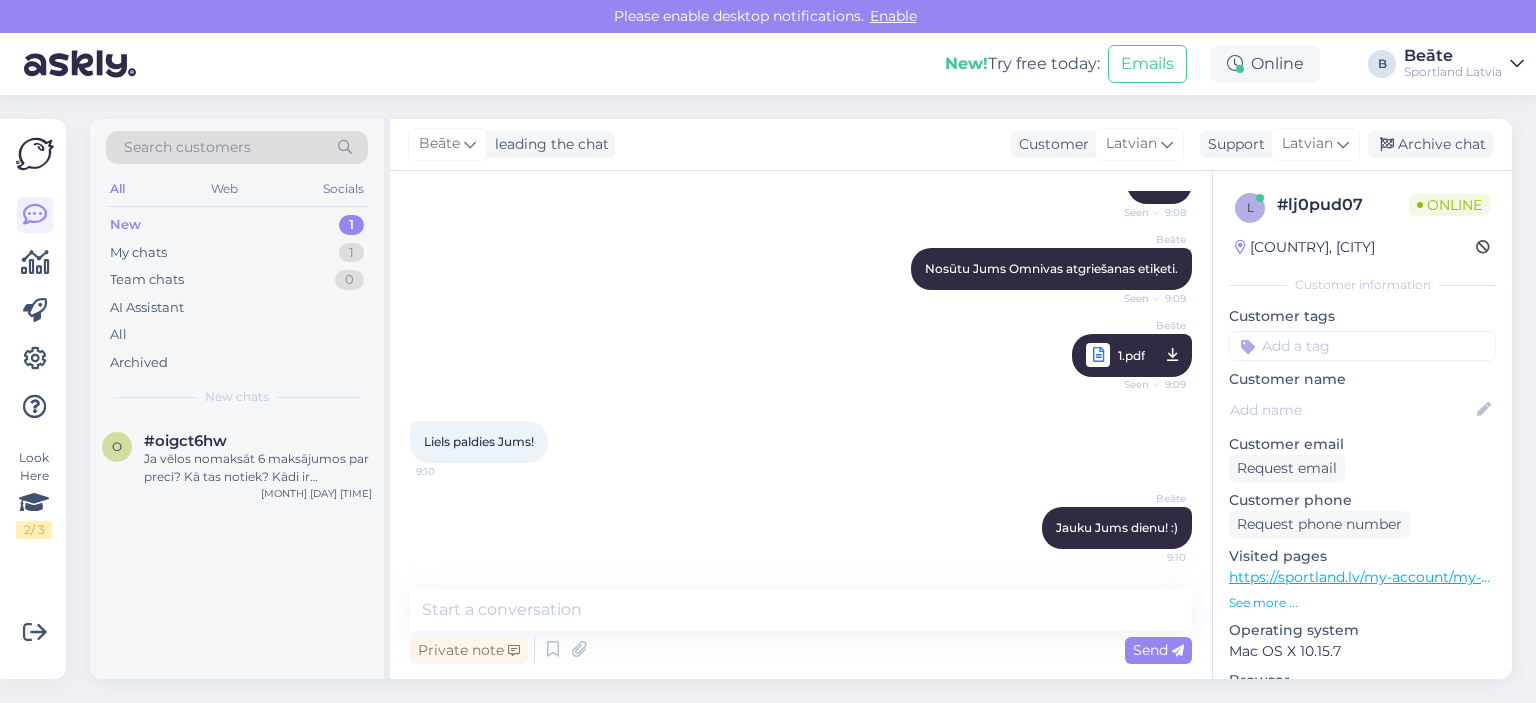 click on "Beāte leading the chat Customer Latvian Support Latvian Archive chat" at bounding box center [951, 145] 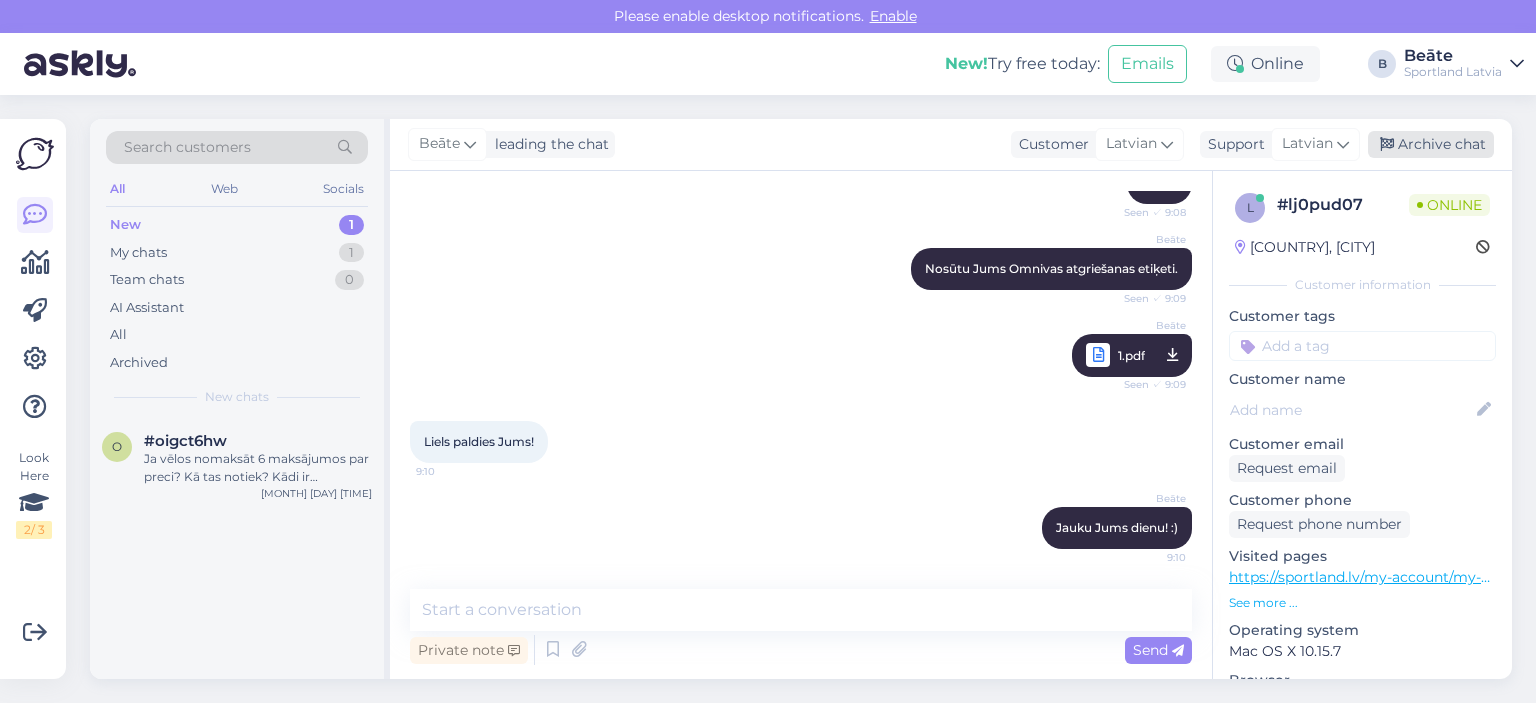click on "Archive chat" at bounding box center [1431, 144] 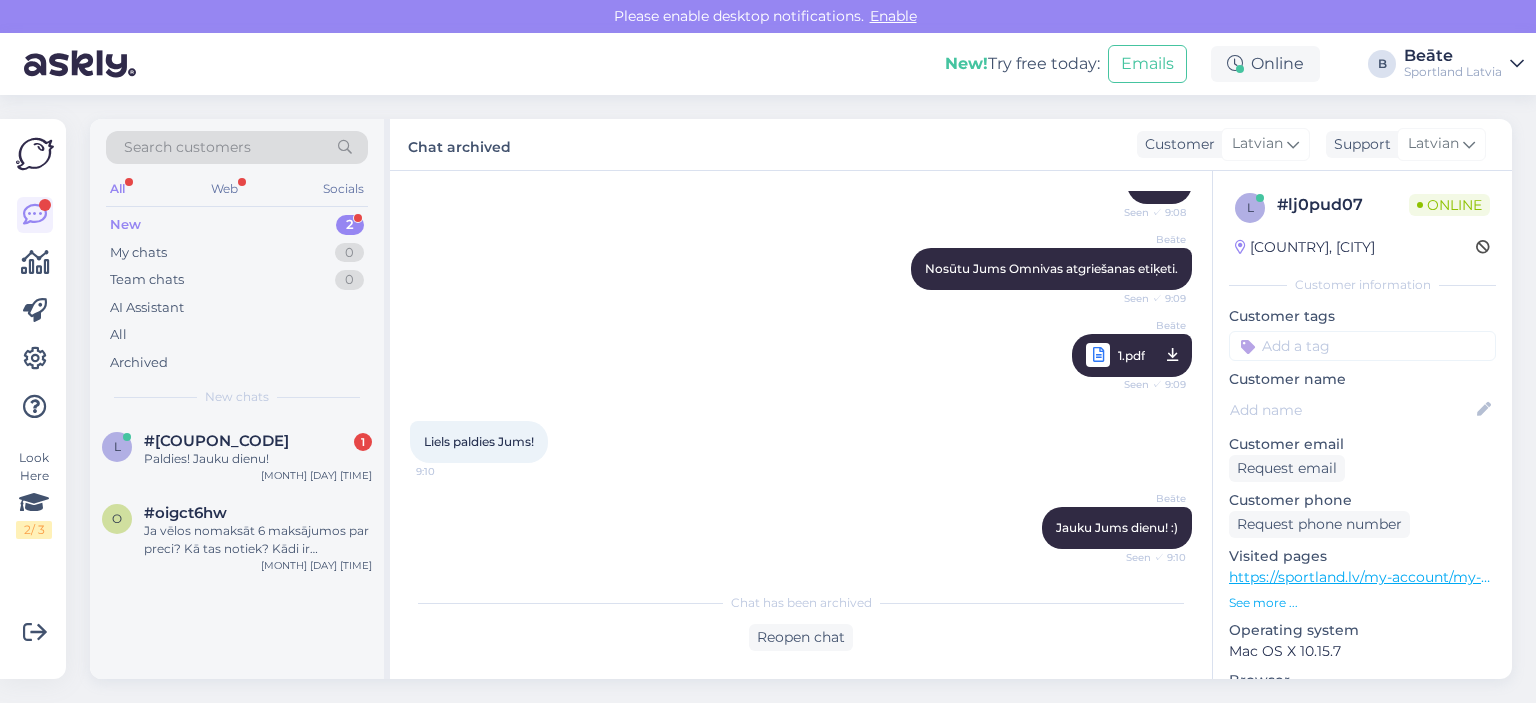 scroll, scrollTop: 367, scrollLeft: 0, axis: vertical 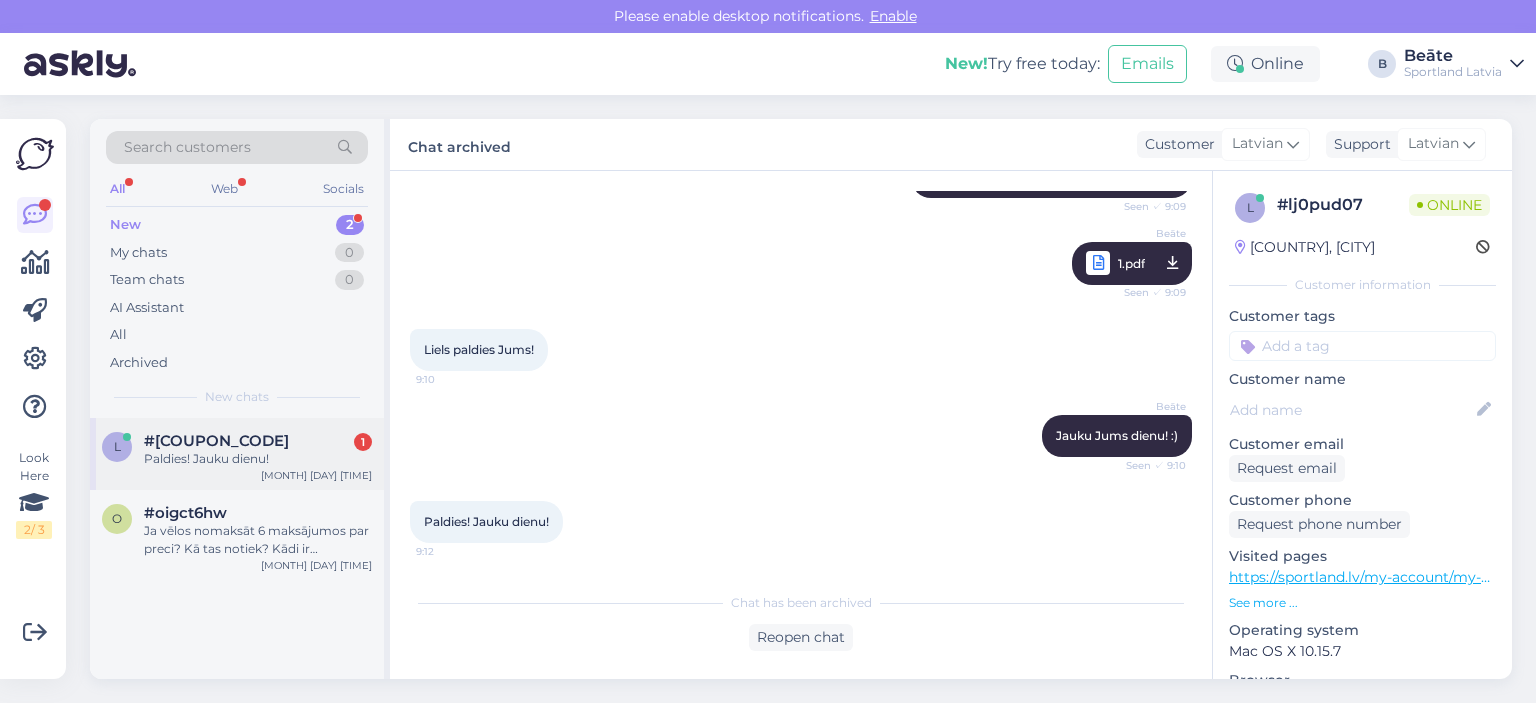 click on "[ORDER_NUMBER] [NUMBER]" at bounding box center [258, 441] 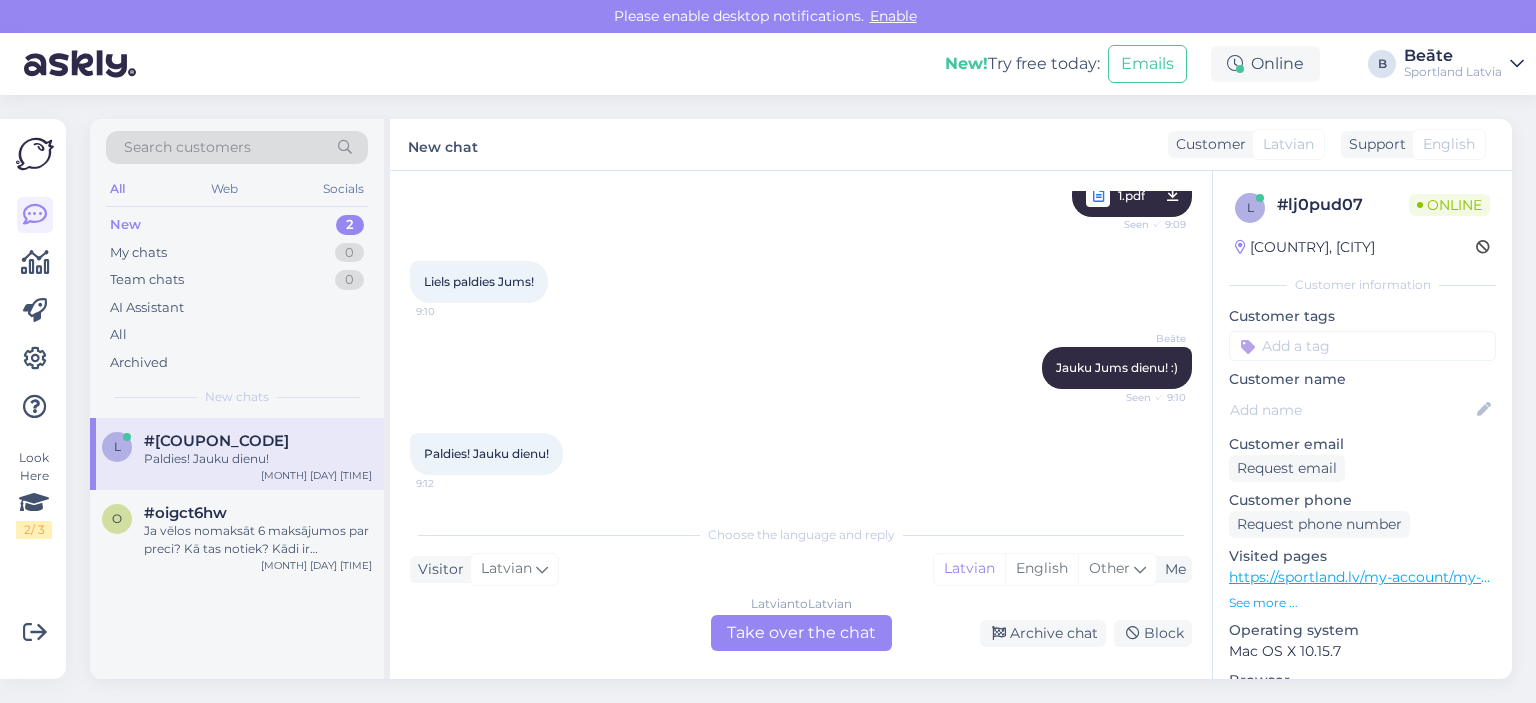 click on "Latvian  to  Latvian Take over the chat" at bounding box center [801, 633] 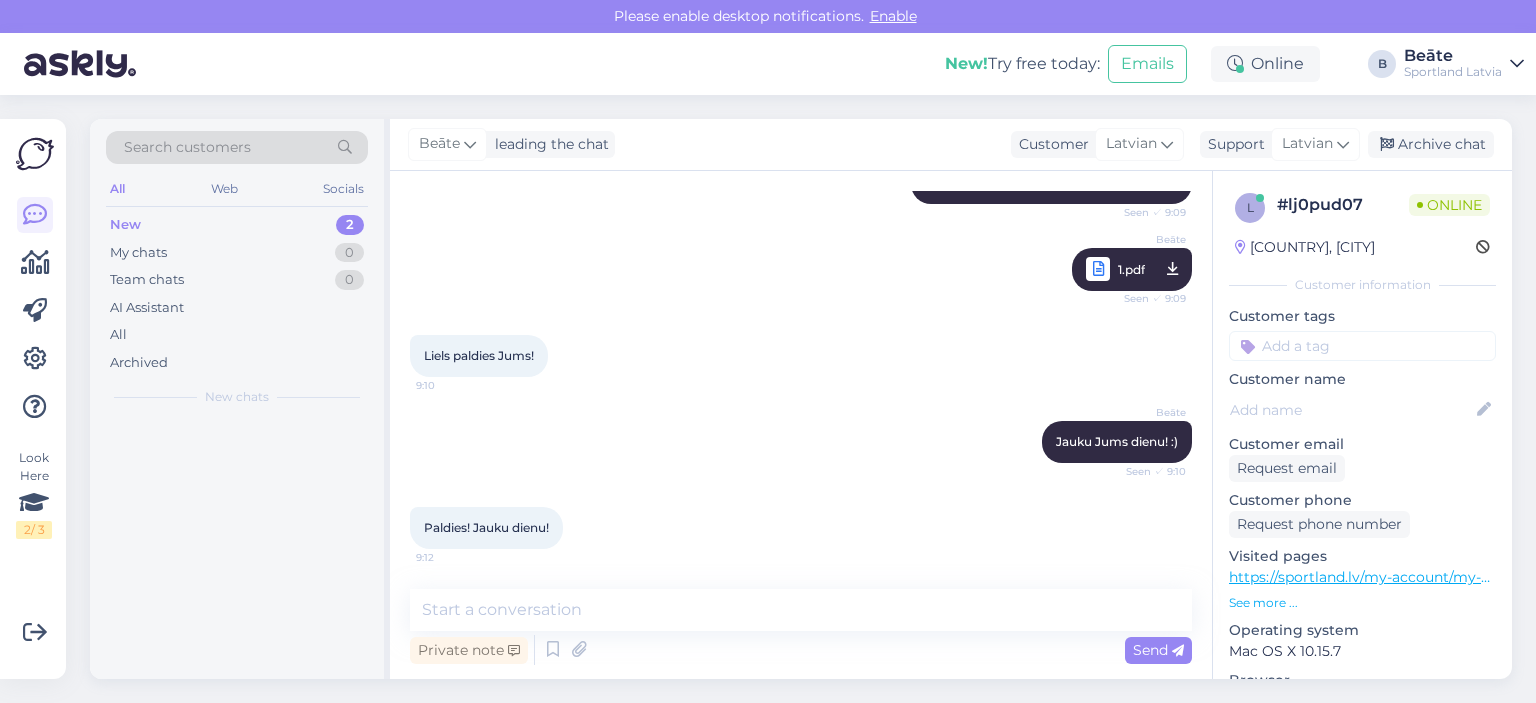 scroll, scrollTop: 360, scrollLeft: 0, axis: vertical 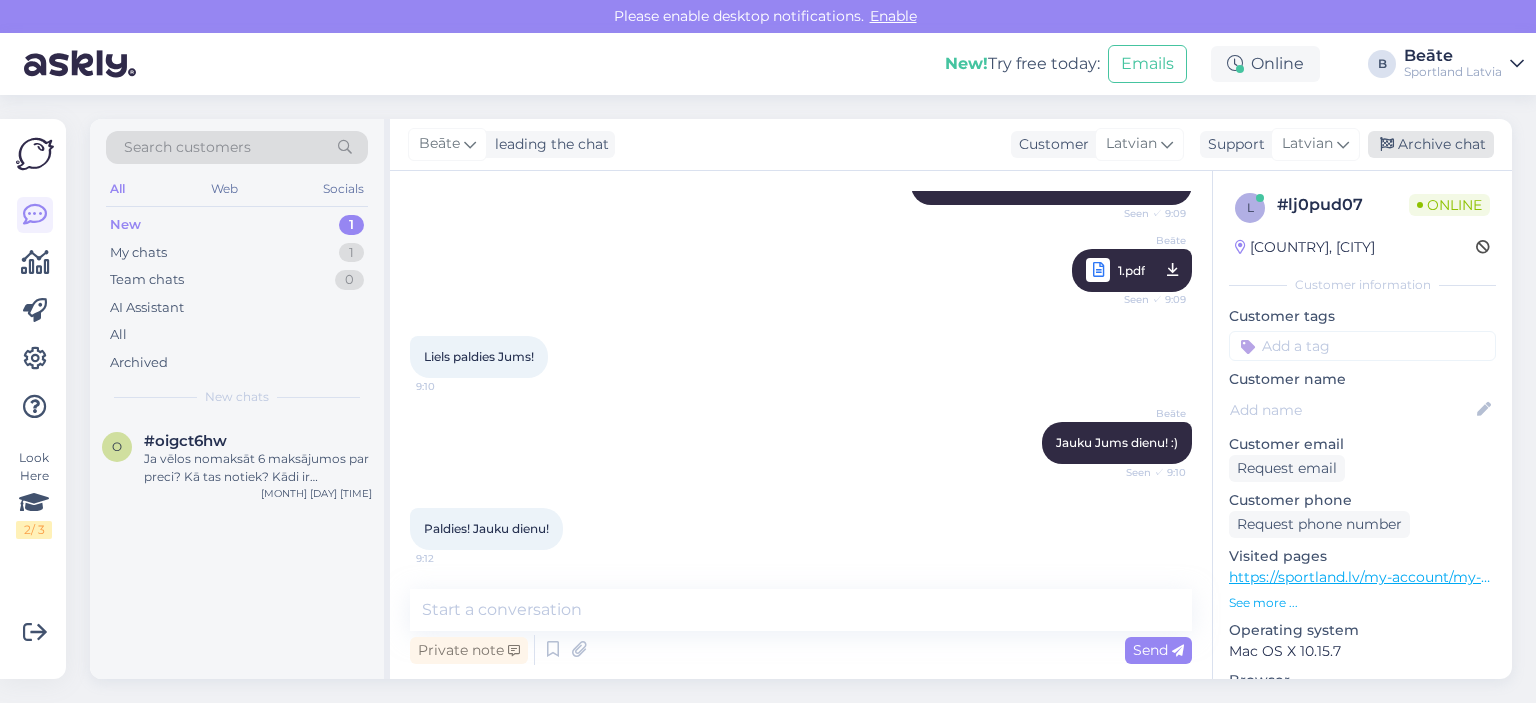 click on "Archive chat" at bounding box center (1431, 144) 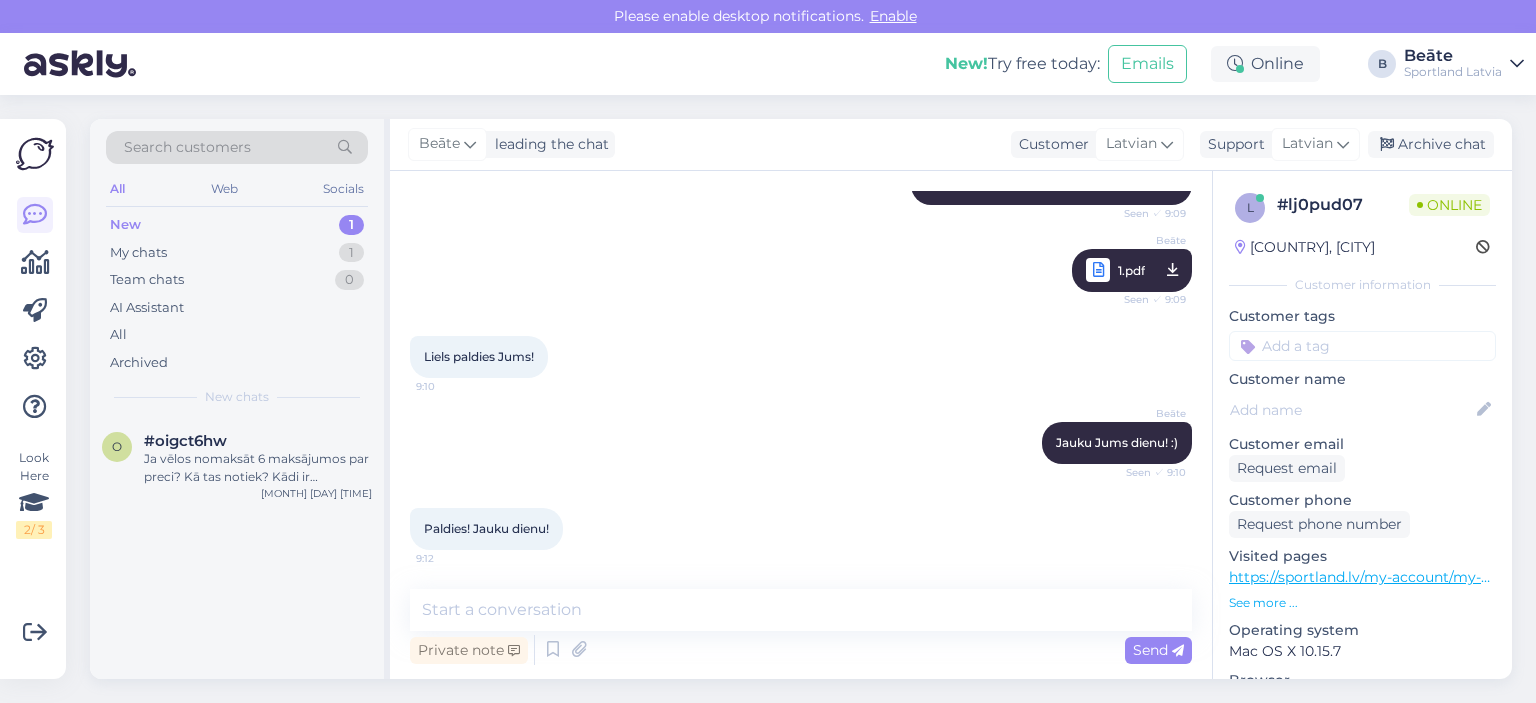 scroll, scrollTop: 367, scrollLeft: 0, axis: vertical 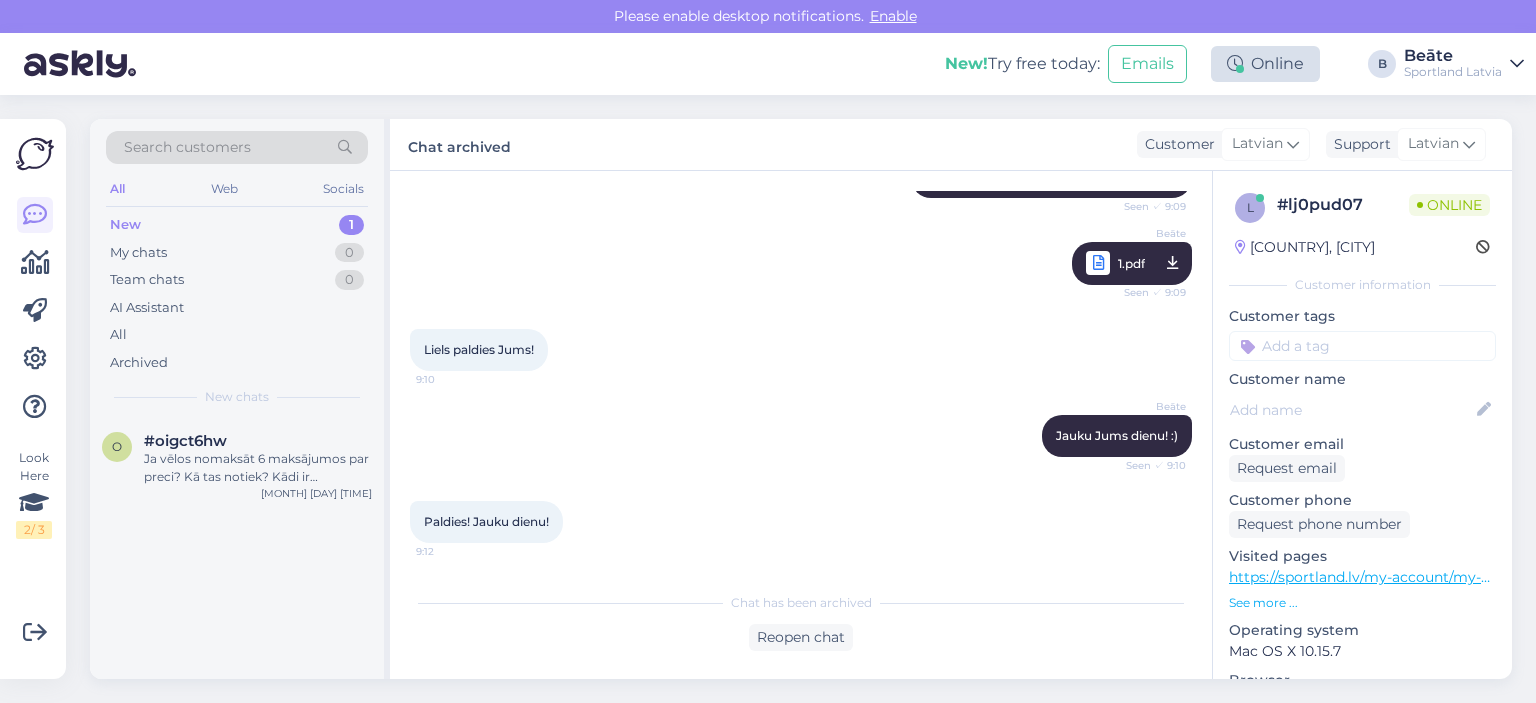 click on "Online" at bounding box center [1265, 64] 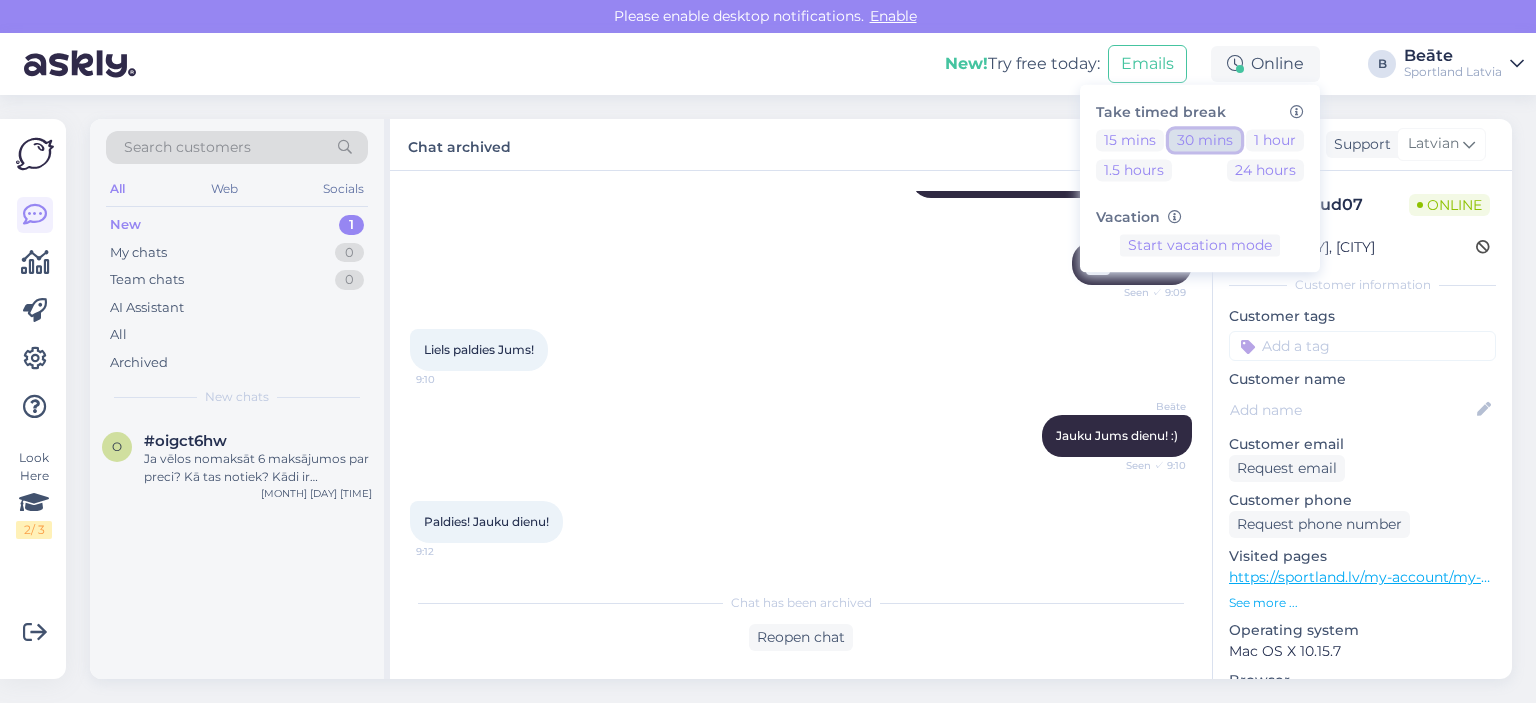 click on "30 mins" at bounding box center [1205, 140] 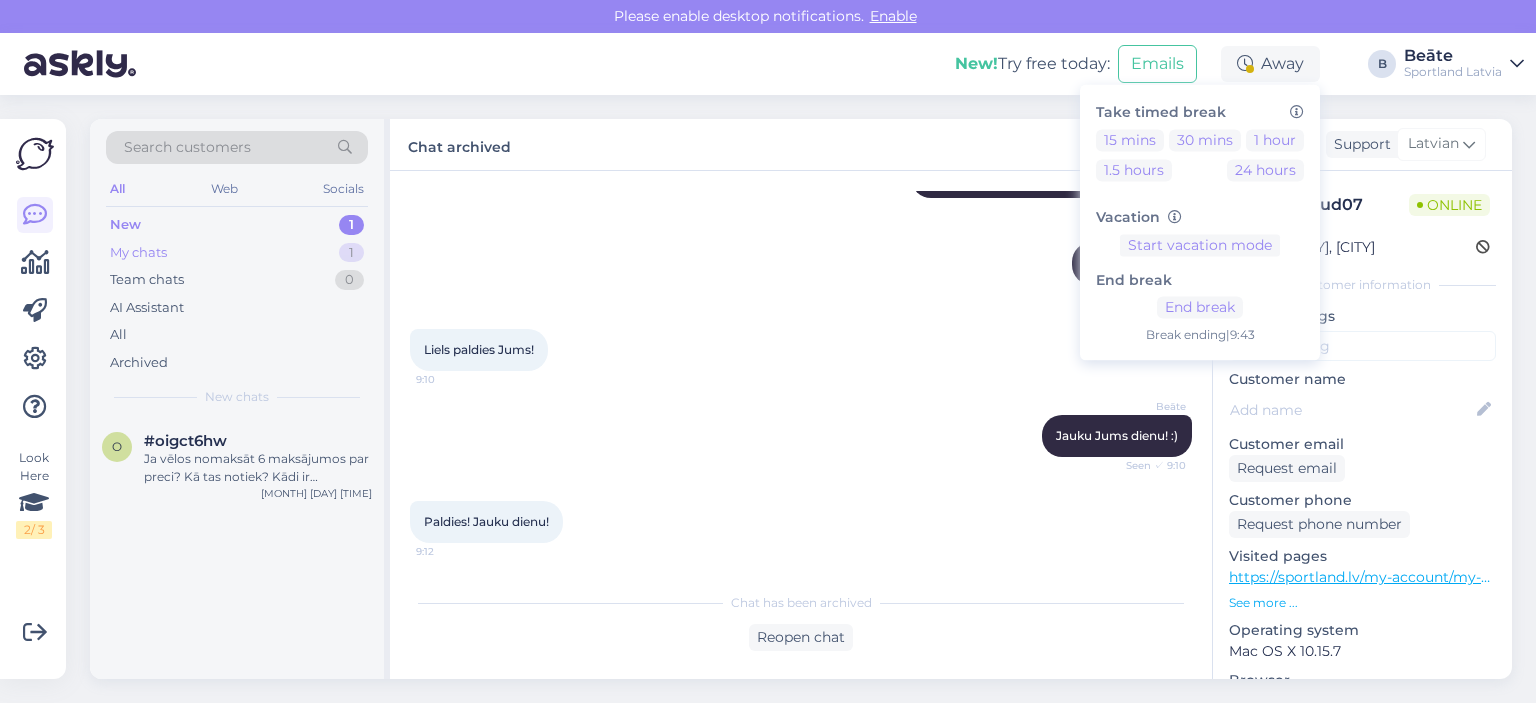 click on "My chats" at bounding box center [138, 253] 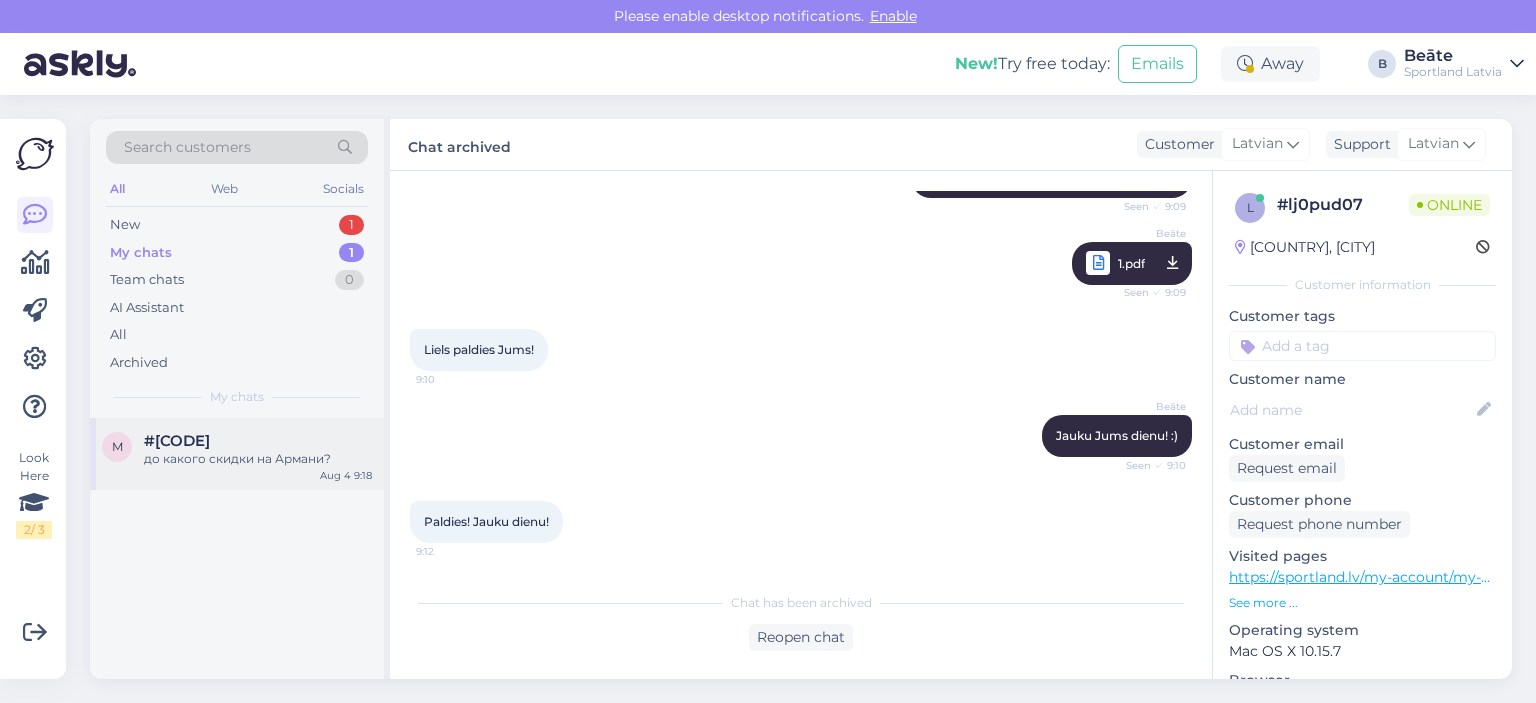click on "#[CODE]" at bounding box center [258, 441] 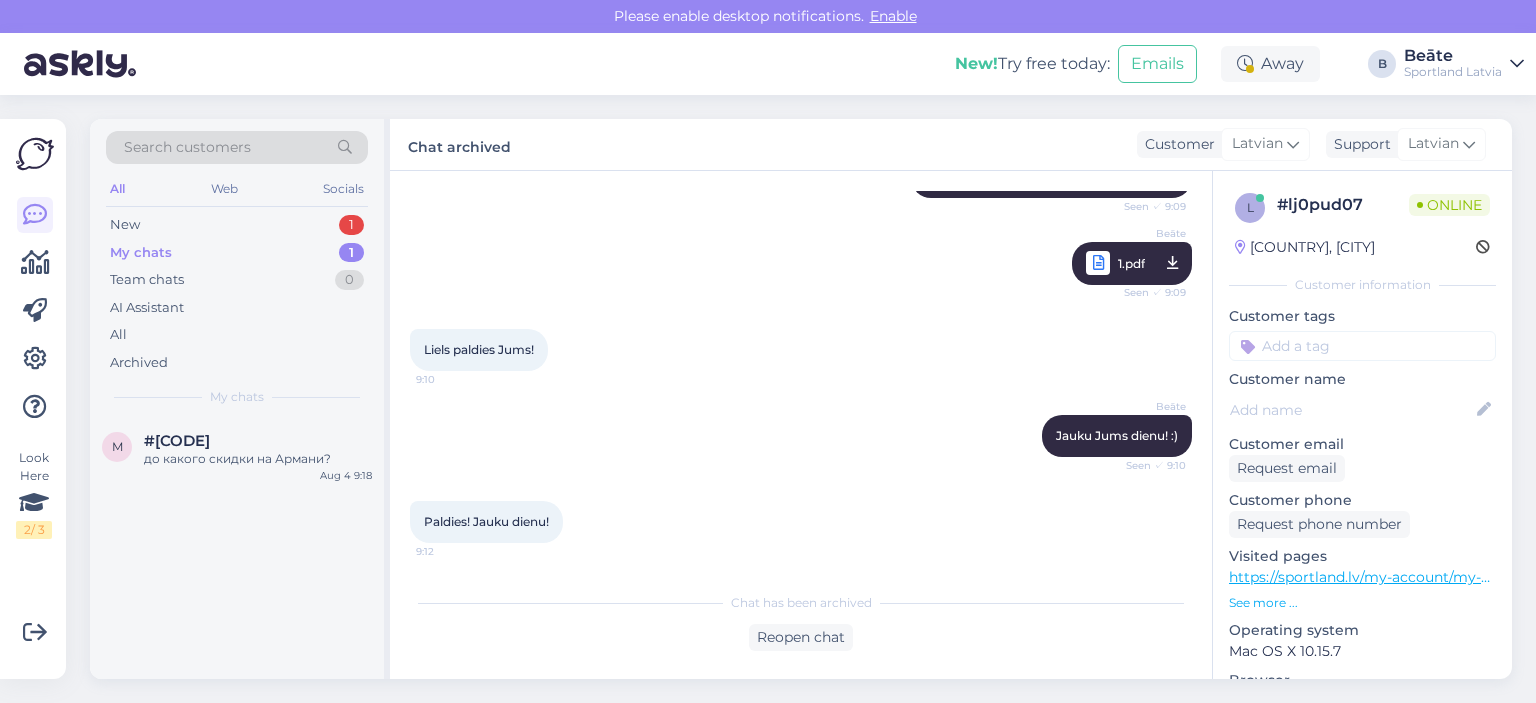 scroll, scrollTop: 0, scrollLeft: 0, axis: both 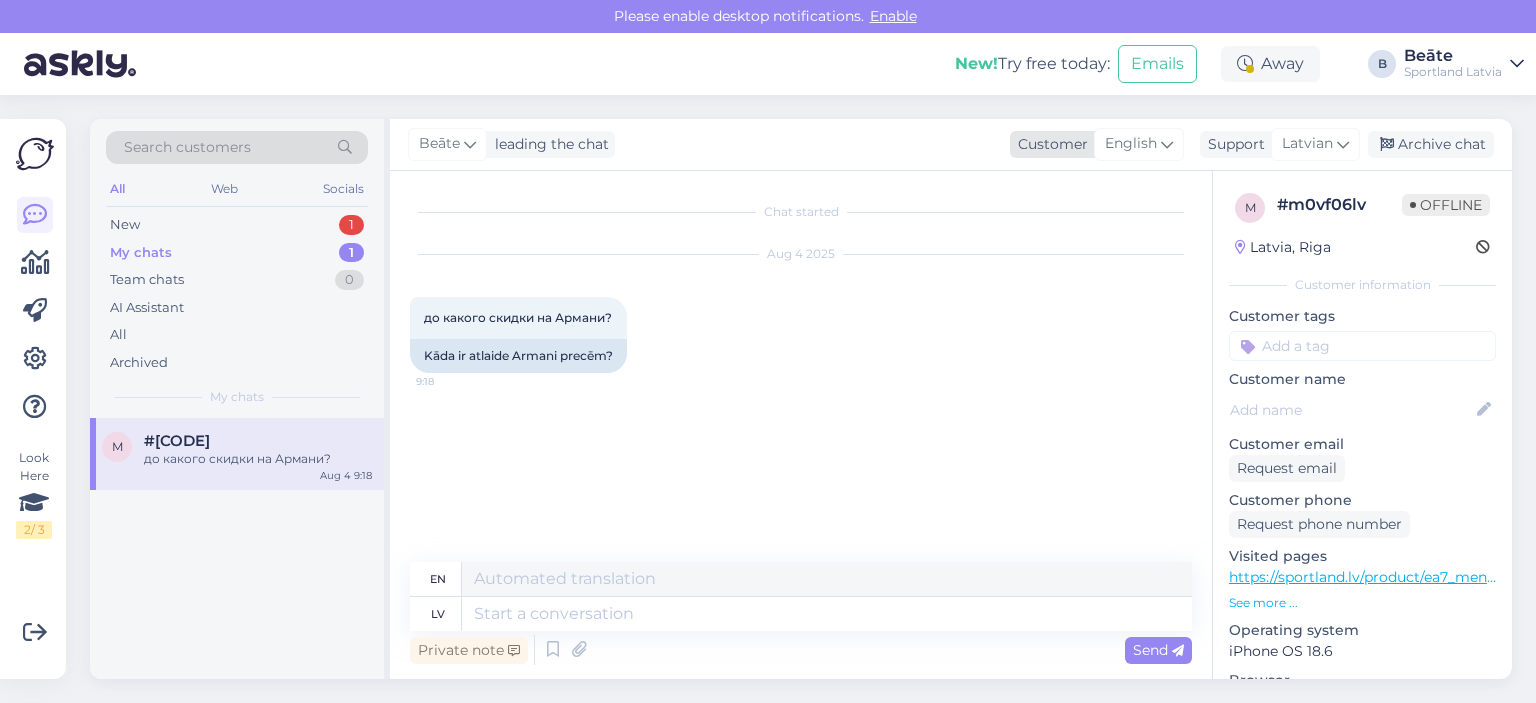 click at bounding box center (1167, 144) 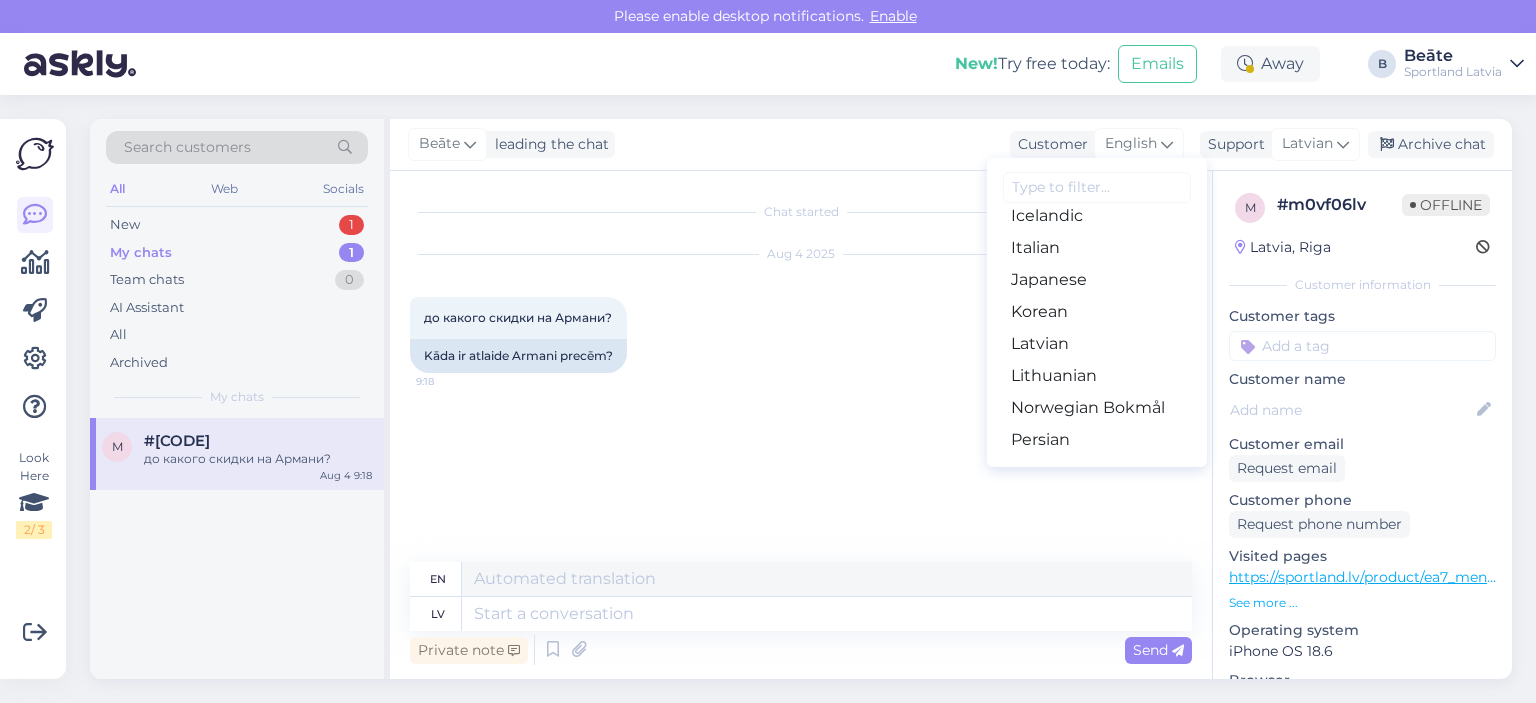 scroll, scrollTop: 500, scrollLeft: 0, axis: vertical 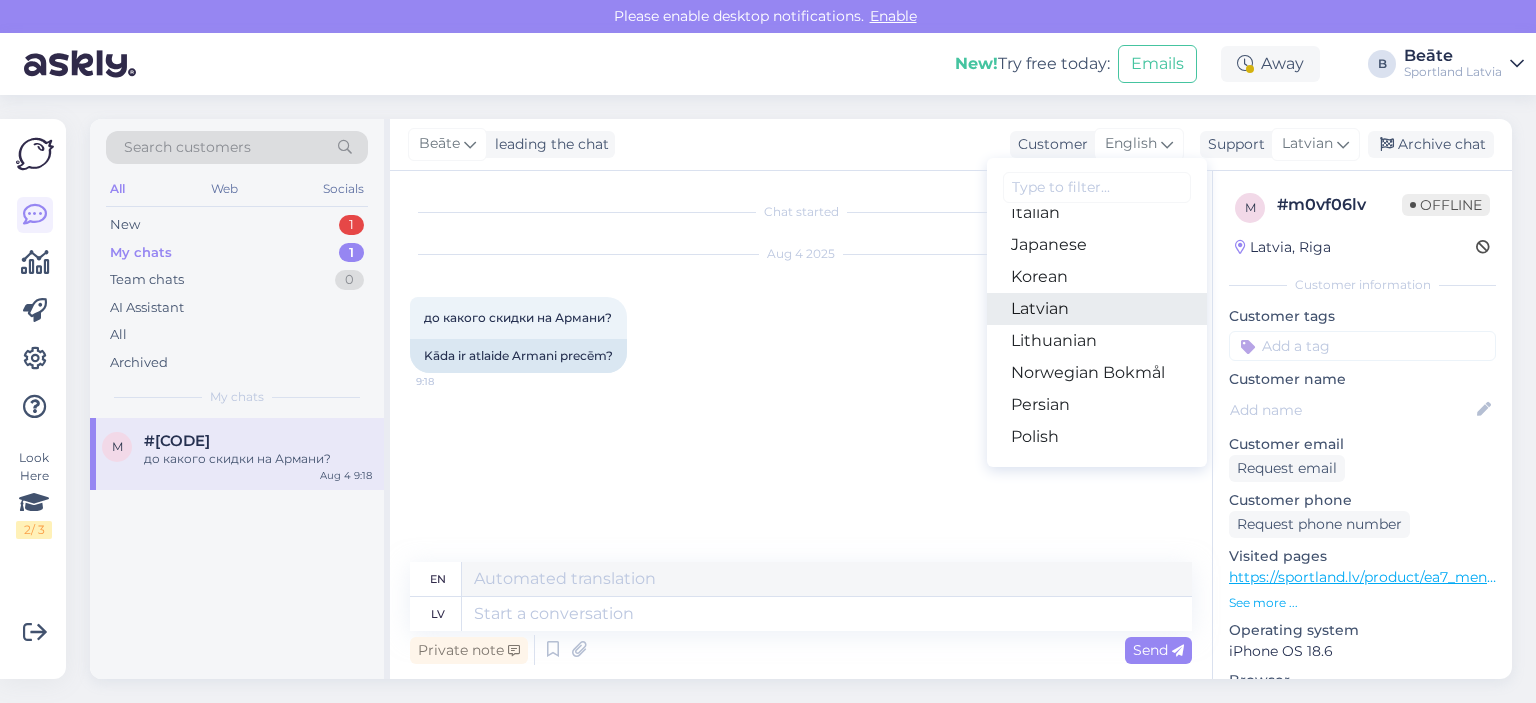 click on "Latvian" at bounding box center (1097, 309) 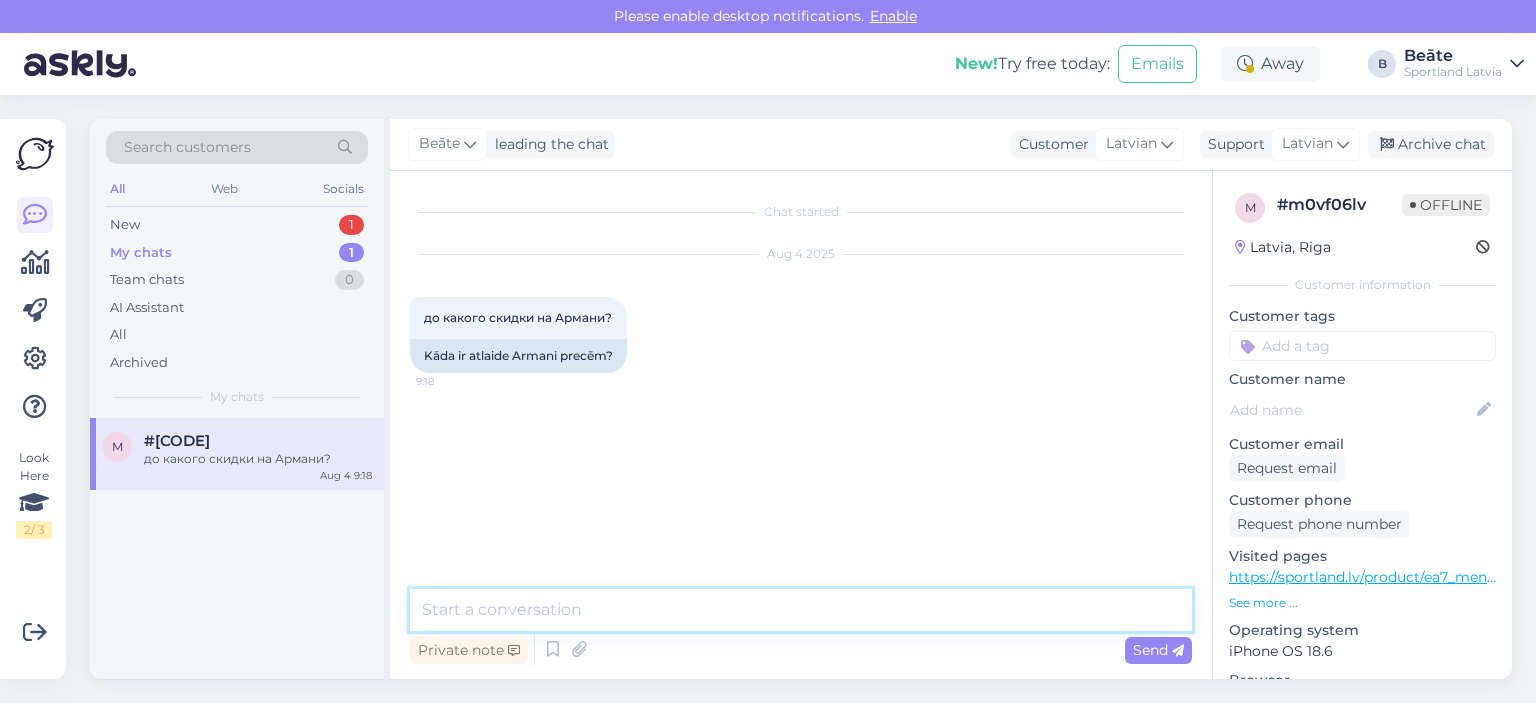 click at bounding box center (801, 610) 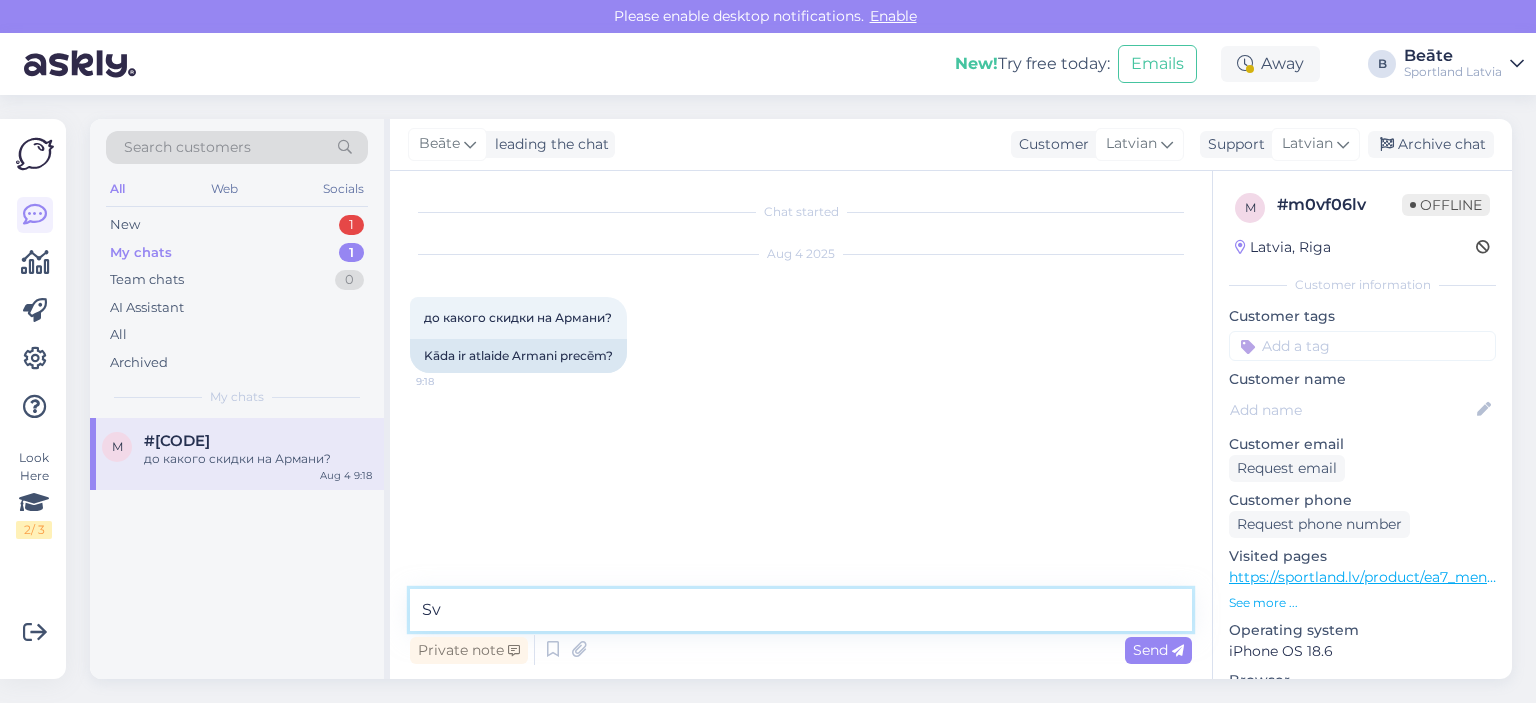 type on "S" 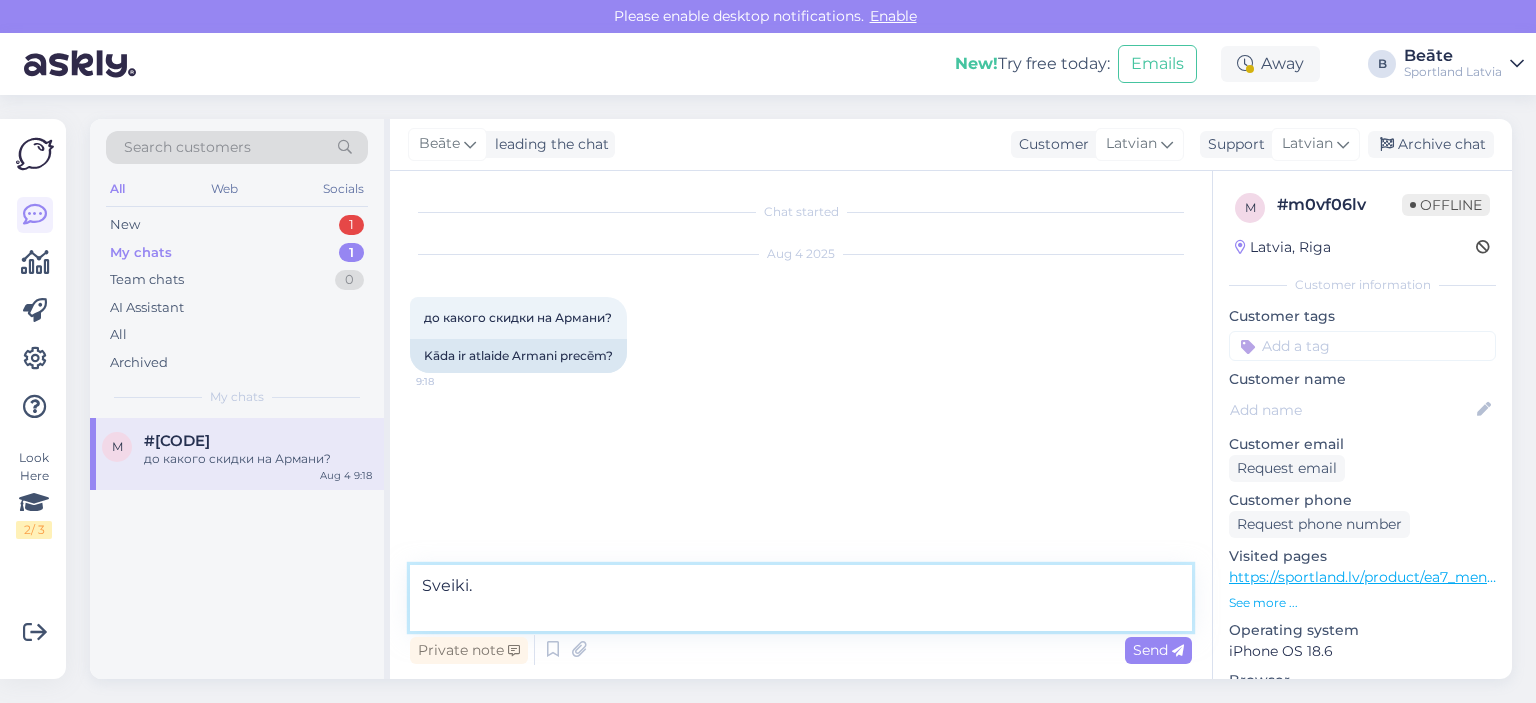 paste on "https://sportland.lv/searchresults?q=armani" 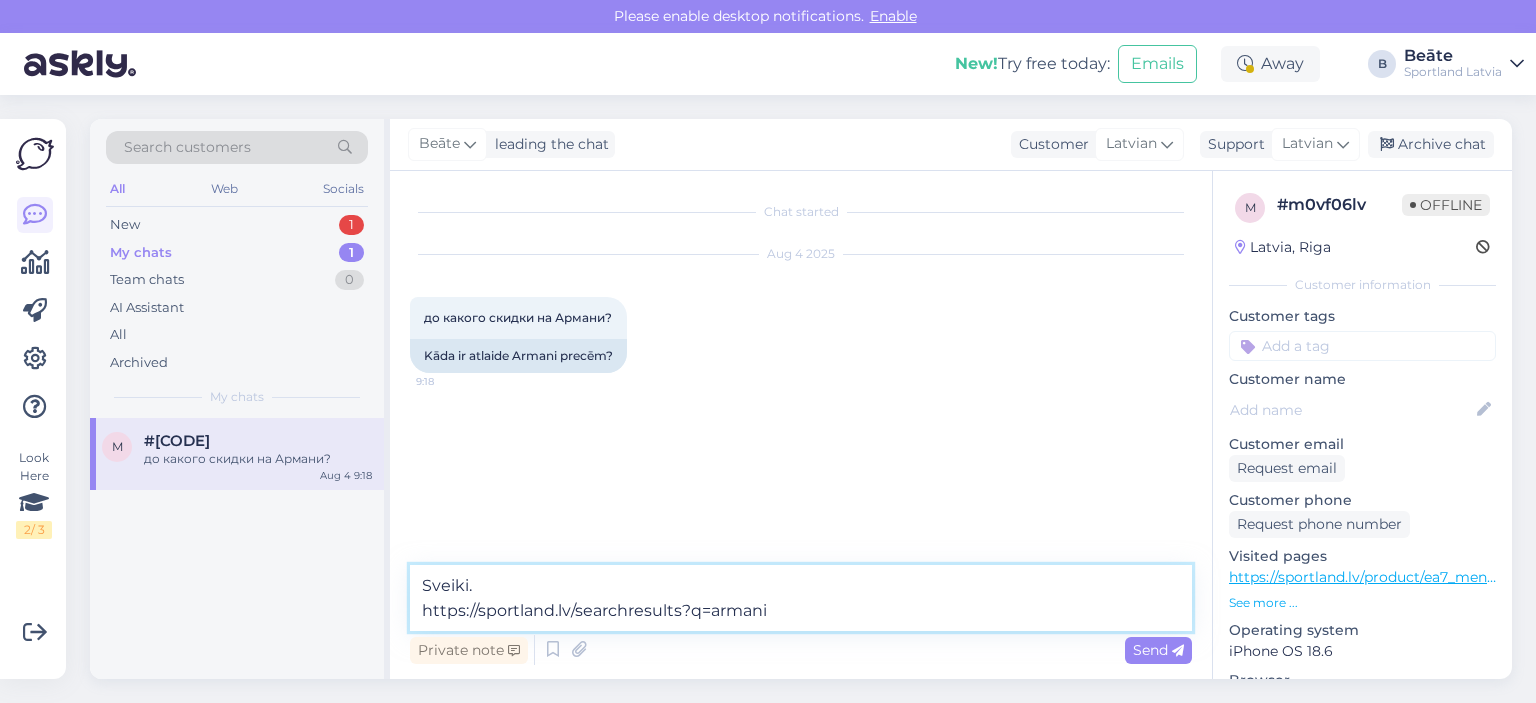 type 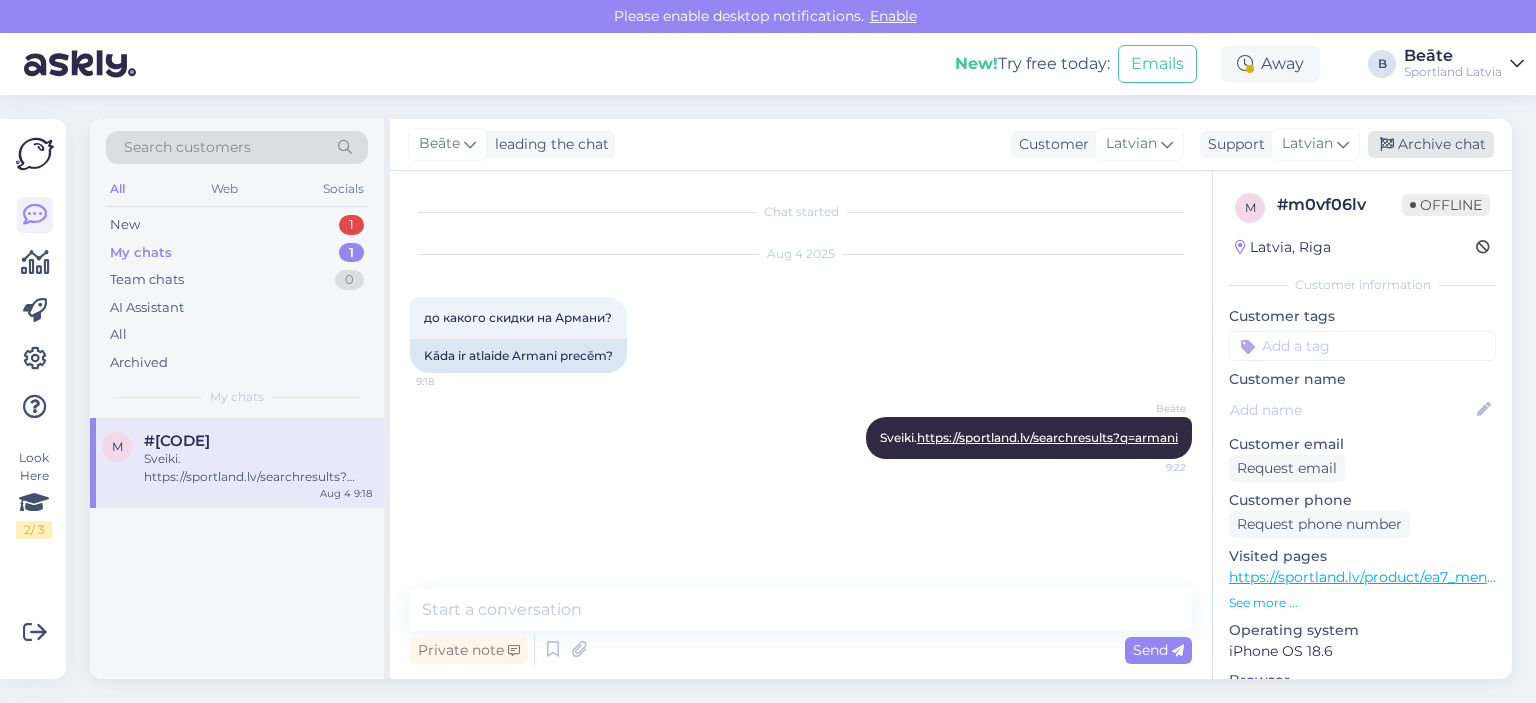click on "Archive chat" at bounding box center [1431, 144] 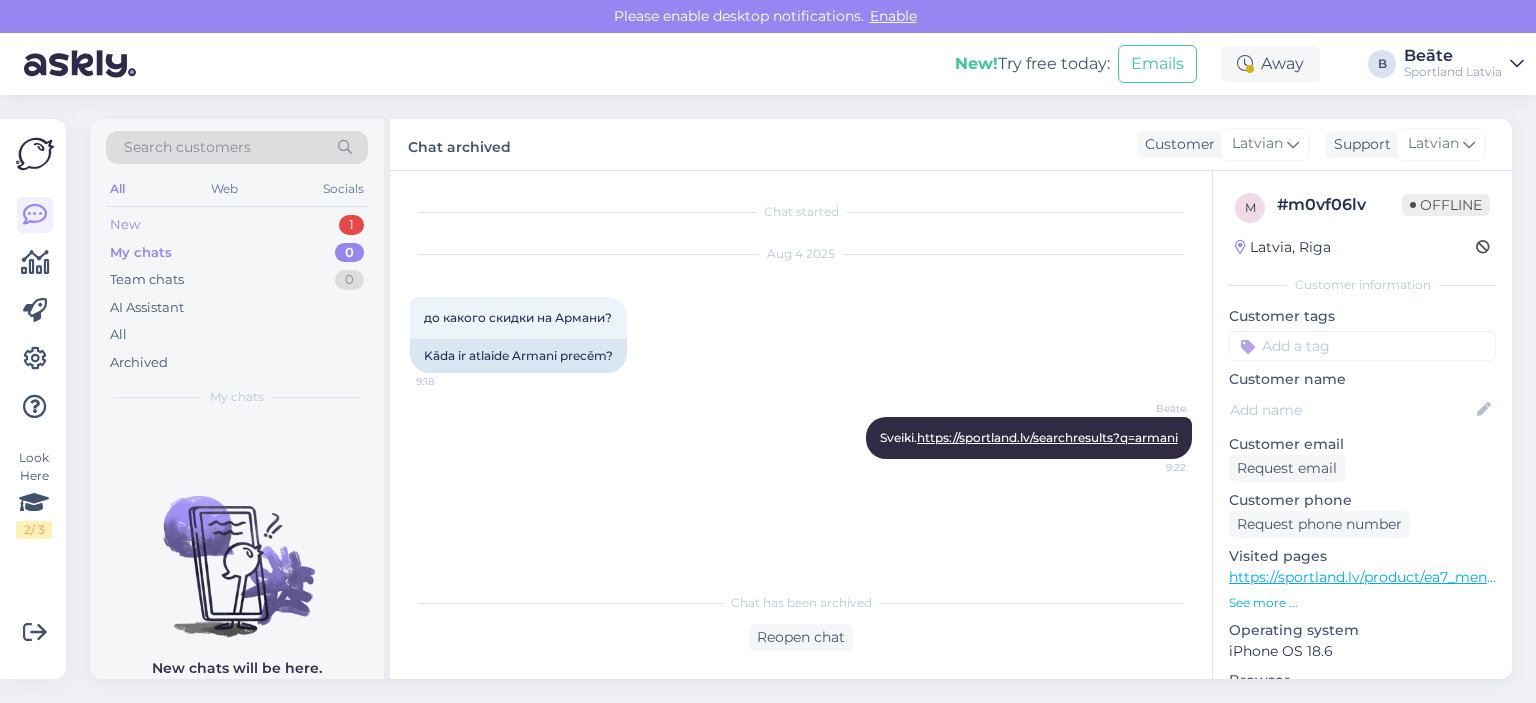 click on "New 1" at bounding box center (237, 225) 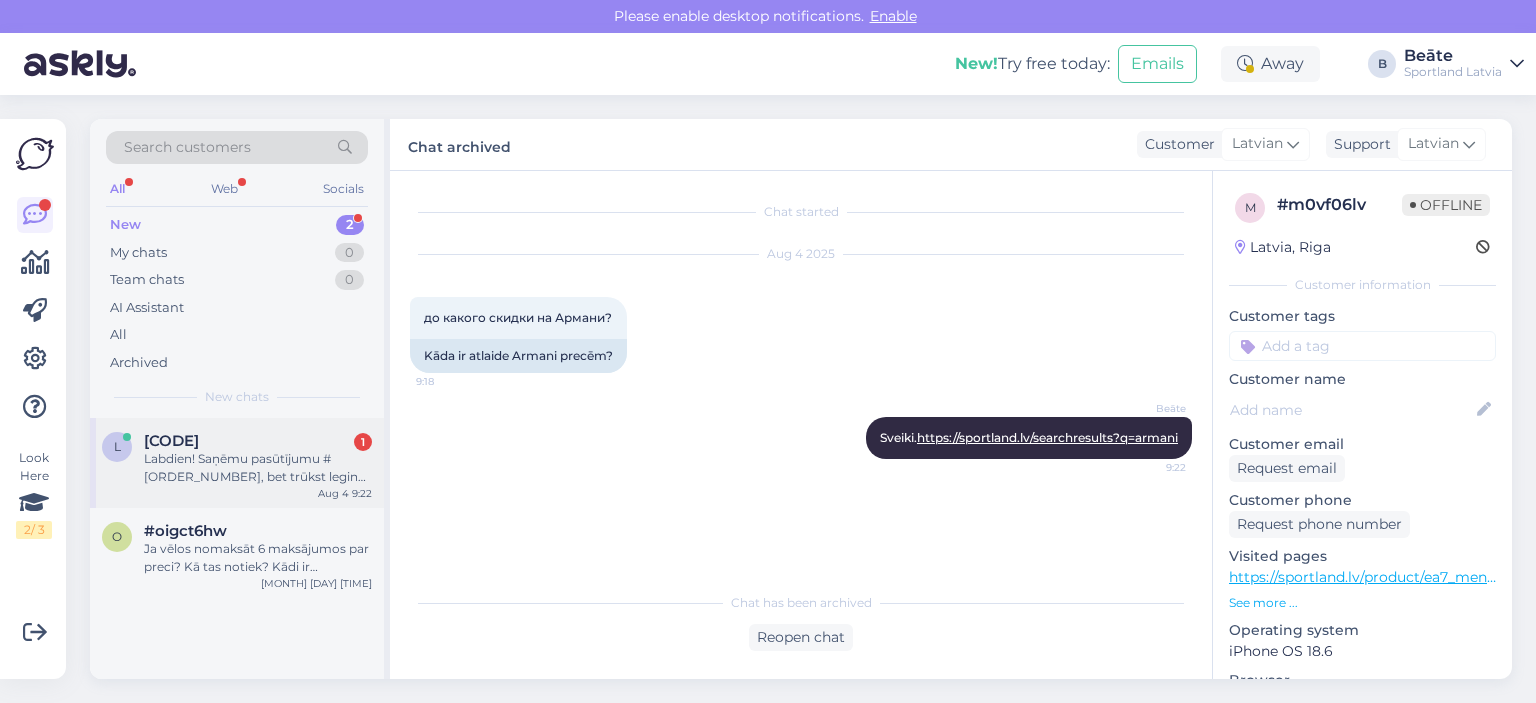 click on "[ORDER_NUMBER] [NUMBER]" at bounding box center [258, 441] 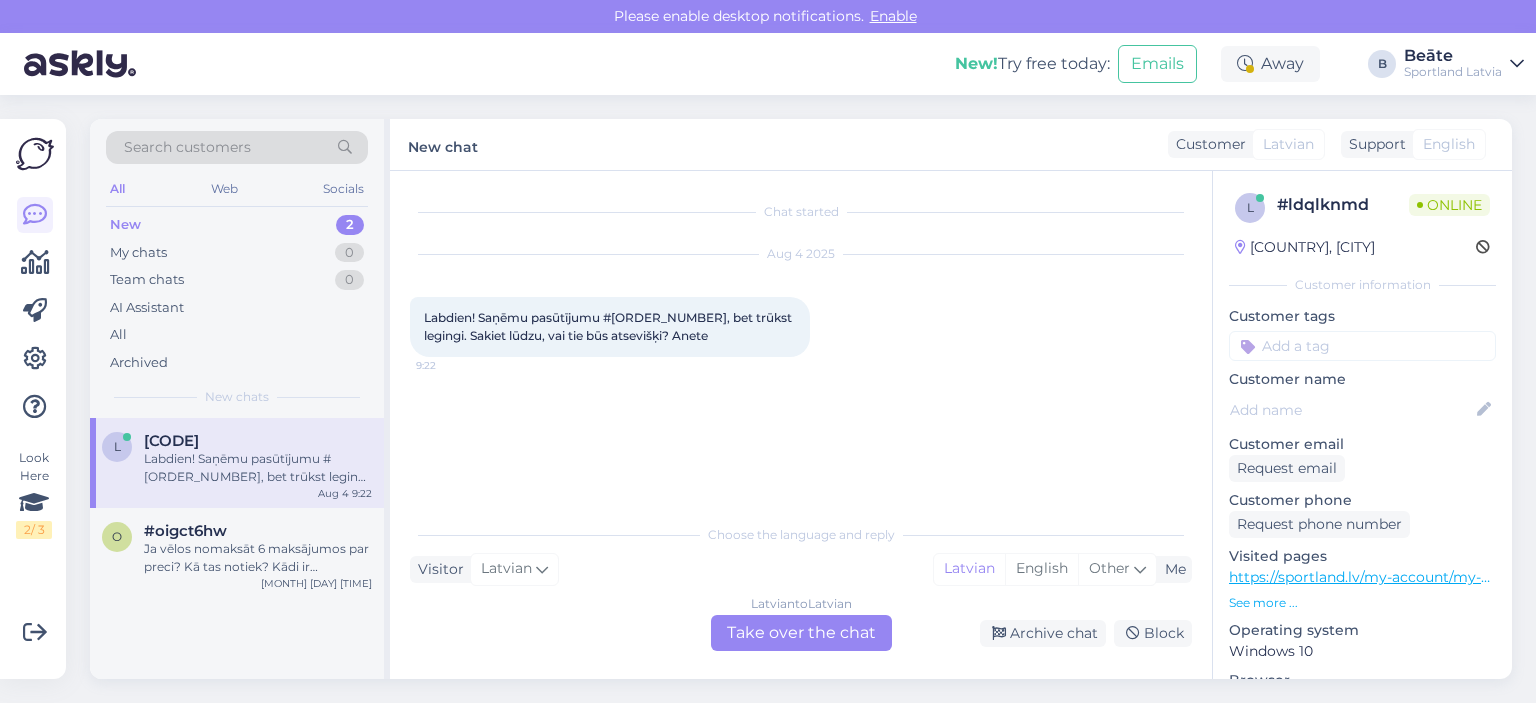 click on "Latvian  to  Latvian Take over the chat" at bounding box center (801, 633) 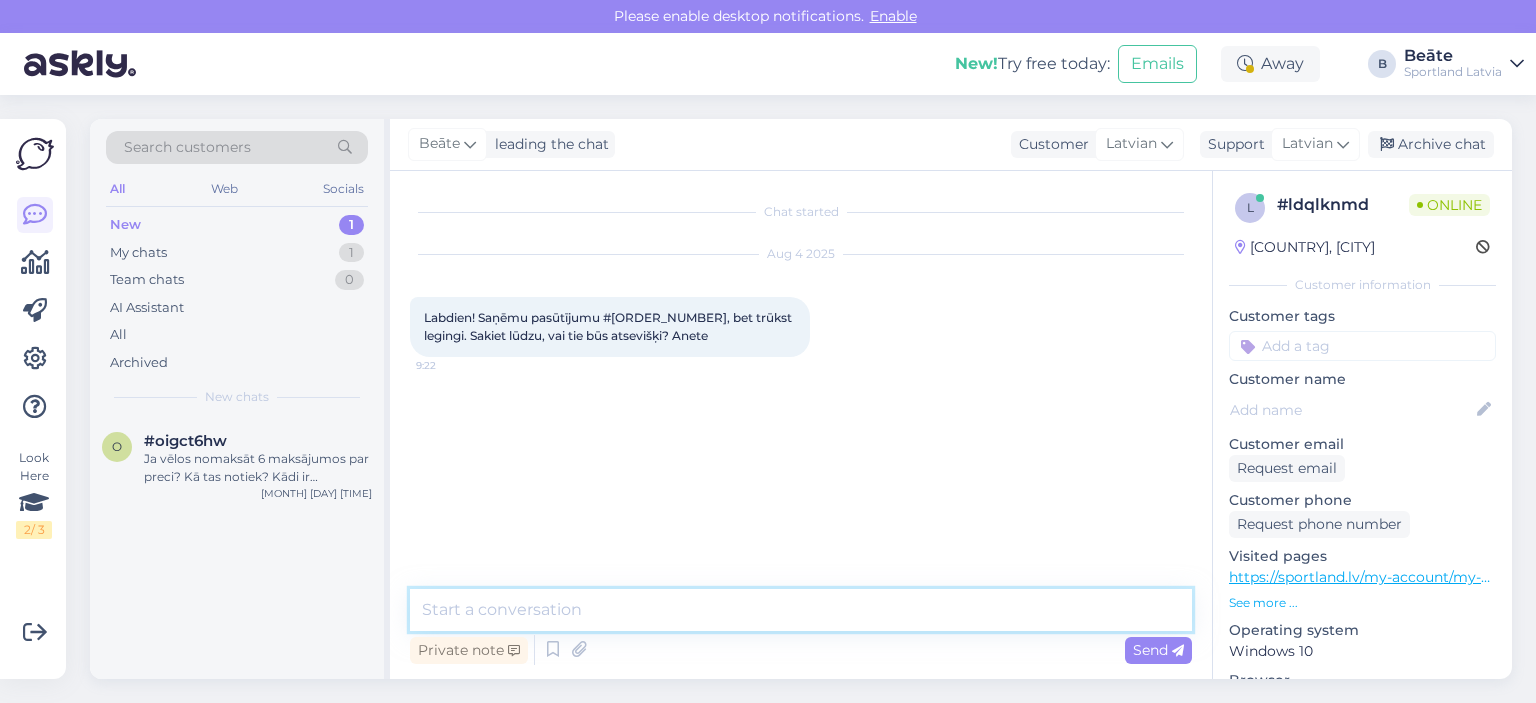click at bounding box center [801, 610] 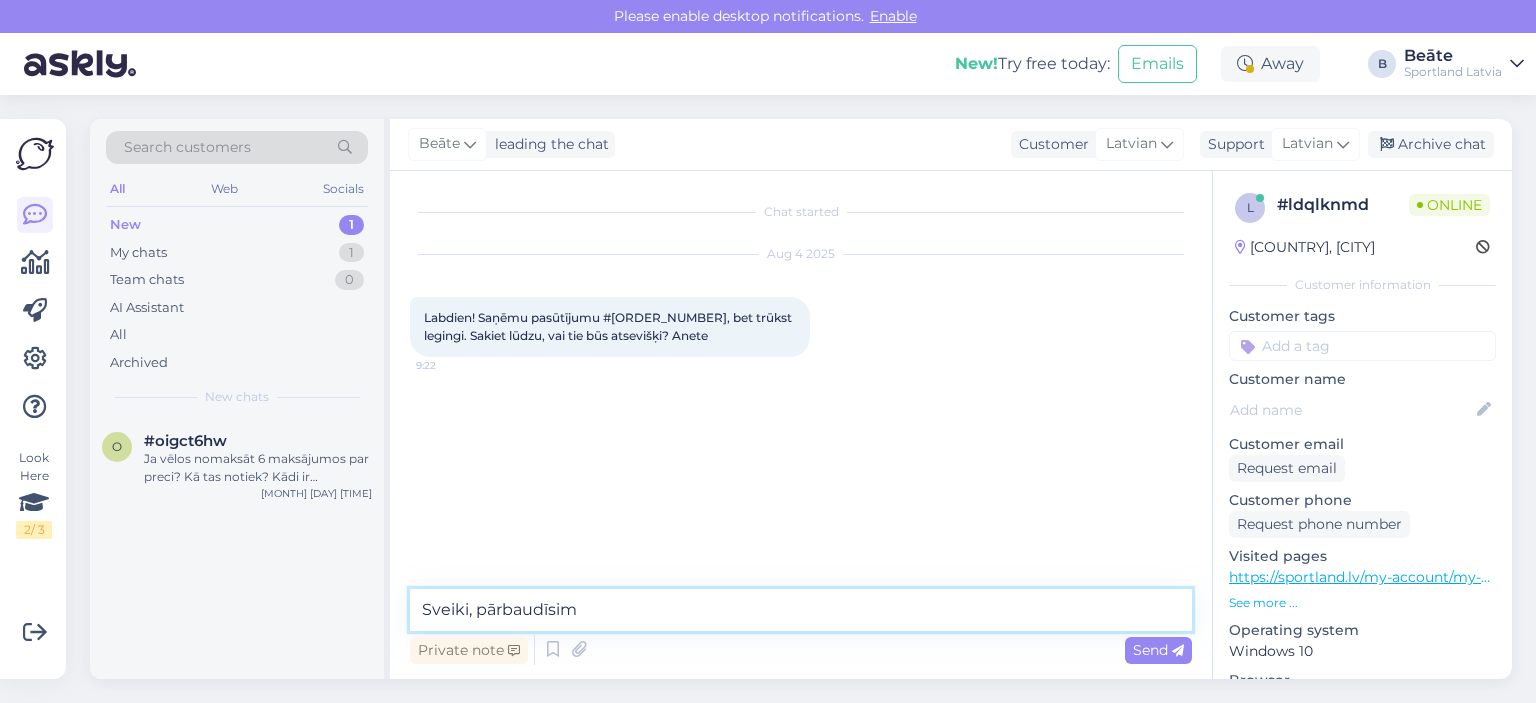 type on "Sveiki, pārbaudīsim." 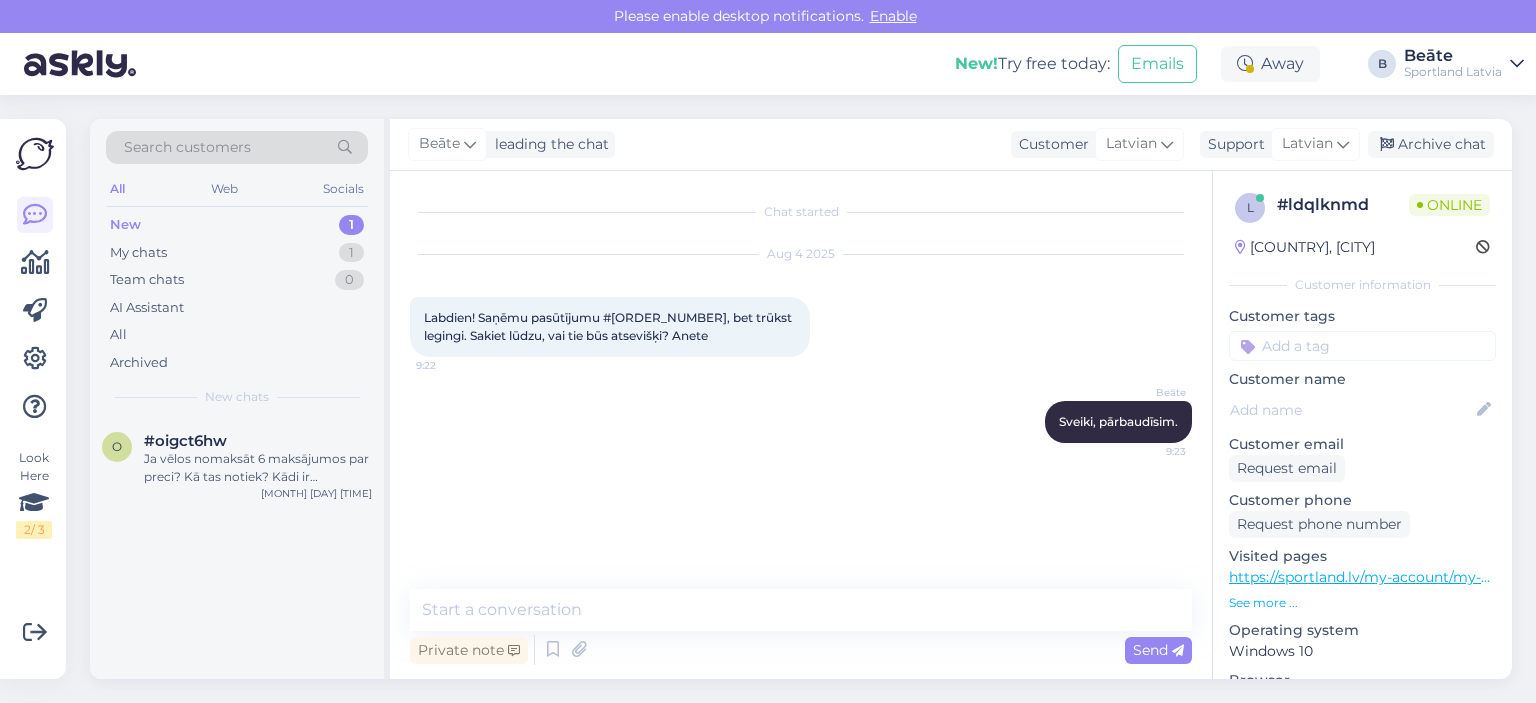 click on "Labdien! Saņēmu pasūtījumu #[ORDER_NUMBER], bet trūkst legingi. Sakiet lūdzu, vai tie būs atsevišķi? Anete" at bounding box center (609, 326) 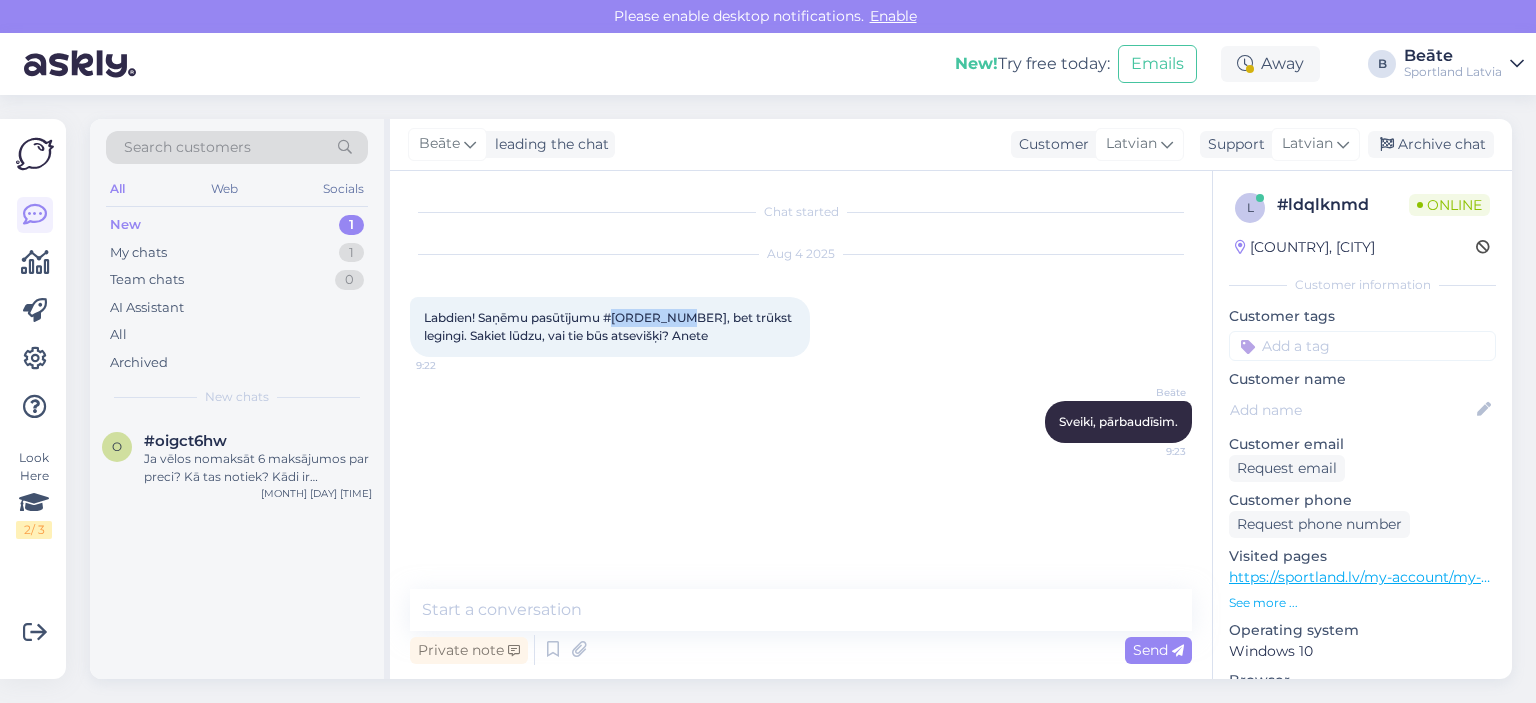 click on "Labdien! Saņēmu pasūtījumu #[ORDER_NUMBER], bet trūkst legingi. Sakiet lūdzu, vai tie būs atsevišķi? Anete" at bounding box center (609, 326) 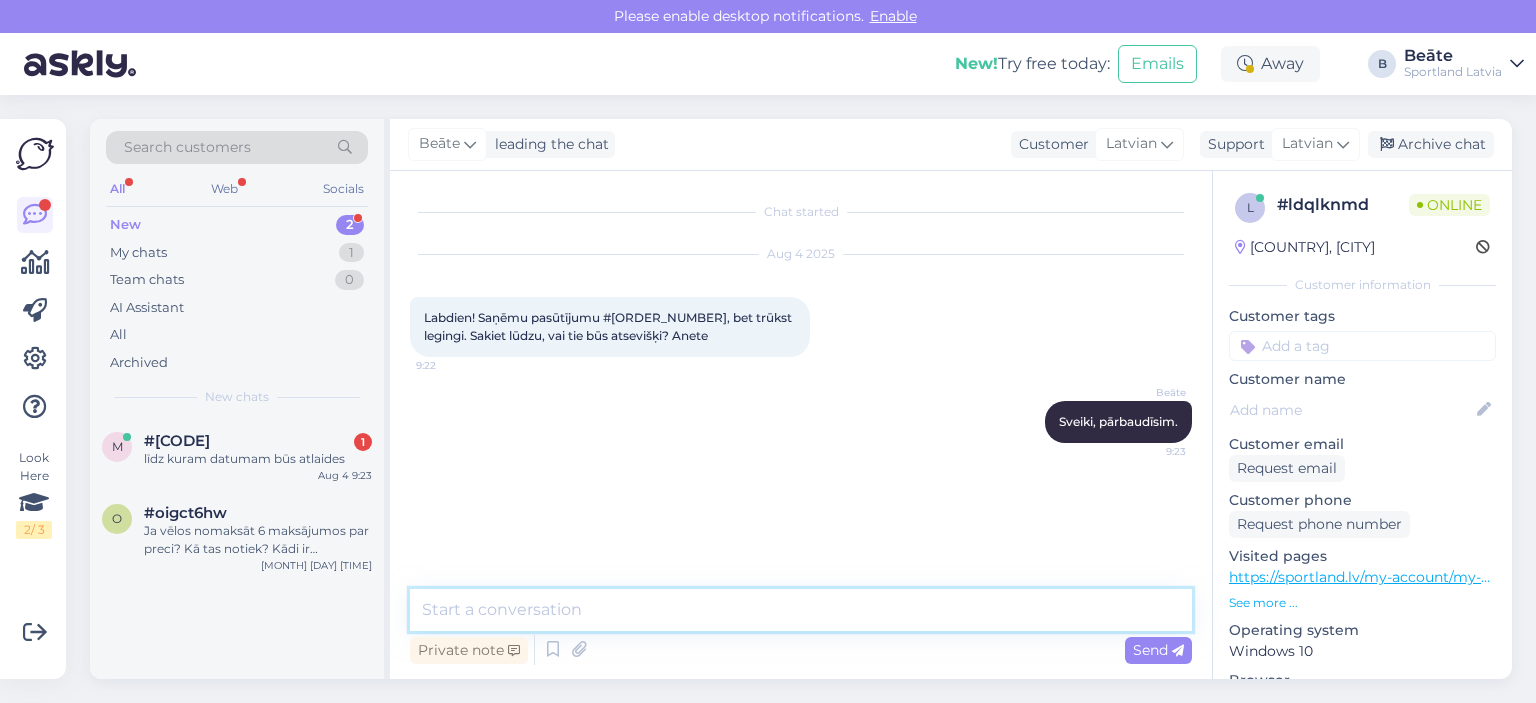 click at bounding box center (801, 610) 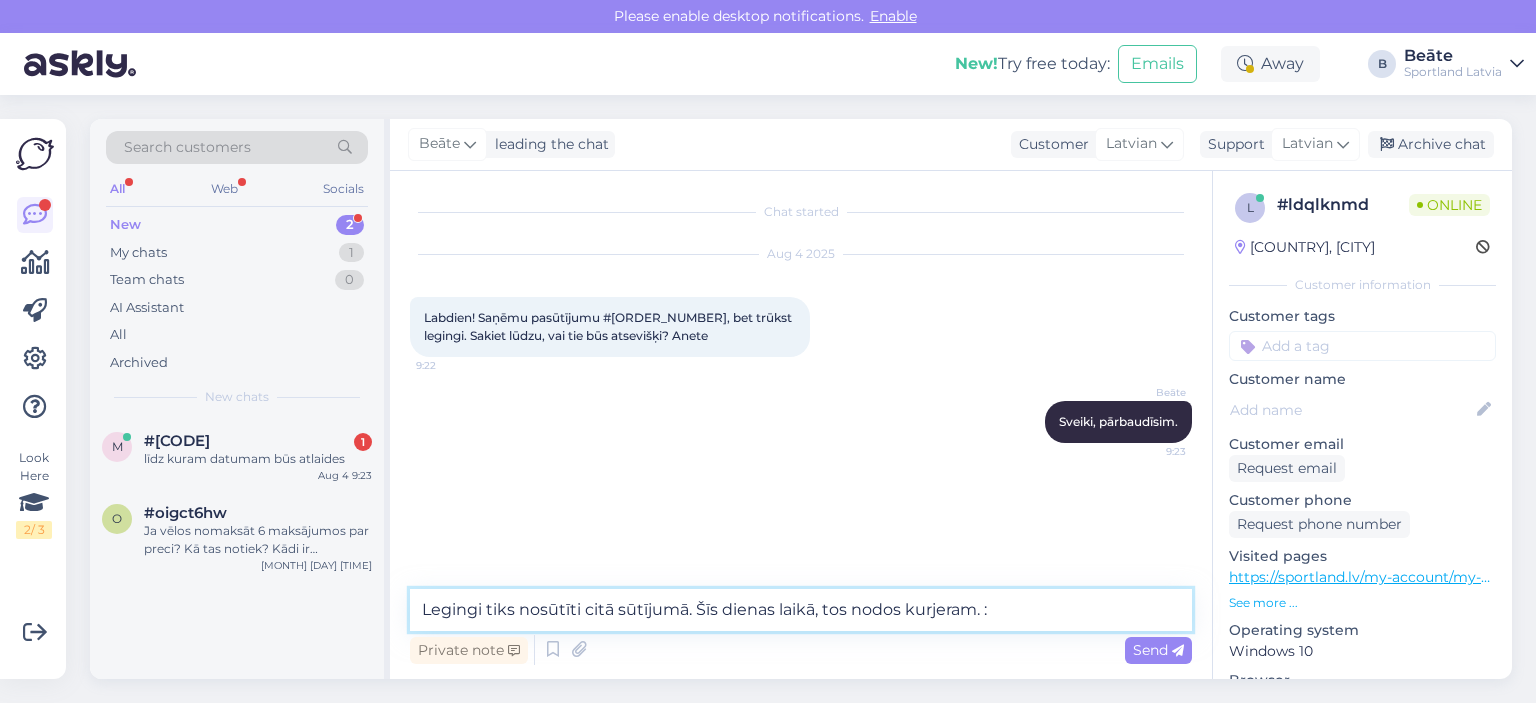 type on "Legingi tiks nosūtīti citā sūtījumā. Šīs dienas laikā, tos nodos kurjeram. :)" 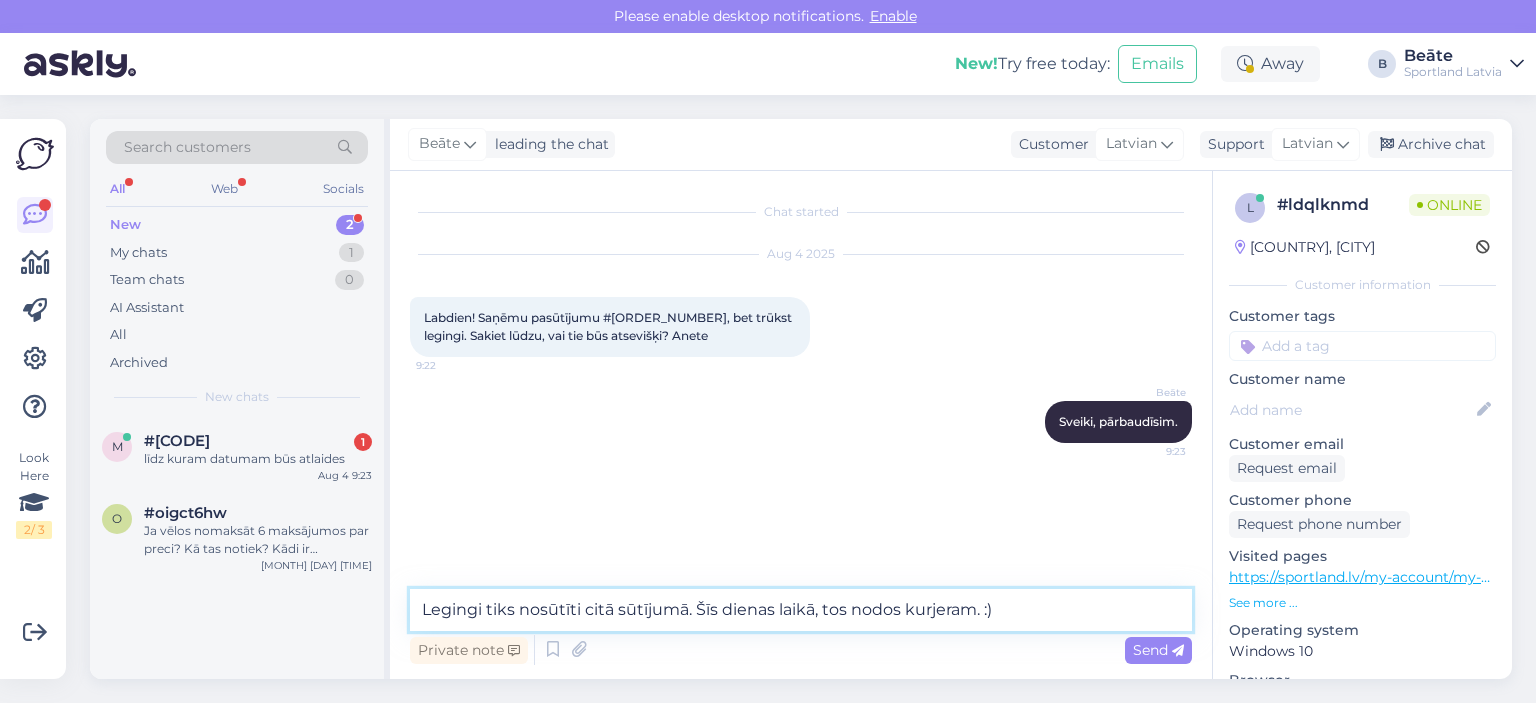 type 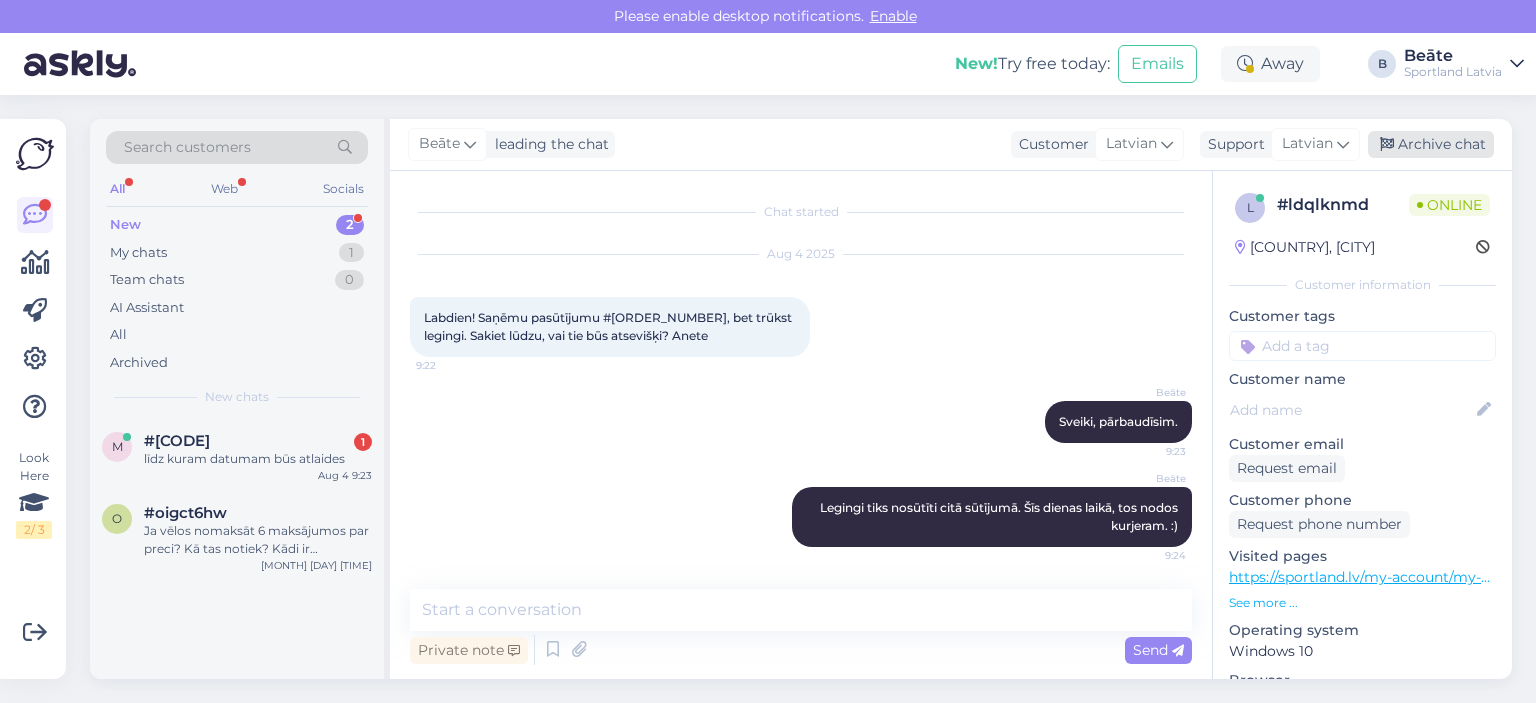 click on "Archive chat" at bounding box center (1431, 144) 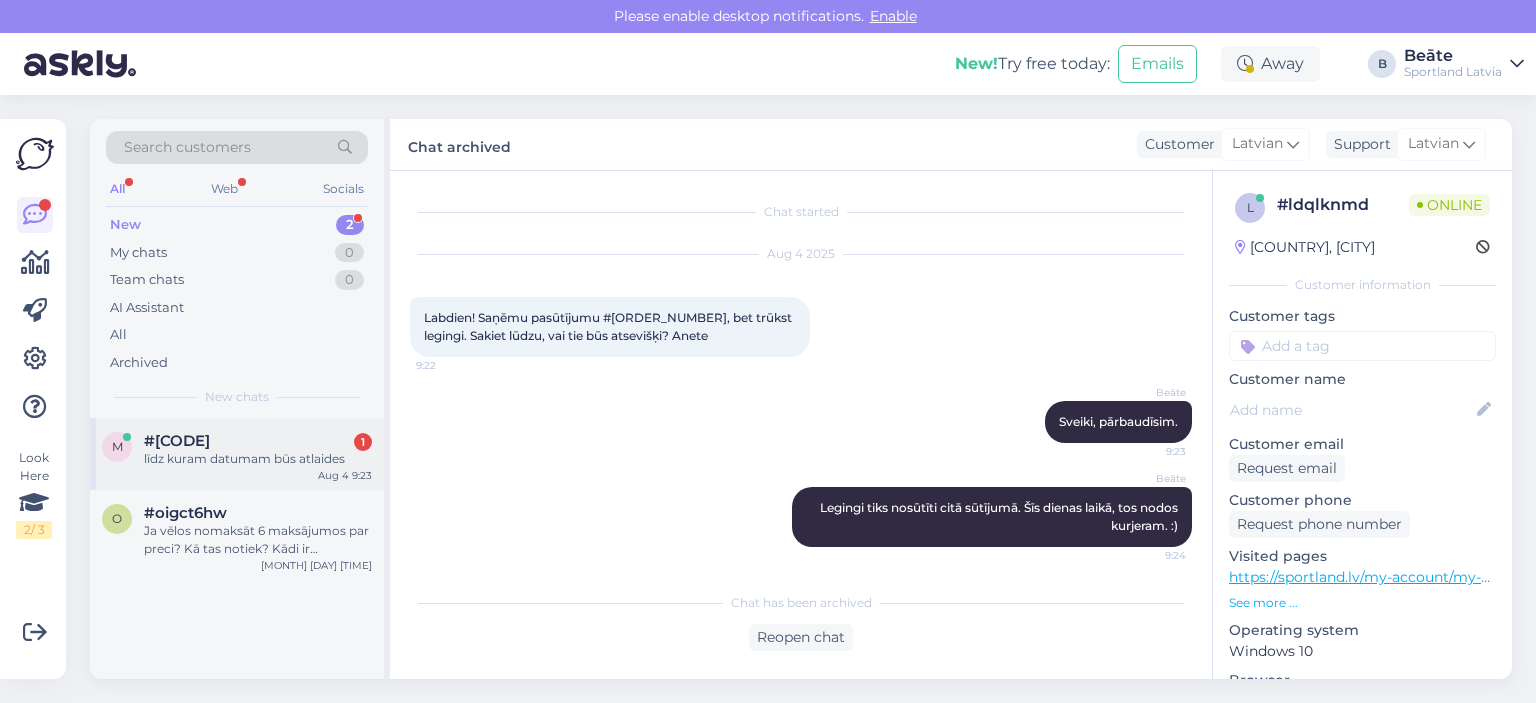 click on "līdz kuram datumam būs atlaides" at bounding box center [258, 459] 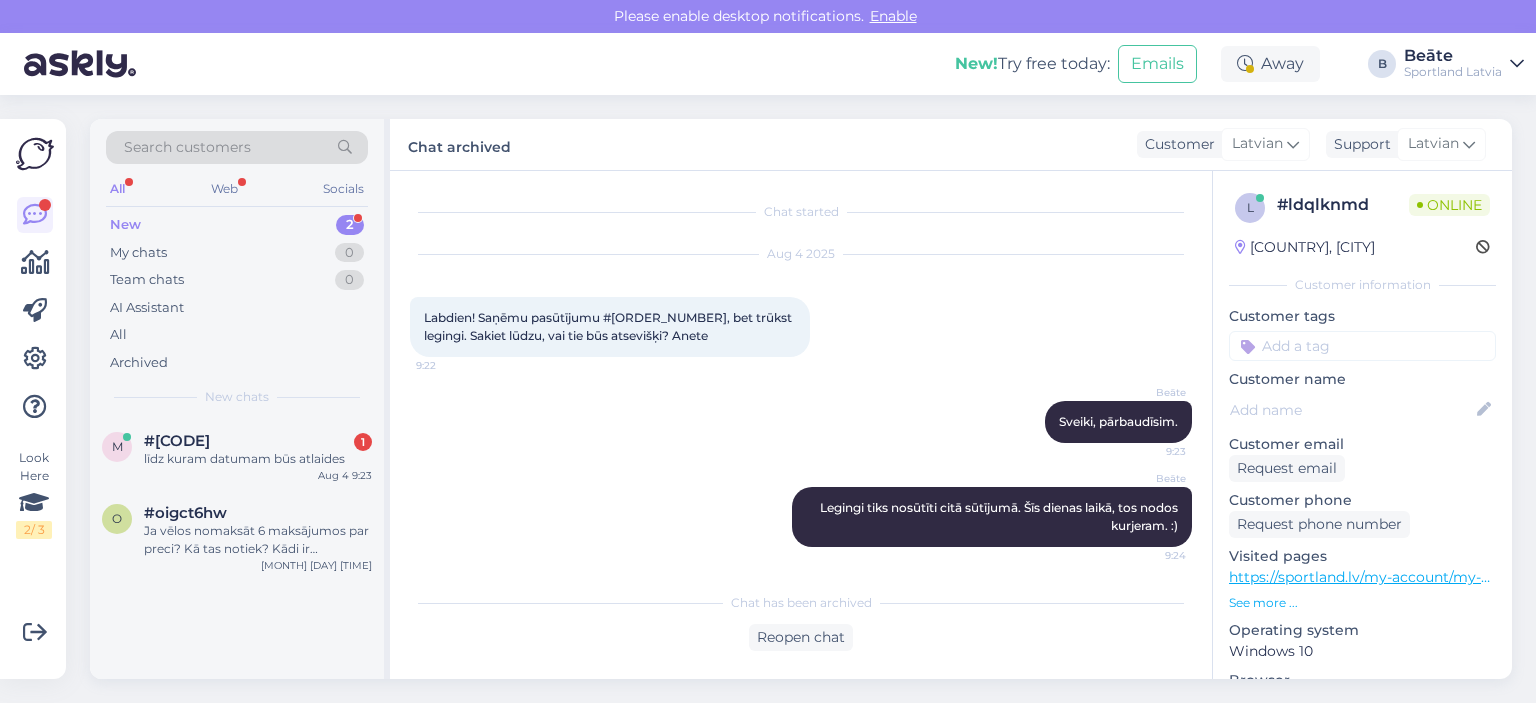 scroll, scrollTop: 88, scrollLeft: 0, axis: vertical 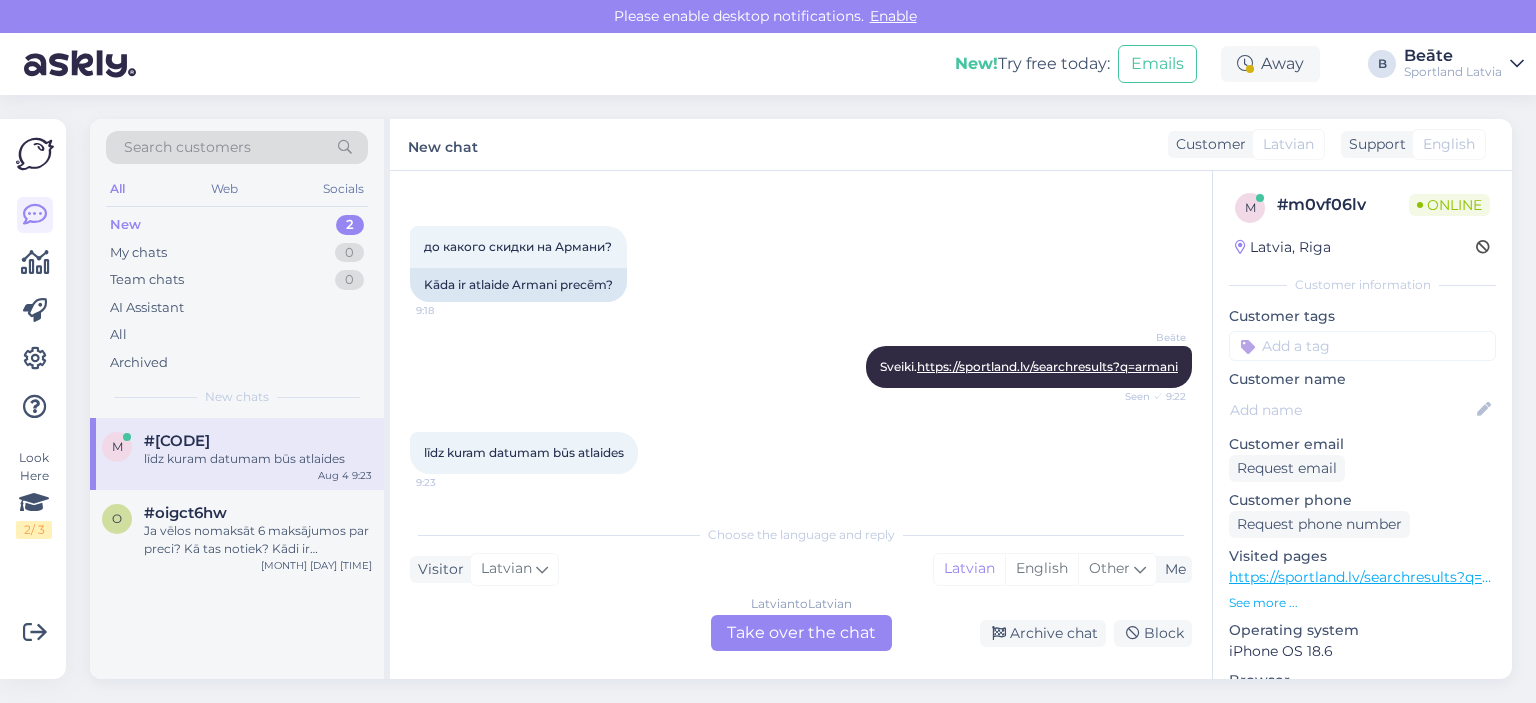 click on "Latvian  to  Latvian Take over the chat" at bounding box center (801, 633) 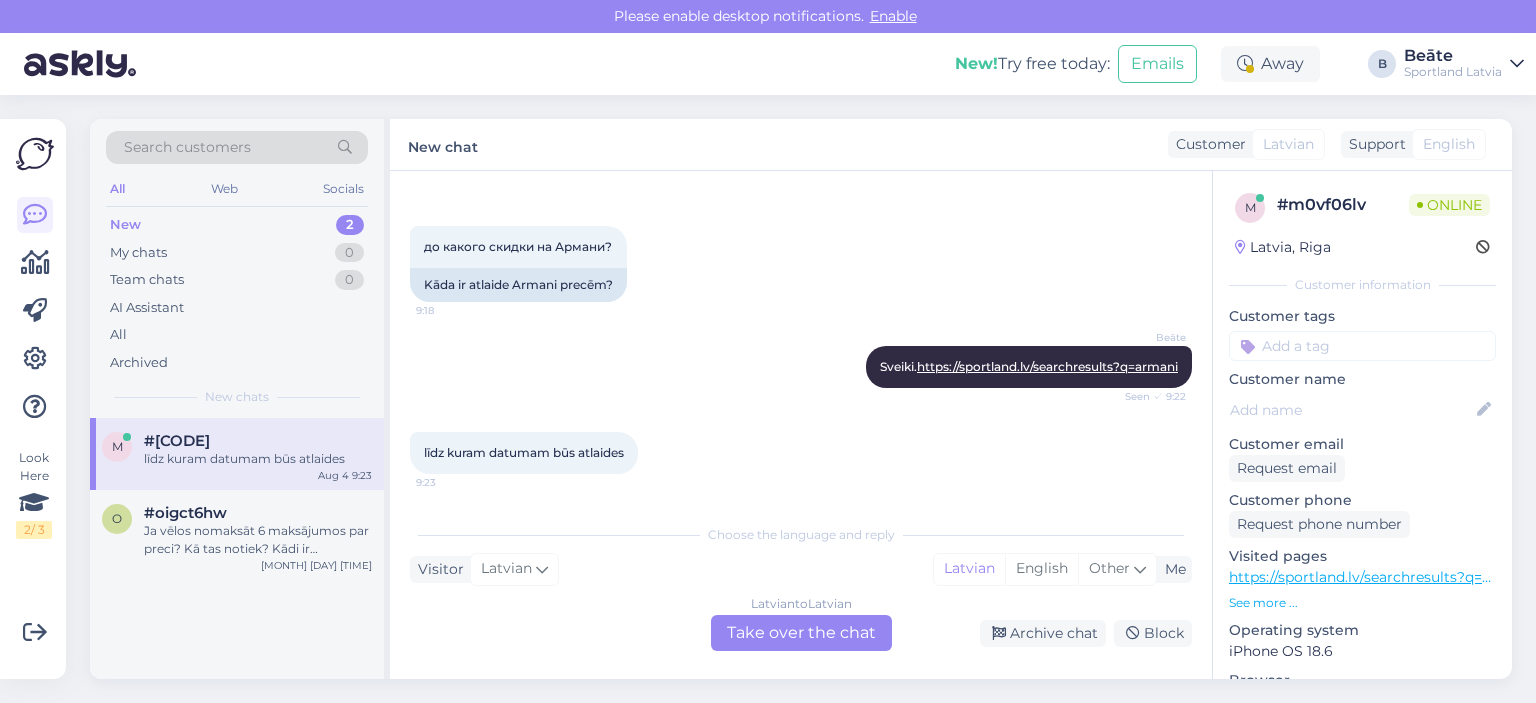 scroll, scrollTop: 14, scrollLeft: 0, axis: vertical 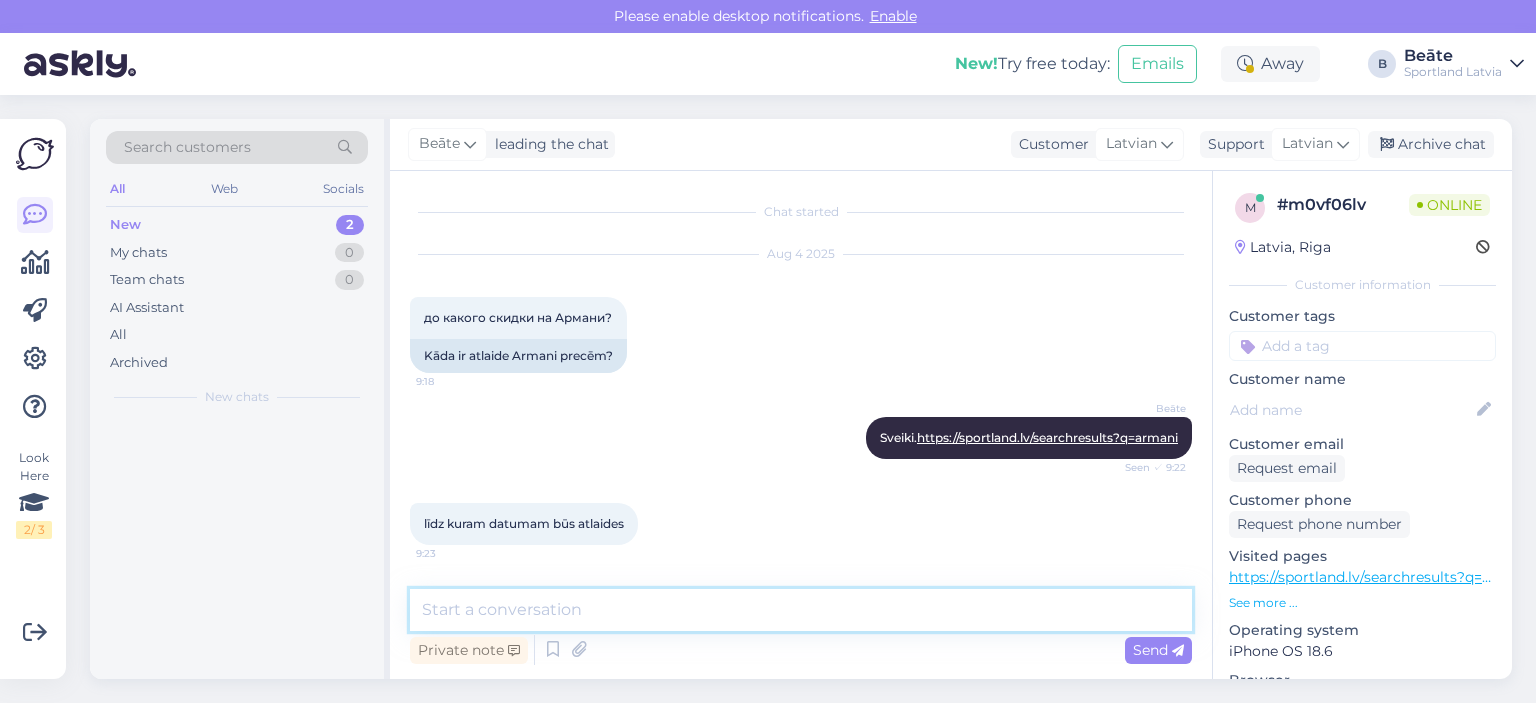 click at bounding box center (801, 610) 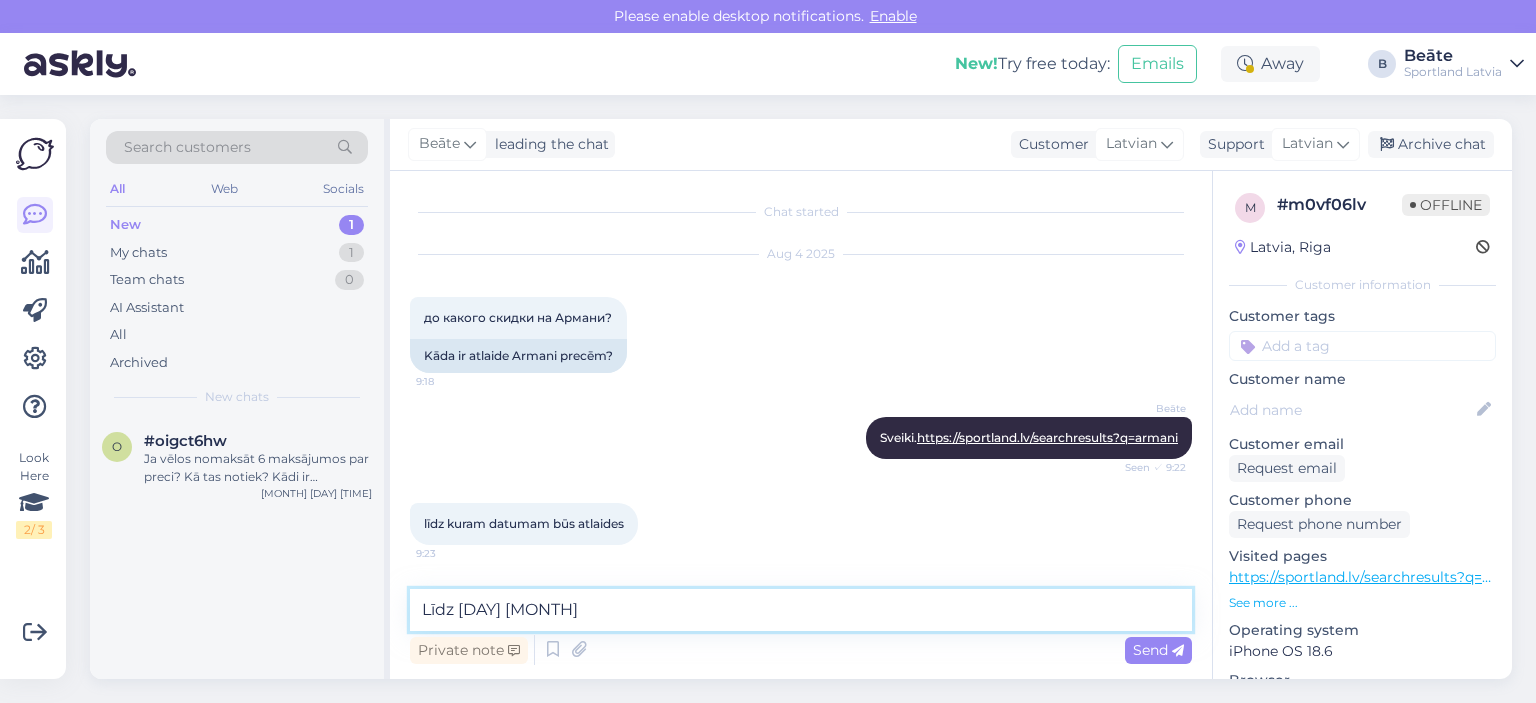 type on "Līdz 5. augustam." 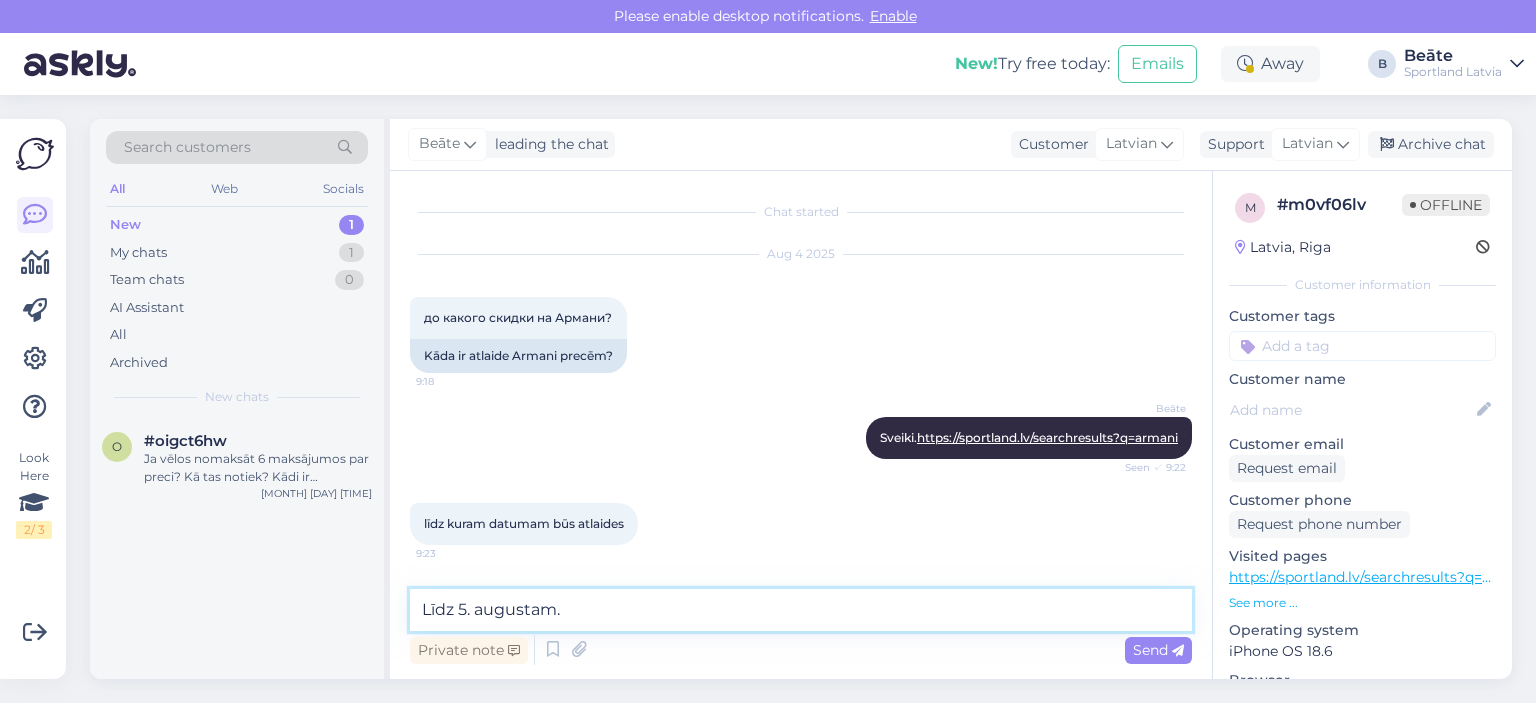 type 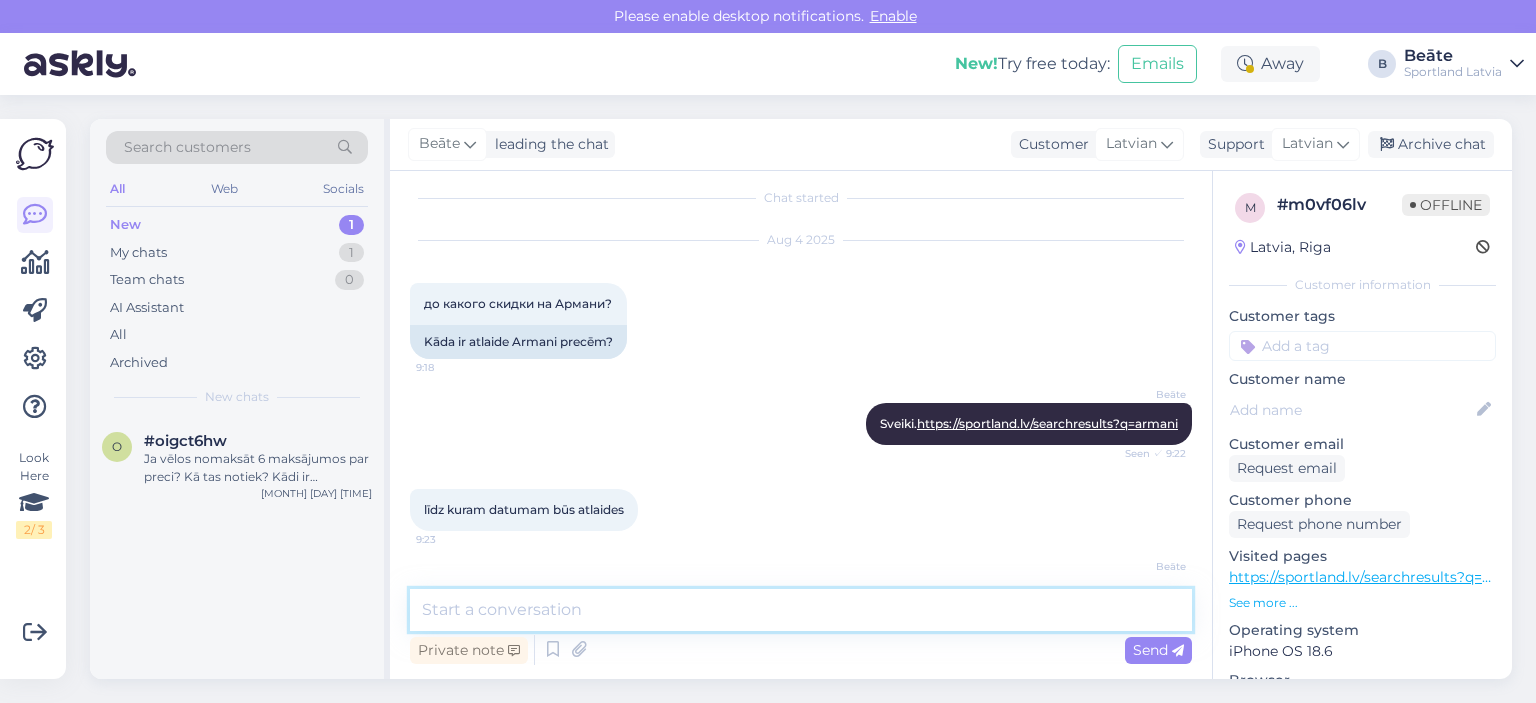 scroll, scrollTop: 100, scrollLeft: 0, axis: vertical 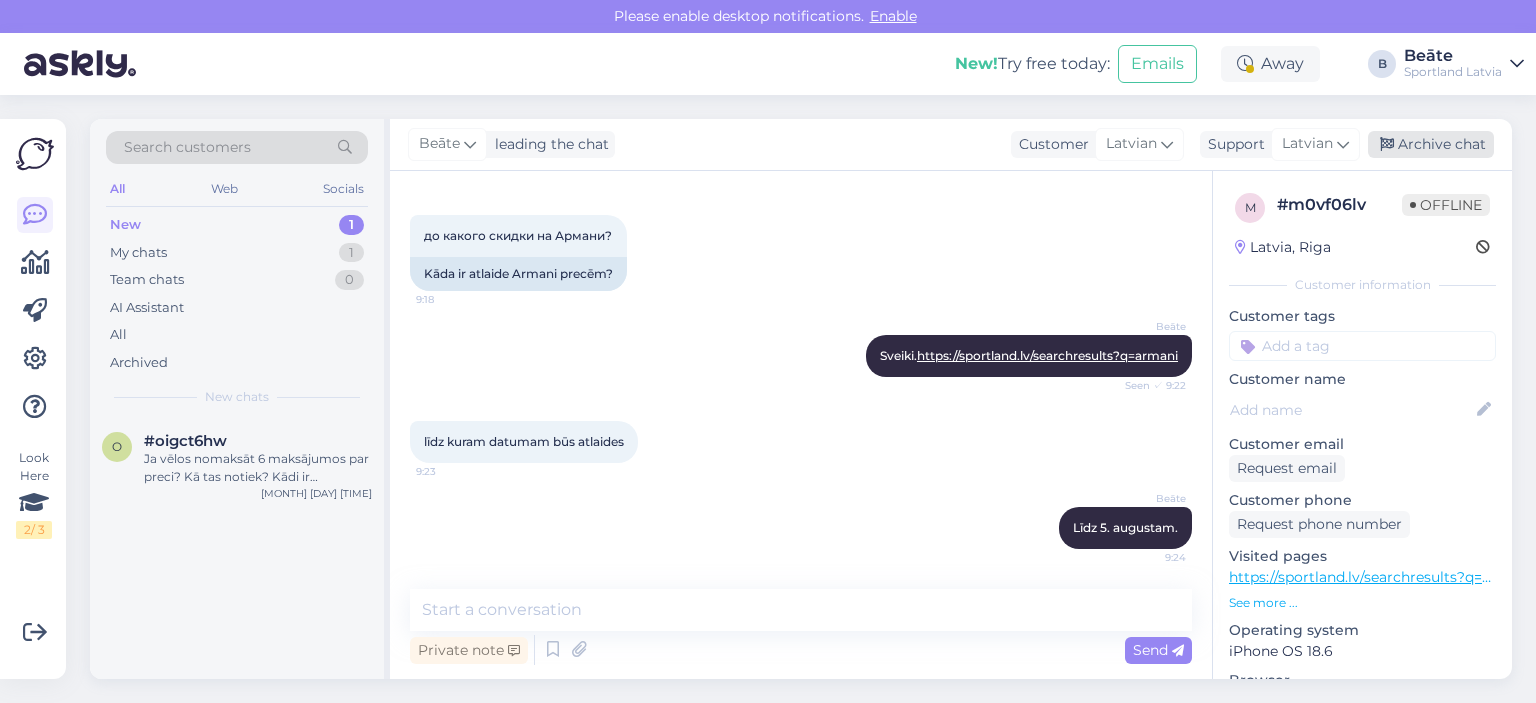 click on "Archive chat" at bounding box center [1431, 144] 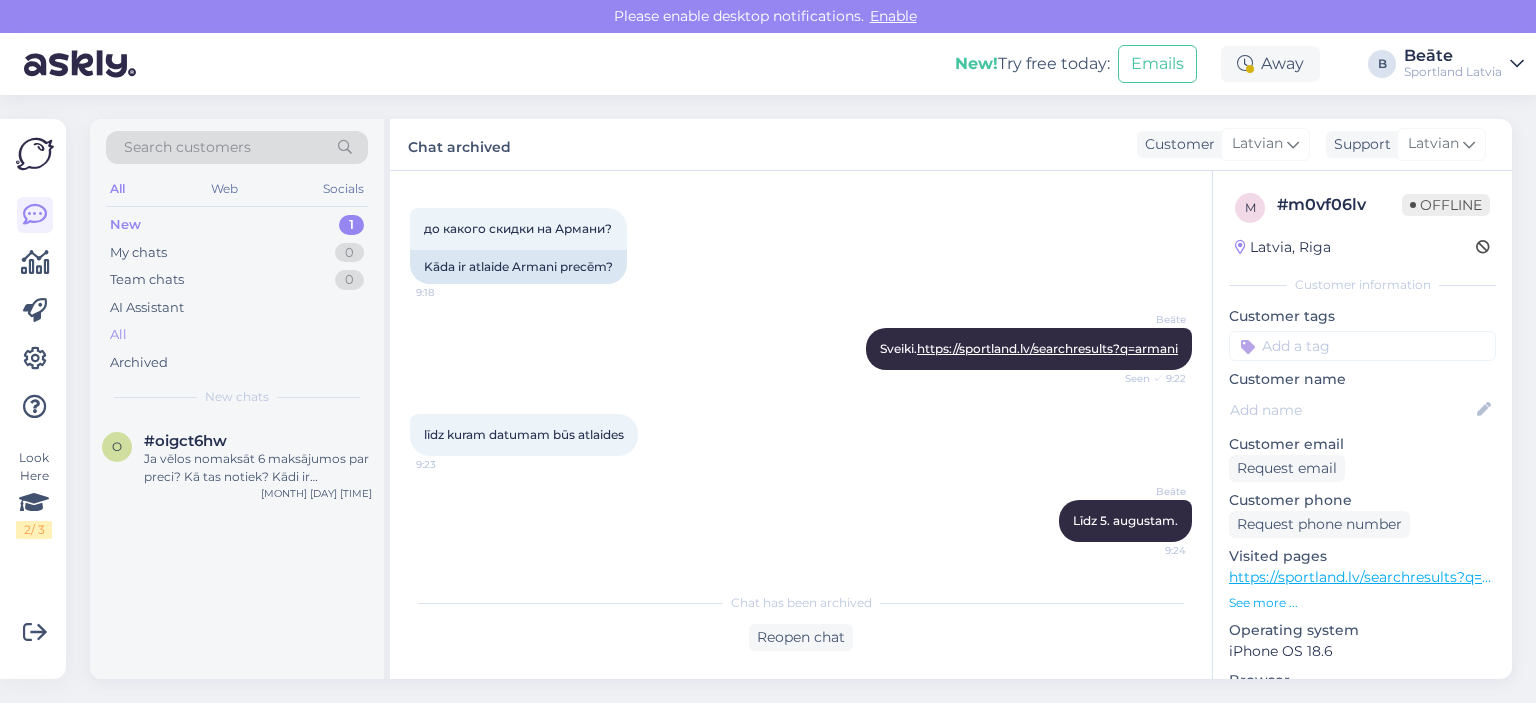 click on "All" at bounding box center (237, 335) 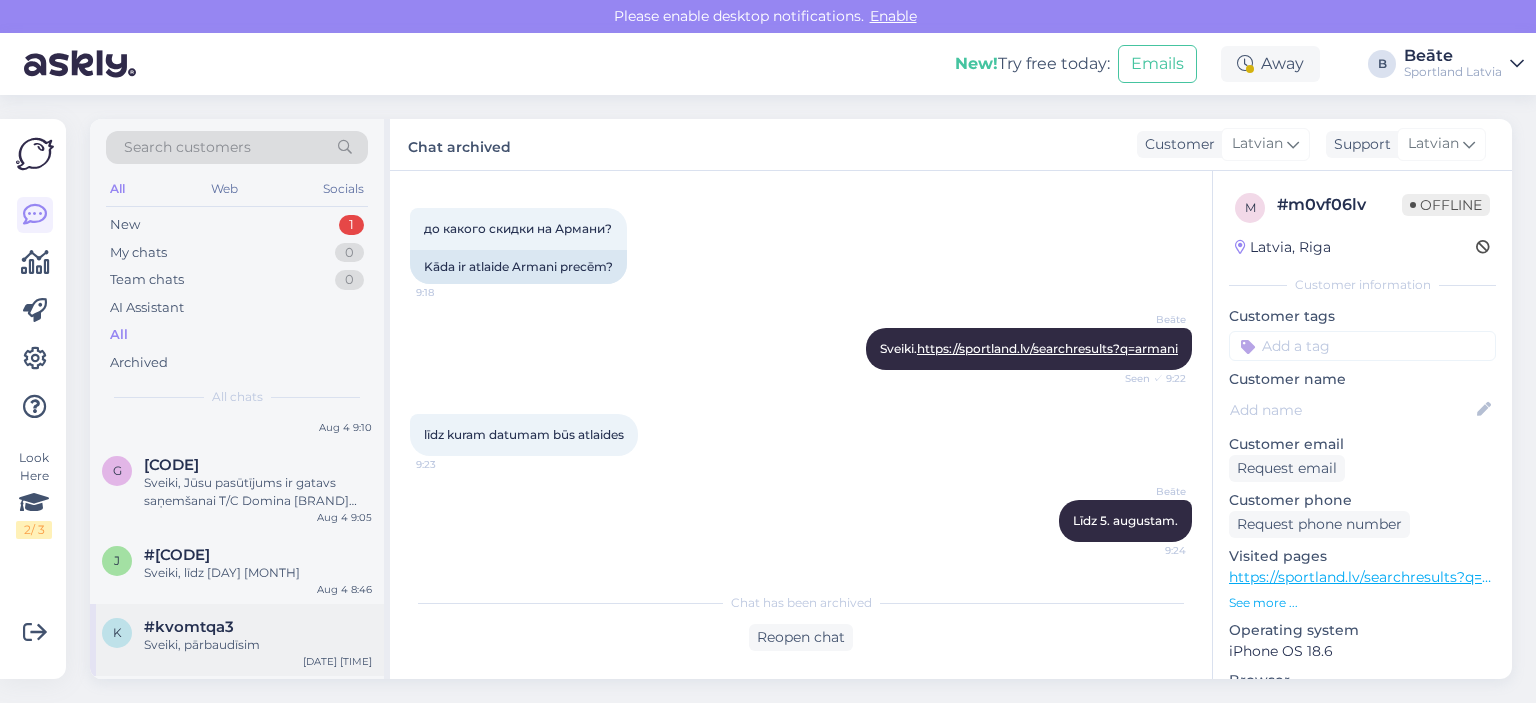 scroll, scrollTop: 400, scrollLeft: 0, axis: vertical 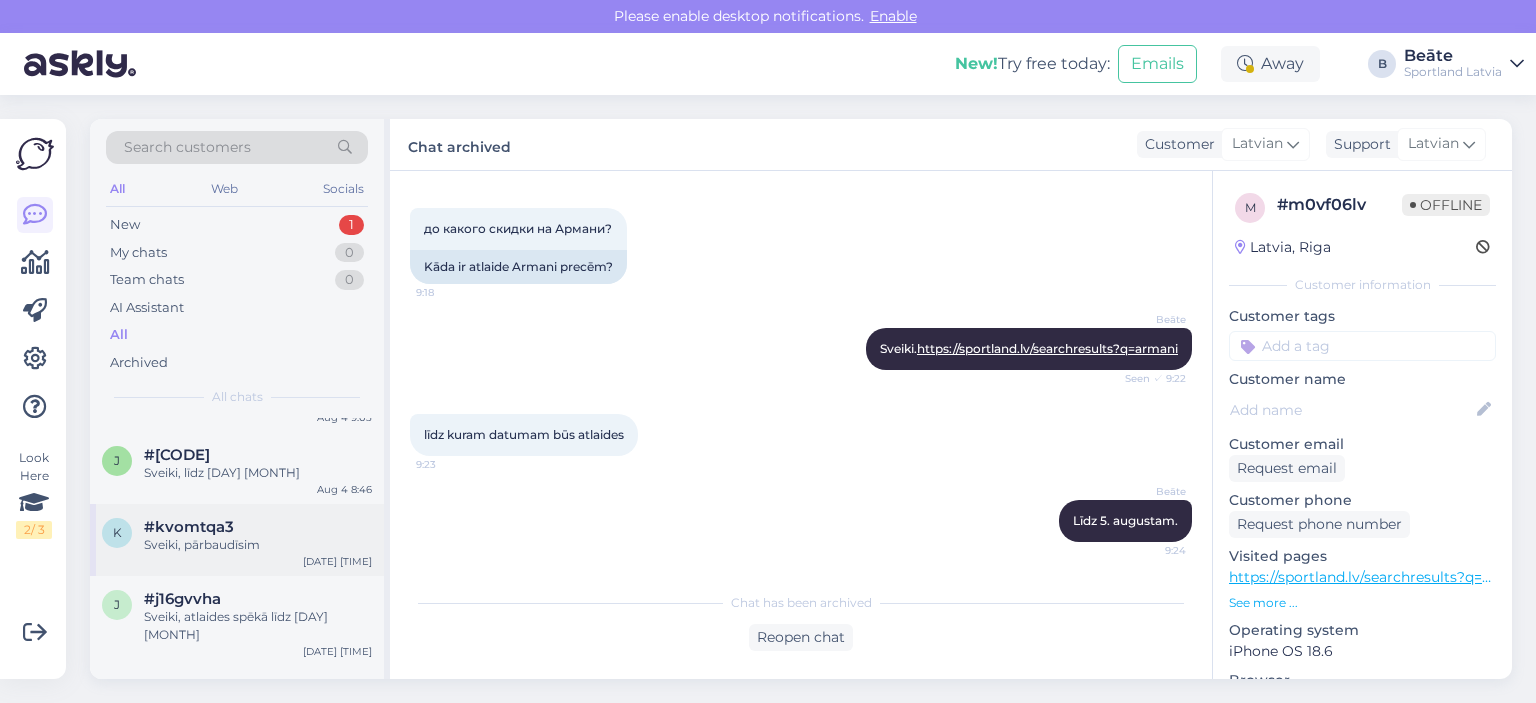 click on "Sveiki, pārbaudīsim" at bounding box center [258, 545] 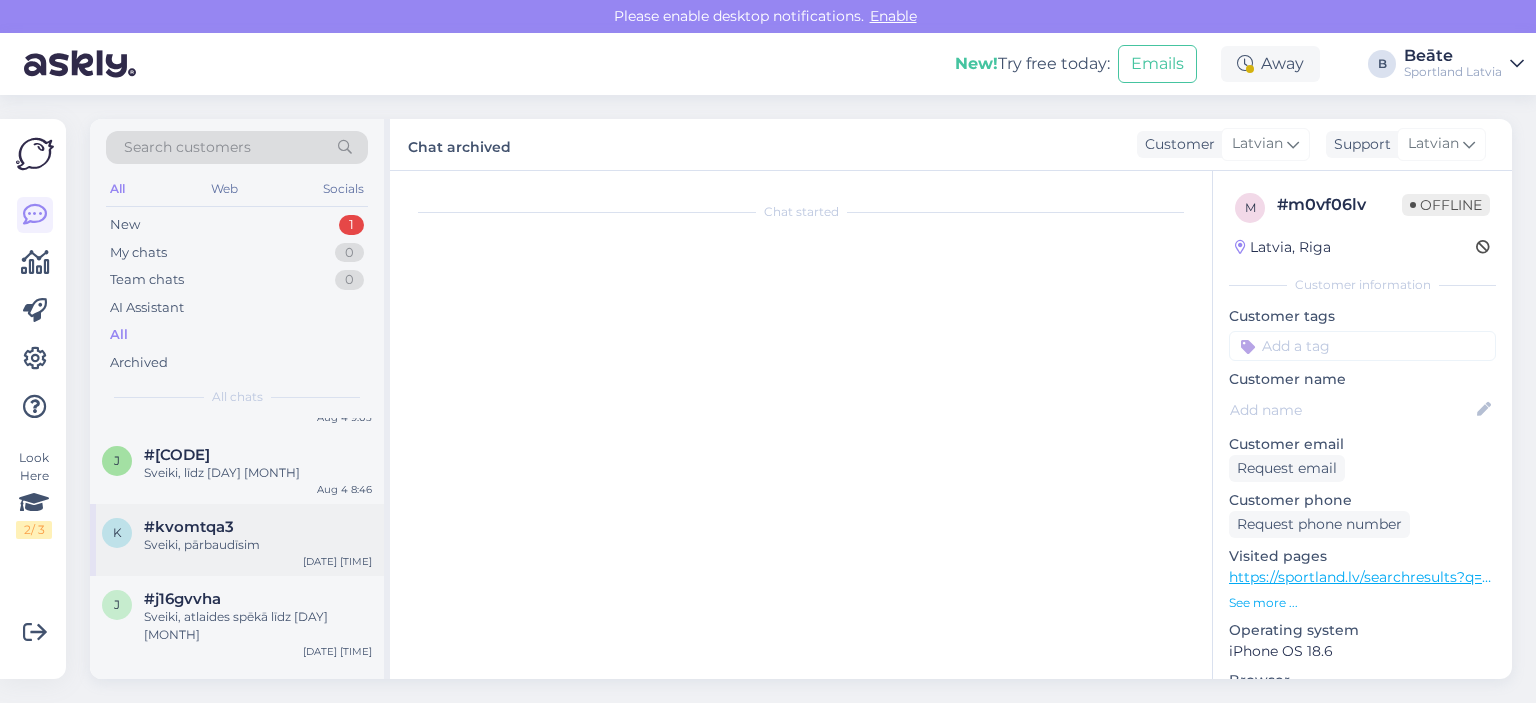 scroll, scrollTop: 1632, scrollLeft: 0, axis: vertical 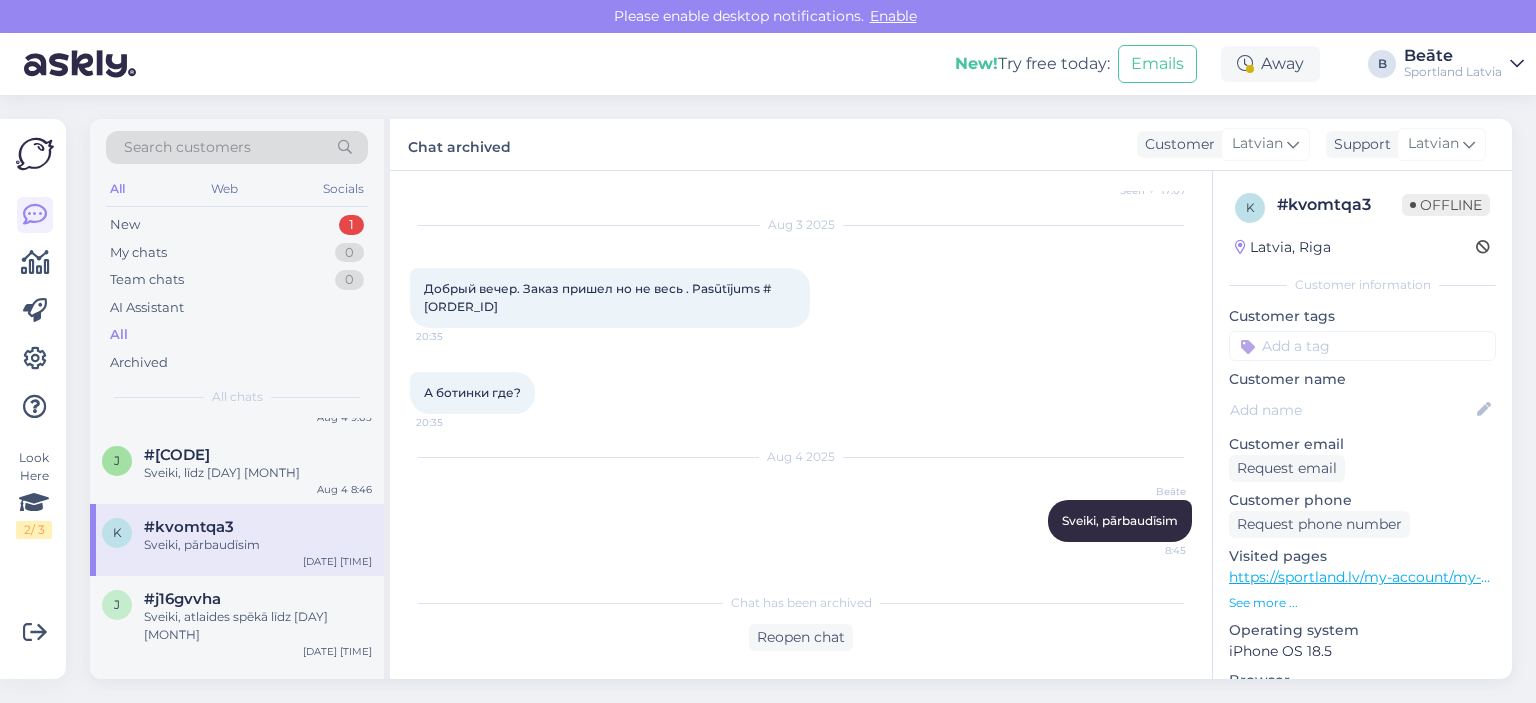 click on "Добрый вечер. Заказ пришел но не весь . Pasūtījums #[ORDER_ID]" at bounding box center (597, 297) 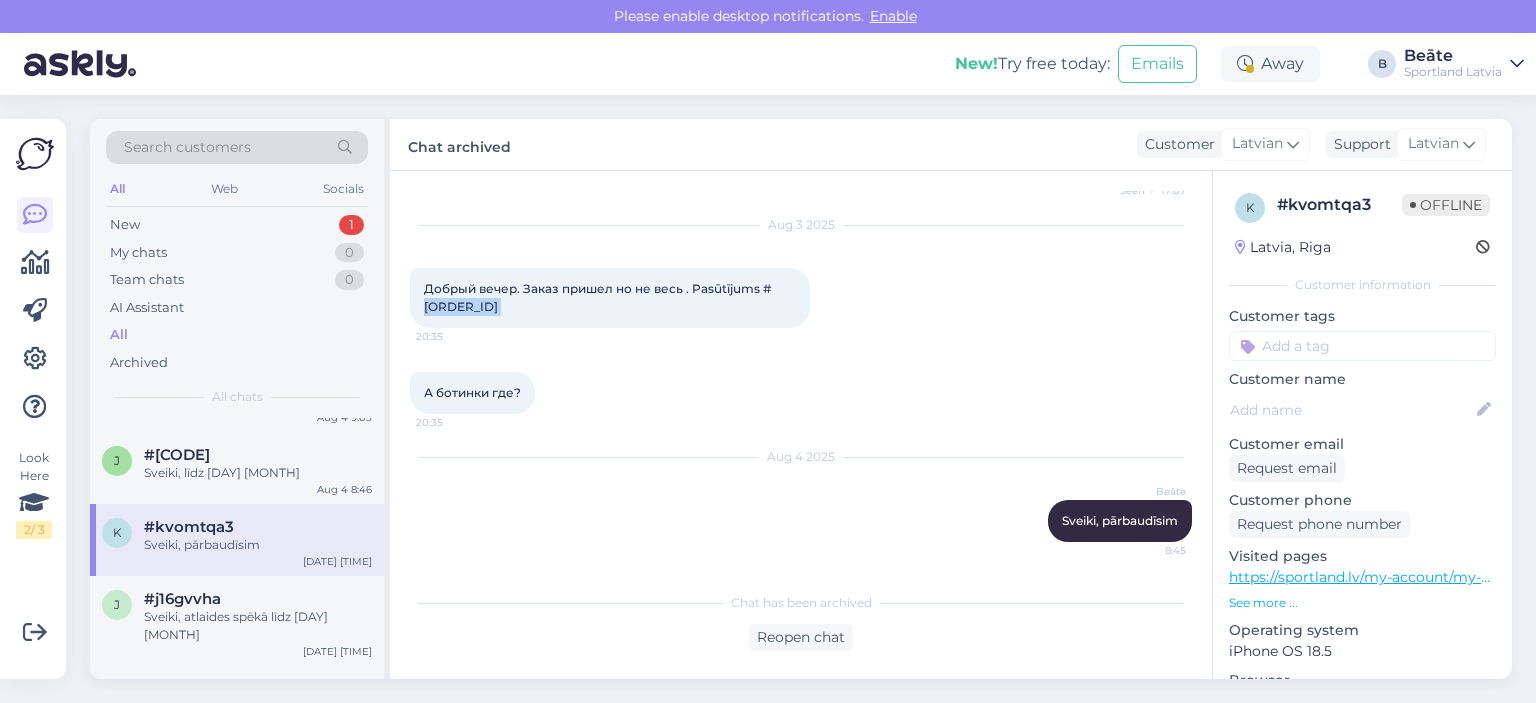 click on "Добрый вечер. Заказ пришел но не весь . Pasūtījums #[ORDER_ID]" at bounding box center (597, 297) 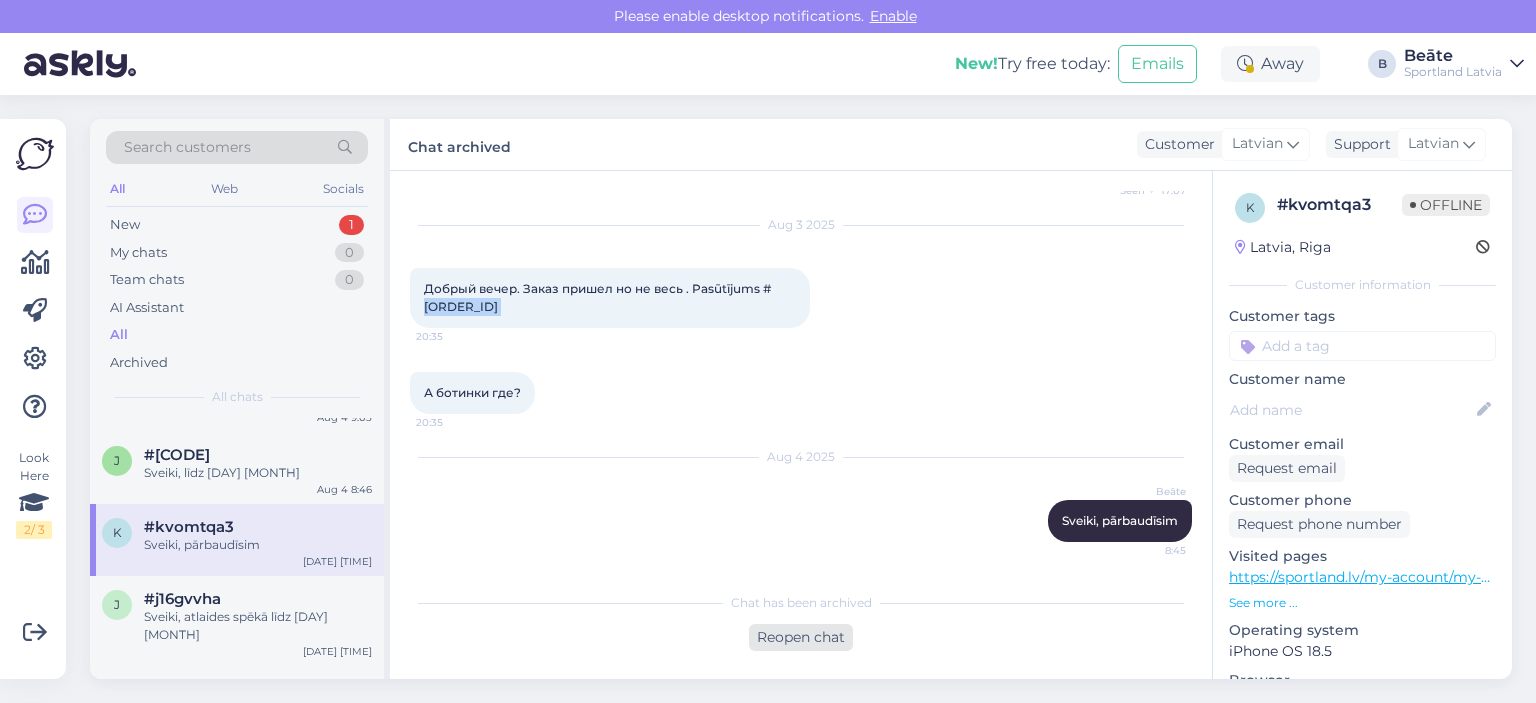 click on "Reopen chat" at bounding box center [801, 637] 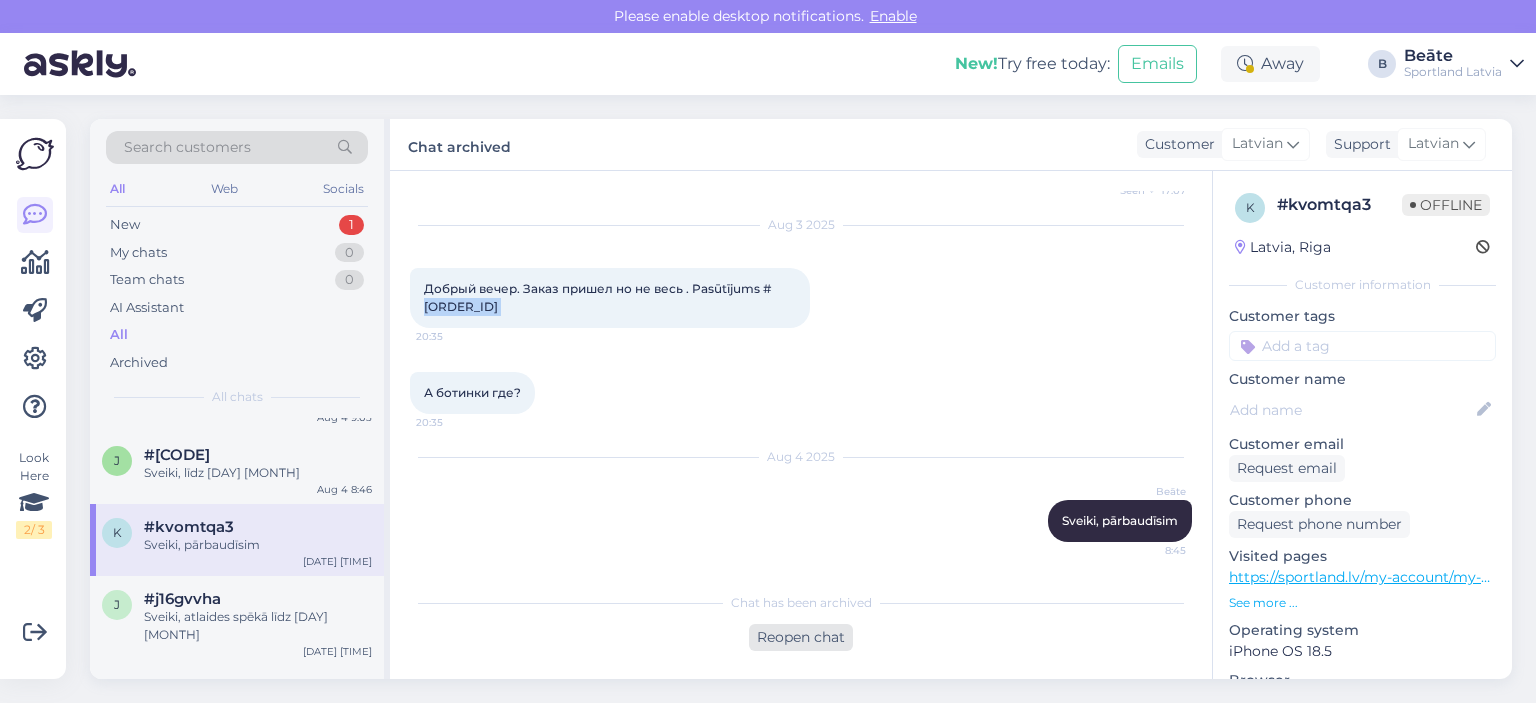 scroll, scrollTop: 0, scrollLeft: 0, axis: both 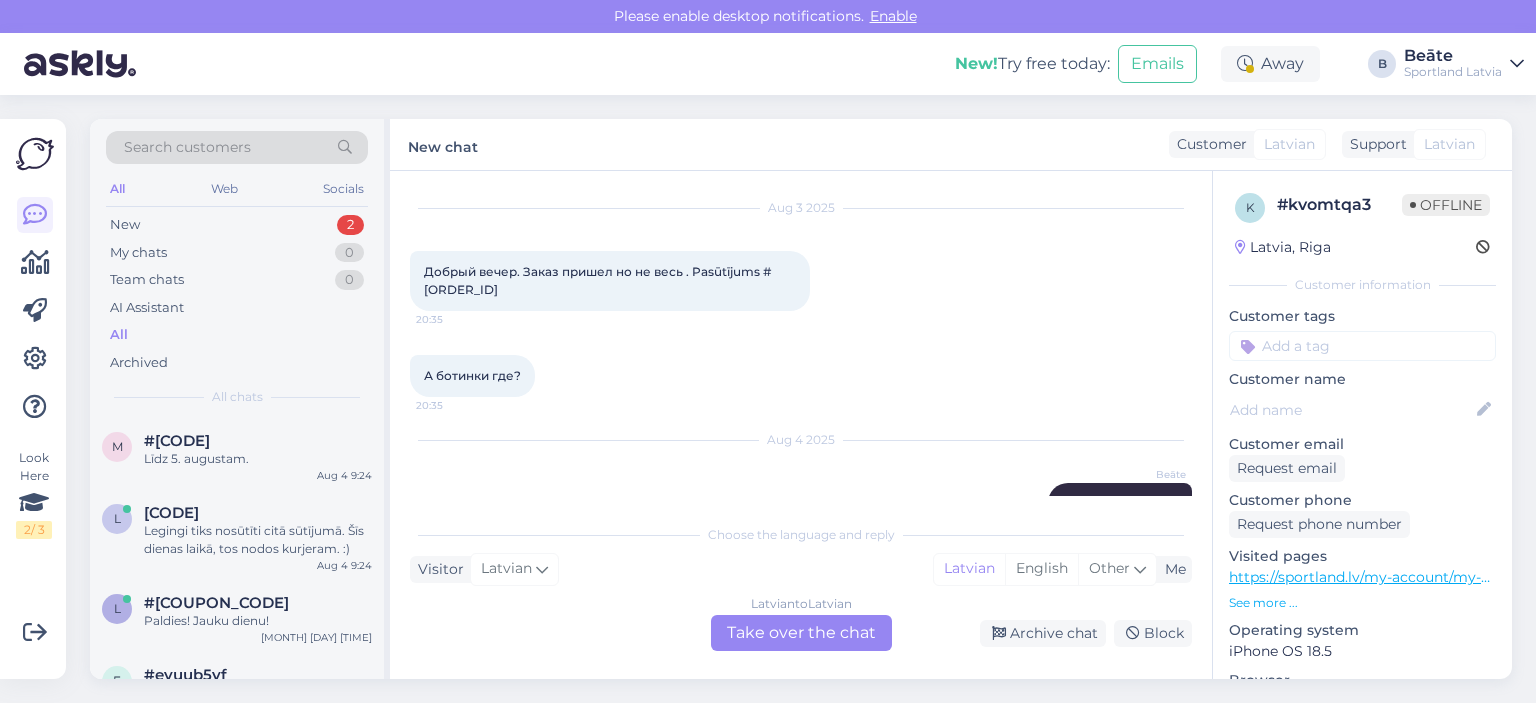 click on "Latvian  to  Latvian Take over the chat" at bounding box center [801, 633] 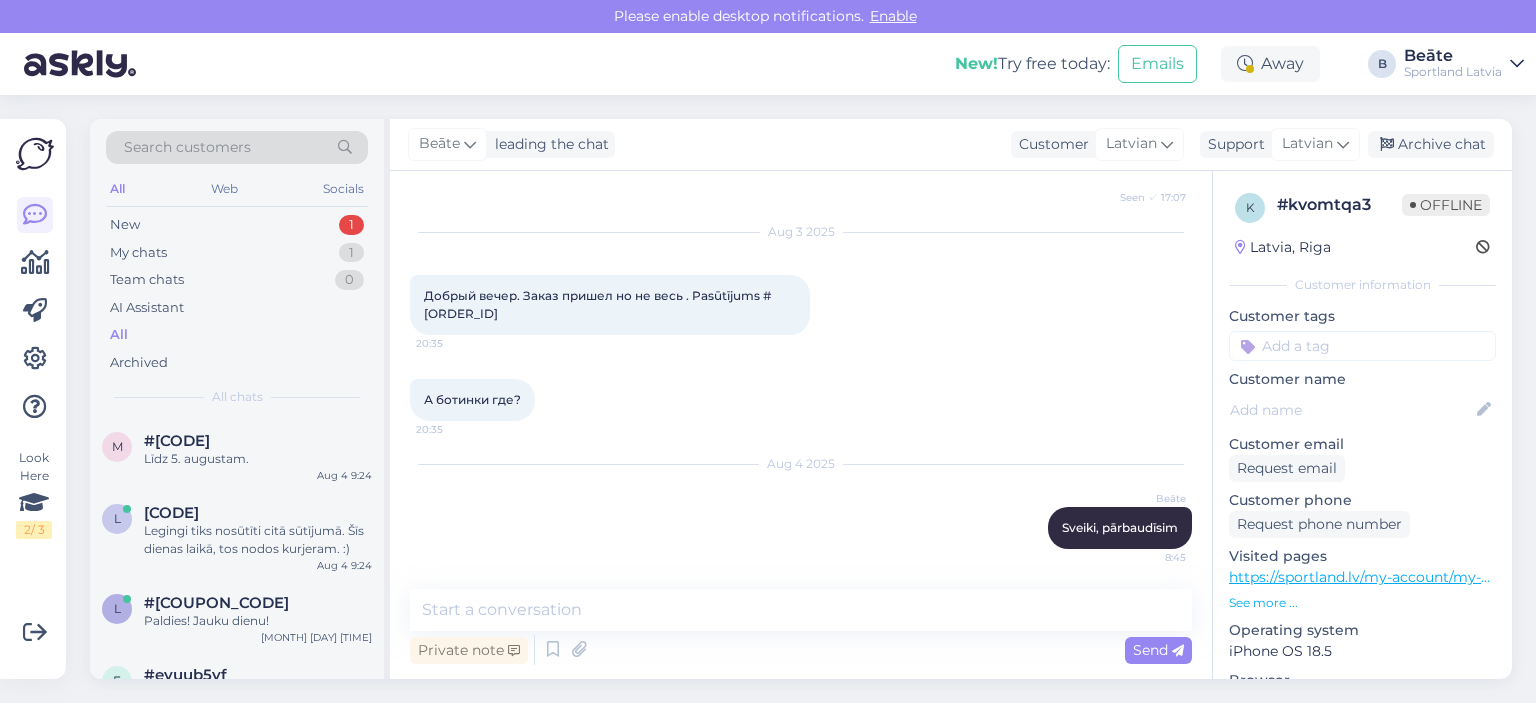 scroll, scrollTop: 1625, scrollLeft: 0, axis: vertical 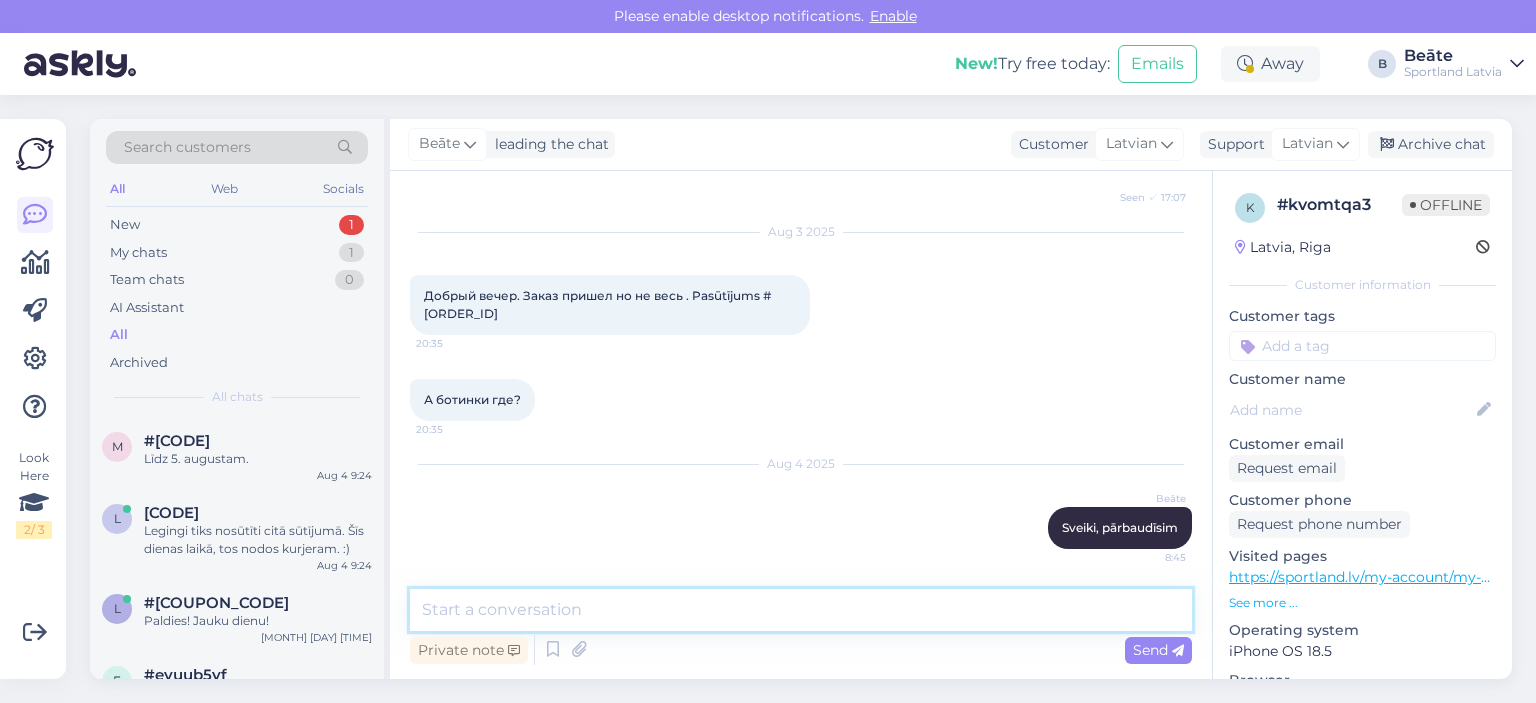 click at bounding box center (801, 610) 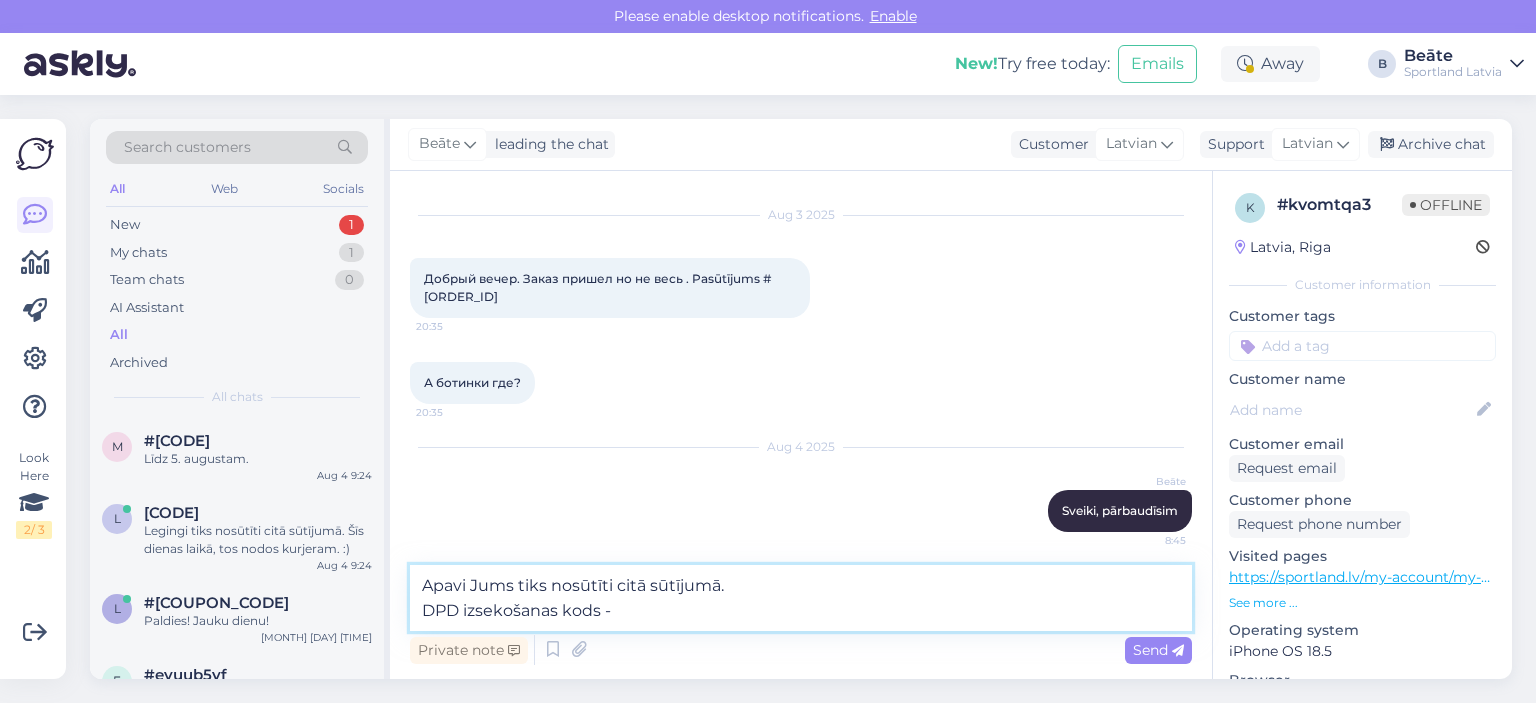 click on "Apavi Jums tiks nosūtīti citā sūtījumā.
DPD izsekošanas kods -" at bounding box center (801, 598) 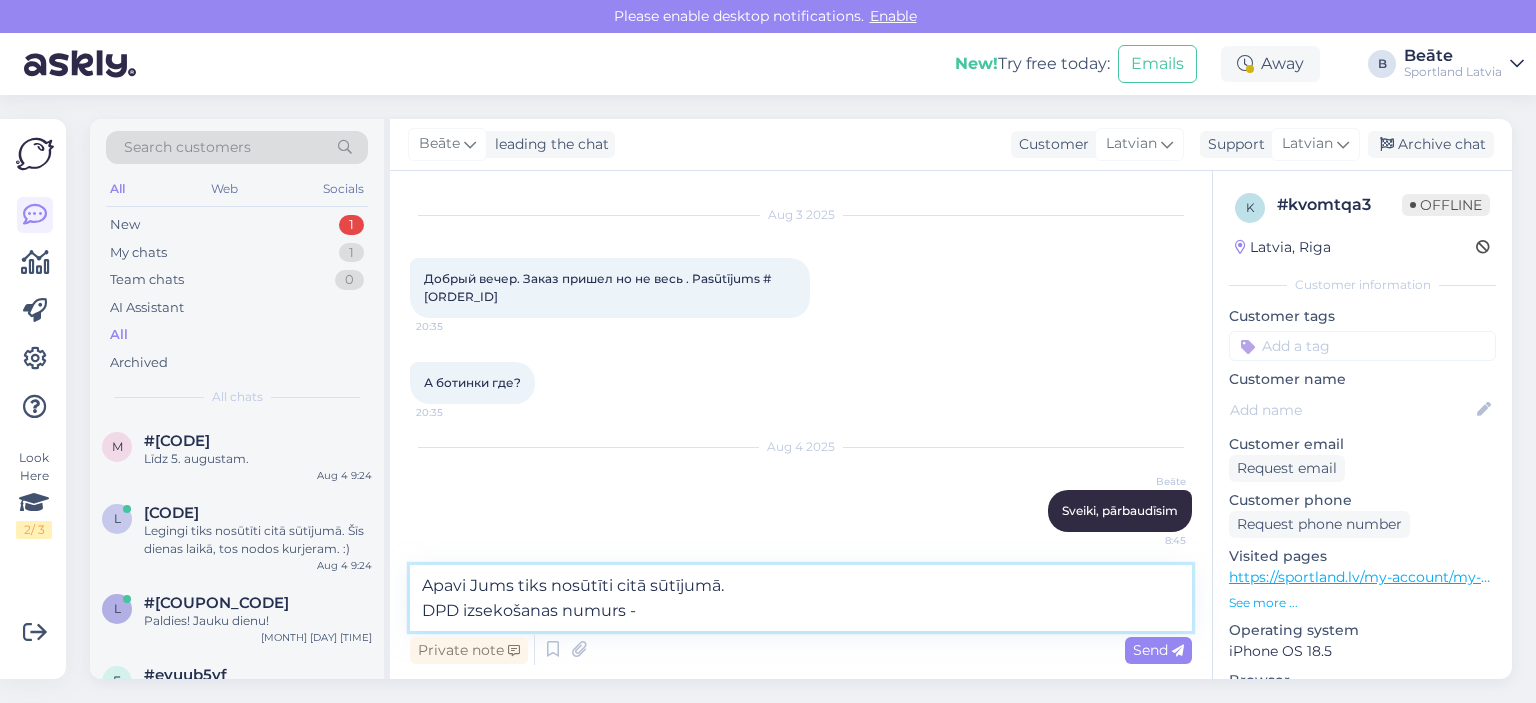 click on "Apavi Jums tiks nosūtīti citā sūtījumā.
DPD izsekošanas numurs -" at bounding box center [801, 598] 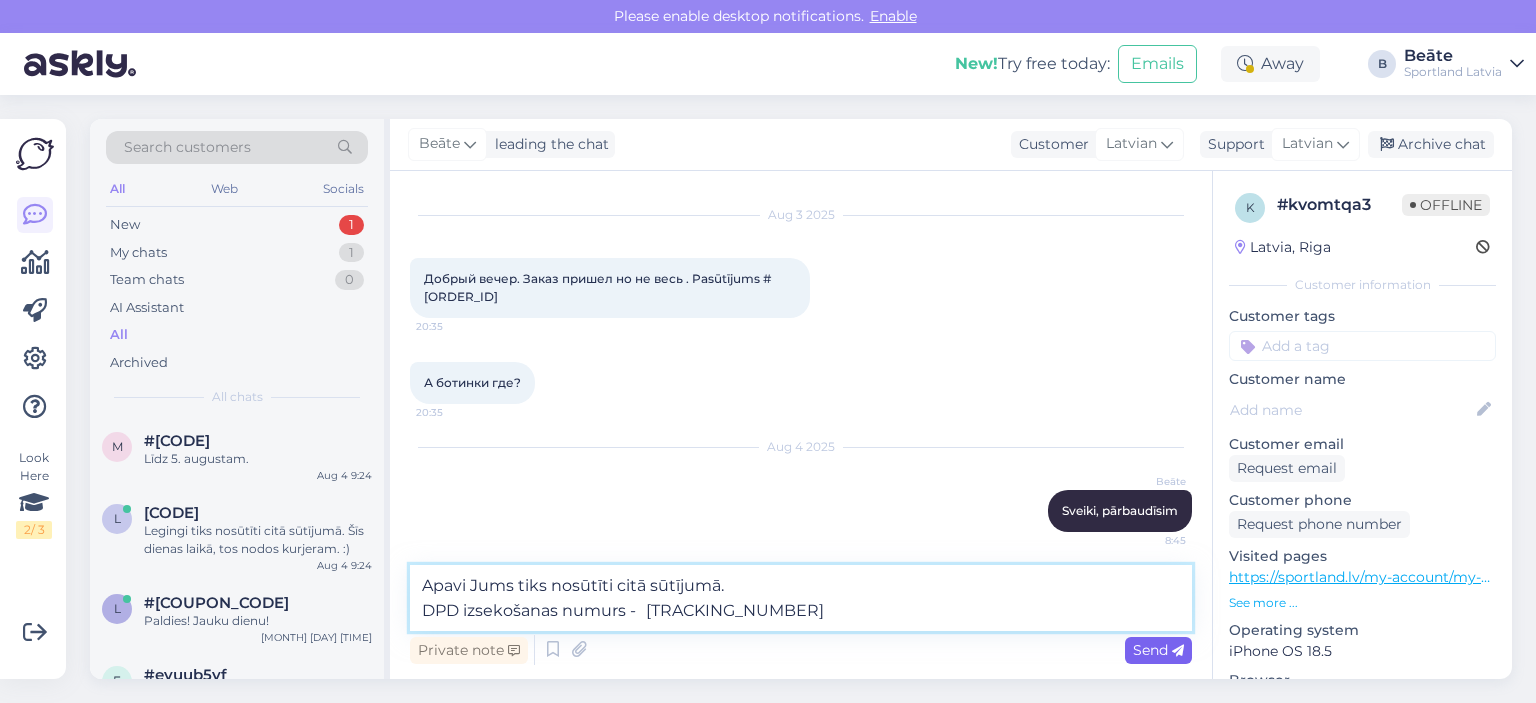 type on "Apavi Jums tiks nosūtīti citā sūtījumā.
DPD izsekošanas numurs - 	[TRACKING_NUMBER]" 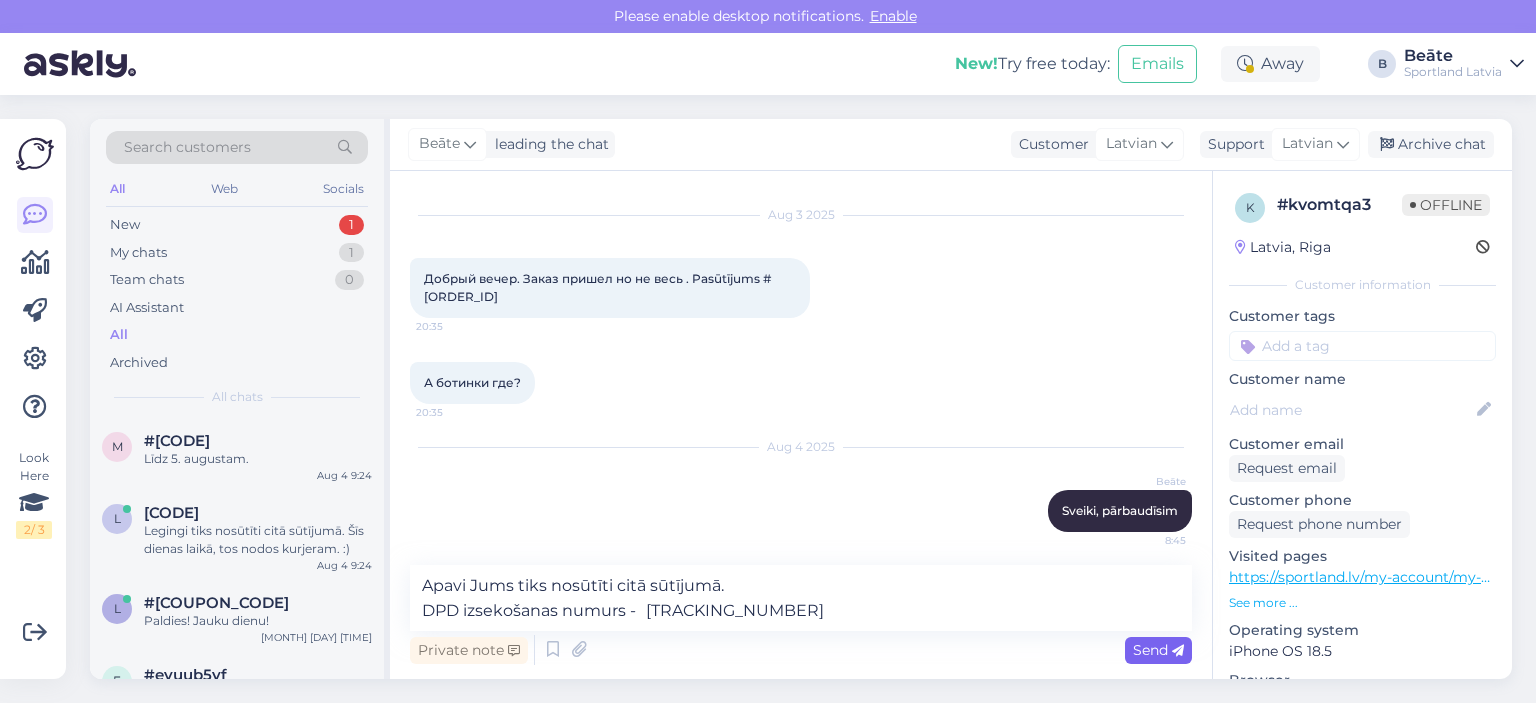 click on "Send" at bounding box center (1158, 650) 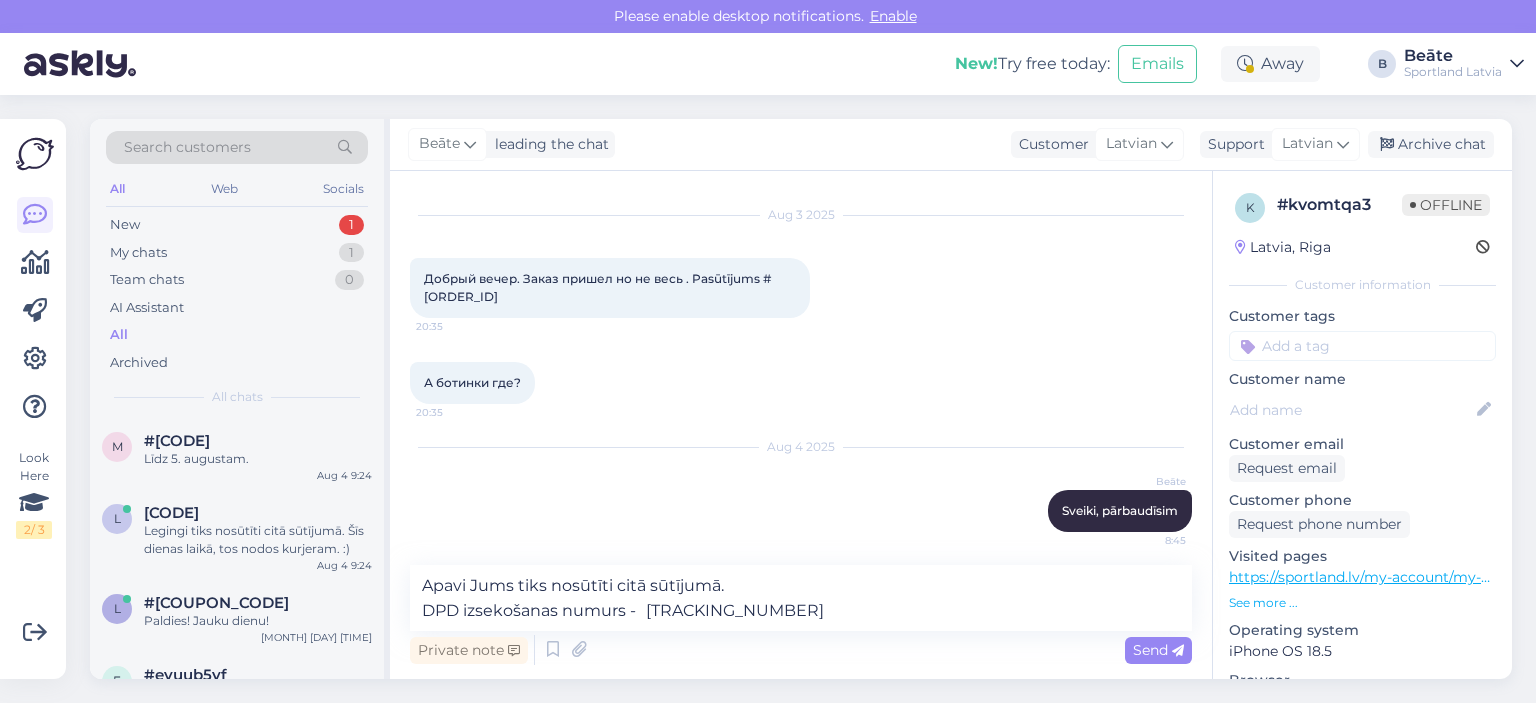 type 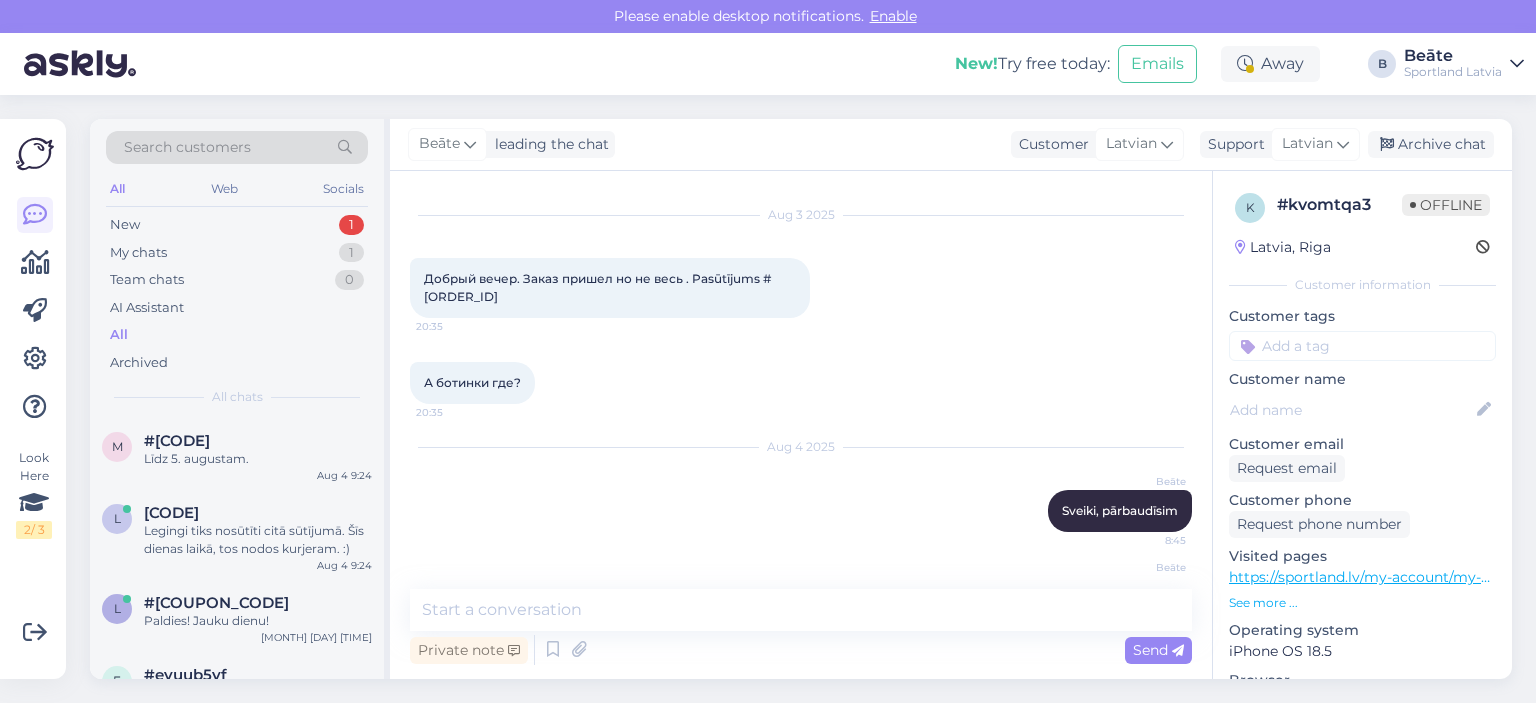 scroll, scrollTop: 1730, scrollLeft: 0, axis: vertical 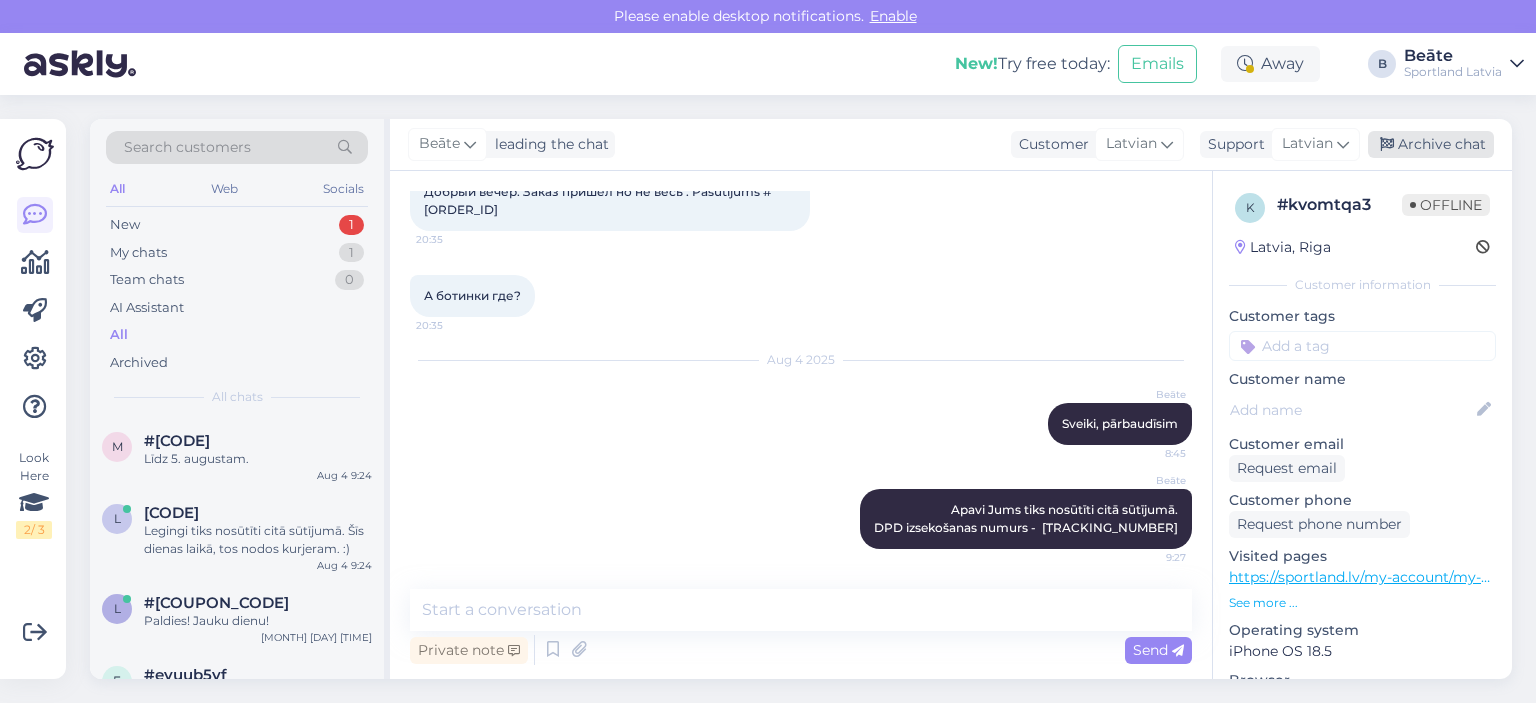 click on "Archive chat" at bounding box center (1431, 144) 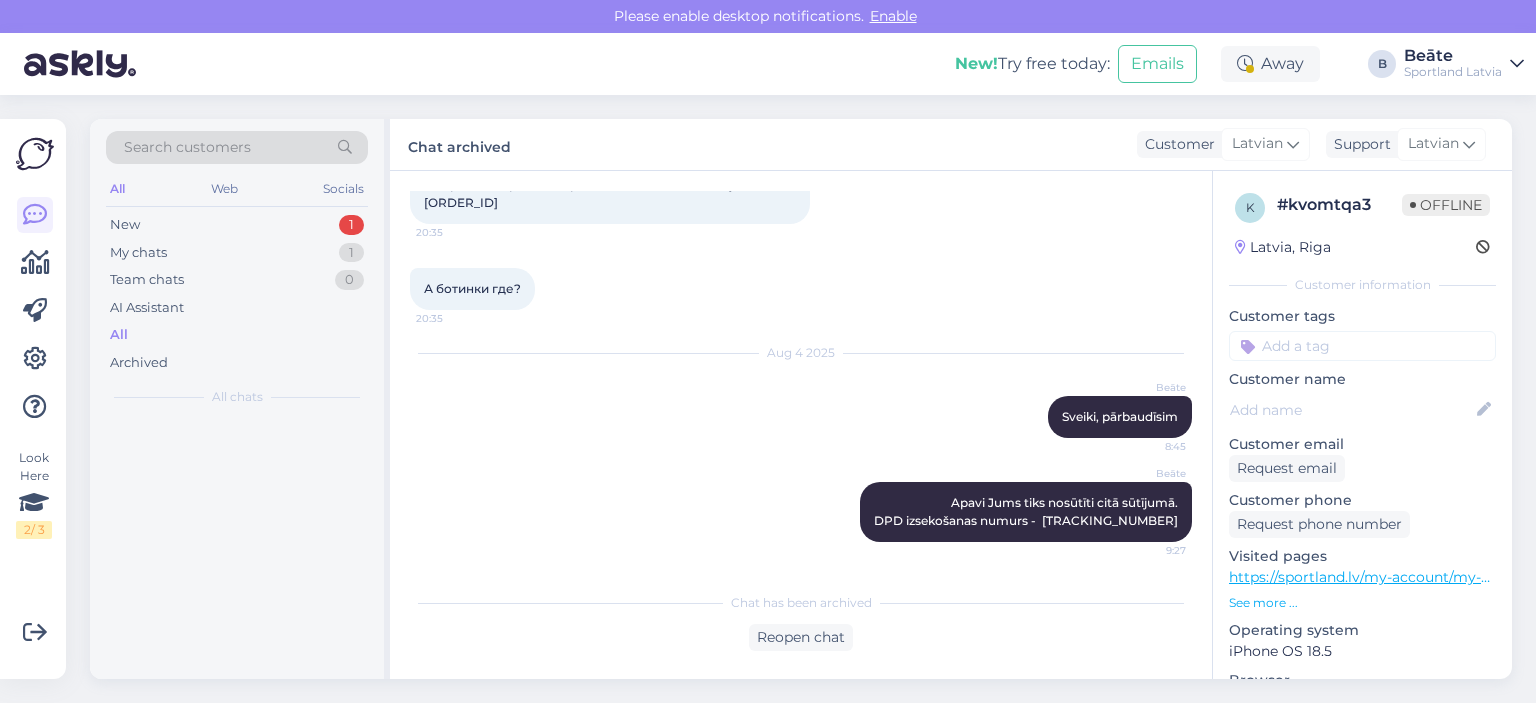 scroll, scrollTop: 1736, scrollLeft: 0, axis: vertical 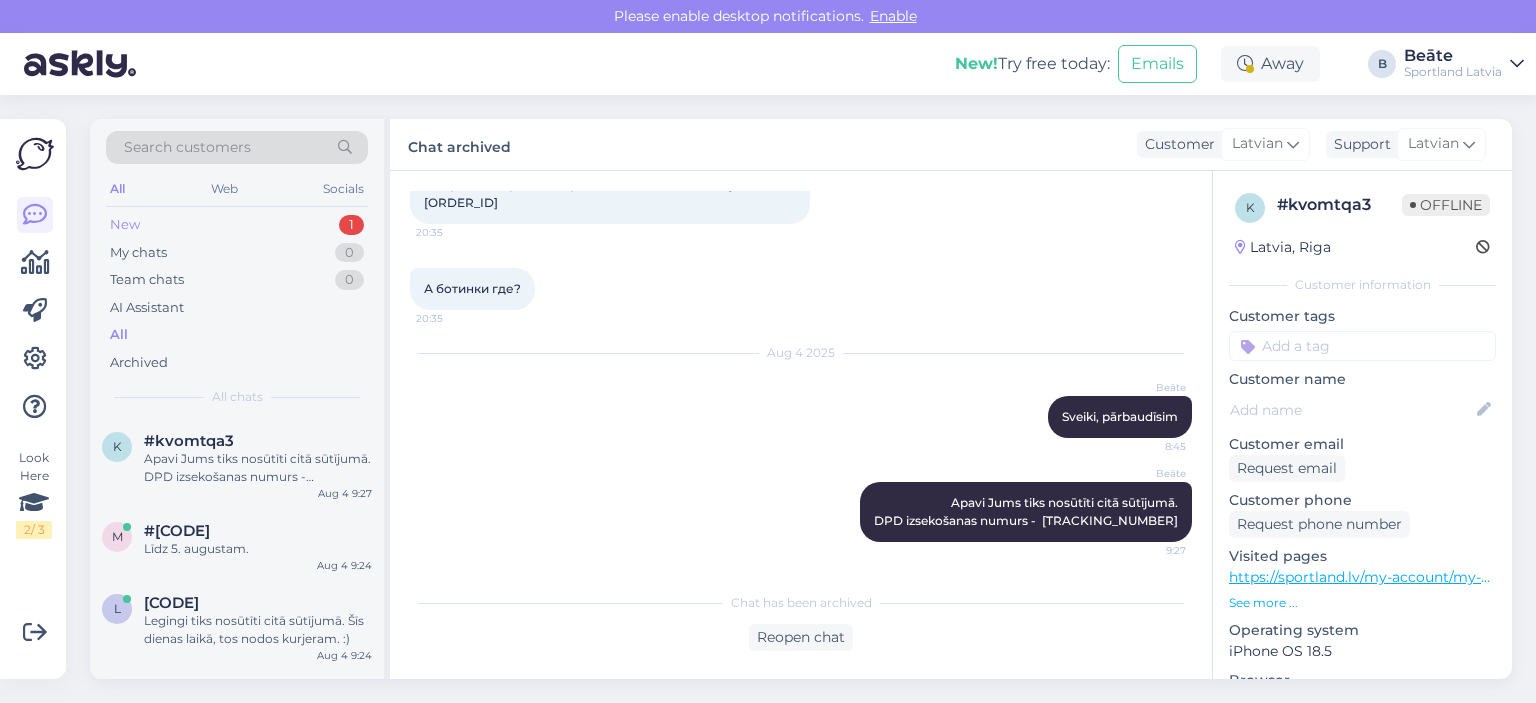 click on "New 1" at bounding box center (237, 225) 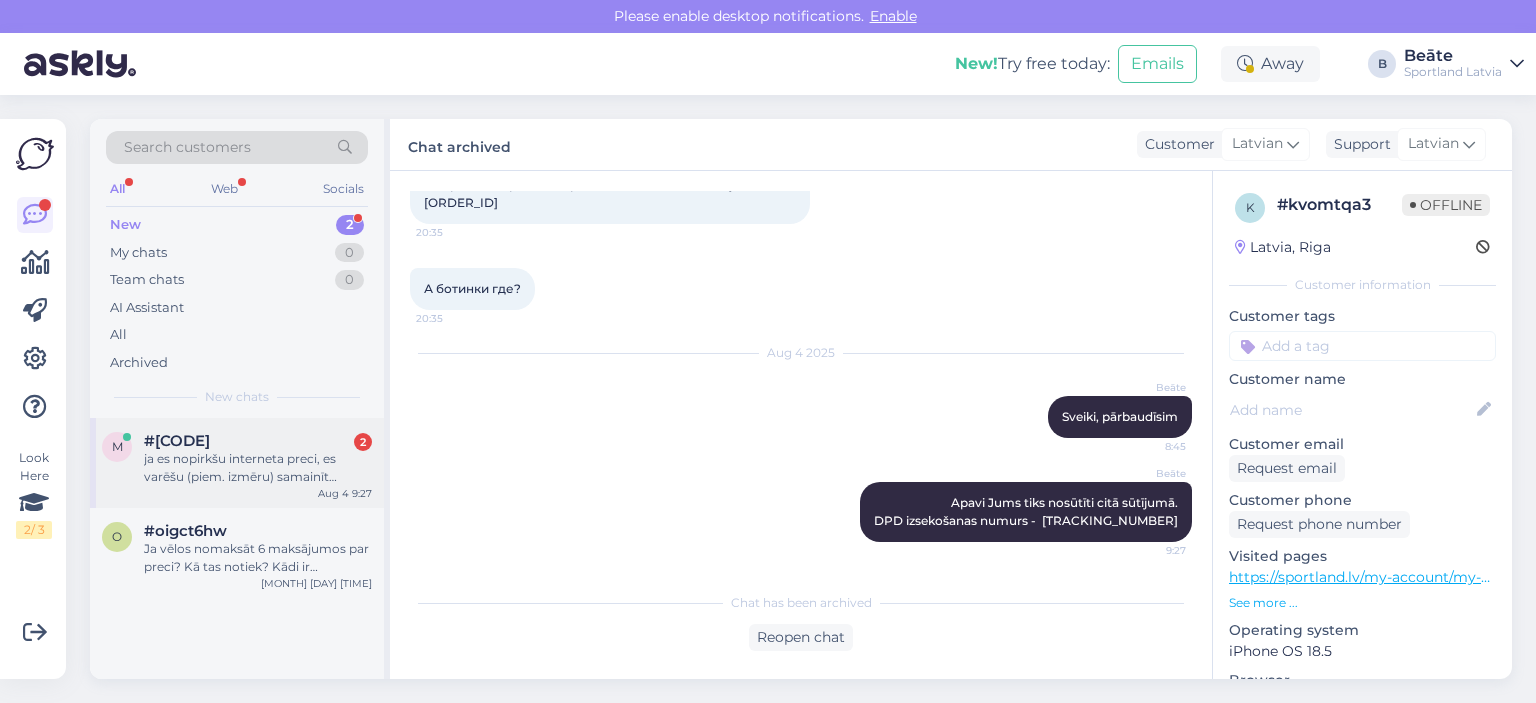 click on "#[CODE]" at bounding box center (177, 441) 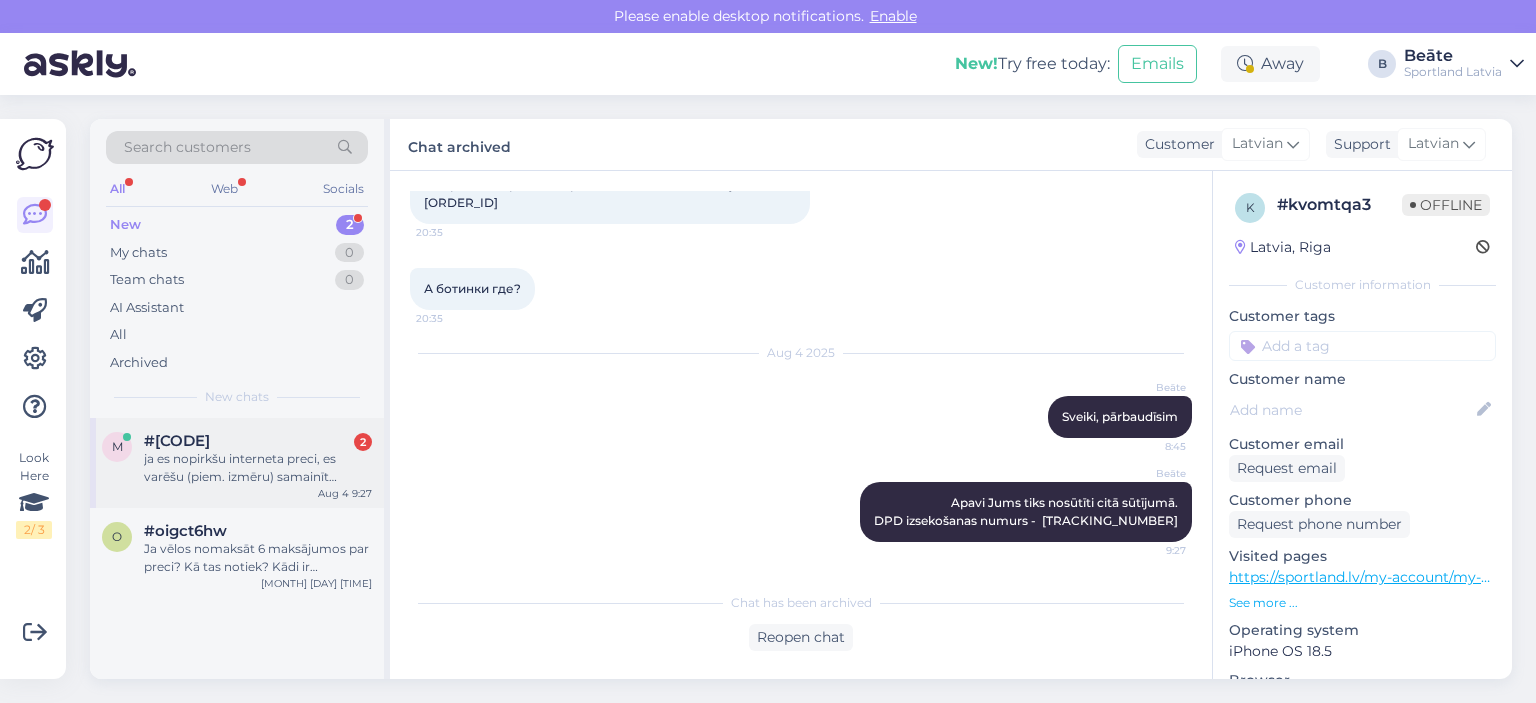 scroll, scrollTop: 364, scrollLeft: 0, axis: vertical 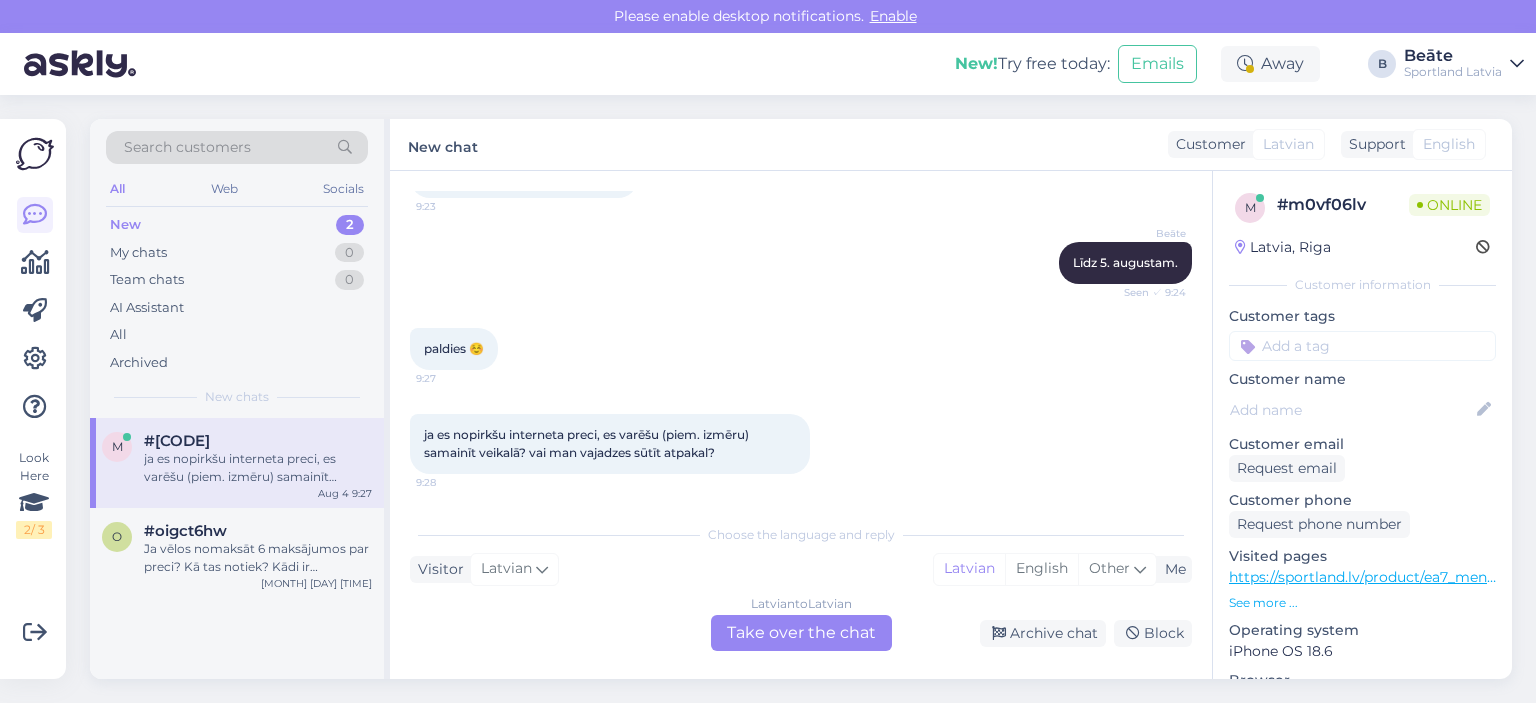click on "Latvian  to  Latvian Take over the chat" at bounding box center (801, 633) 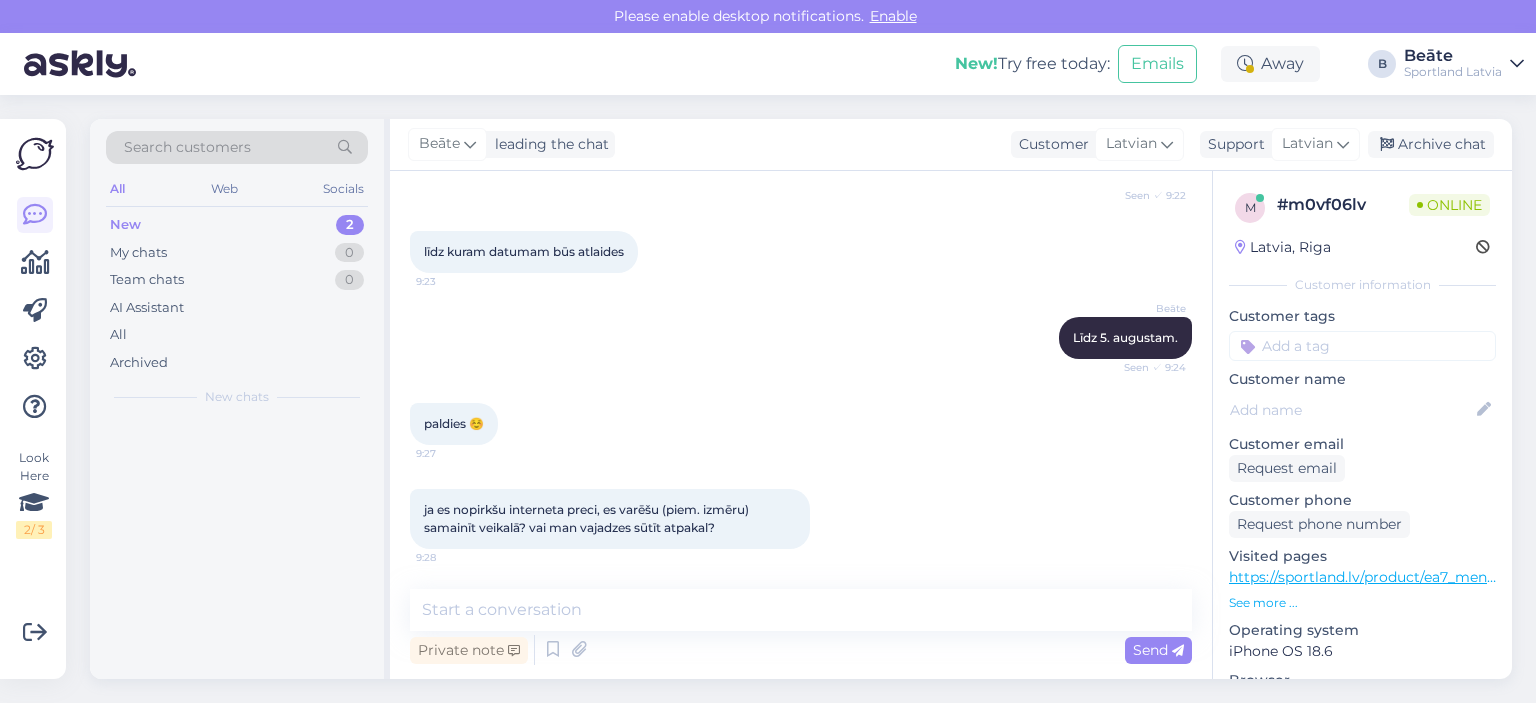 scroll, scrollTop: 290, scrollLeft: 0, axis: vertical 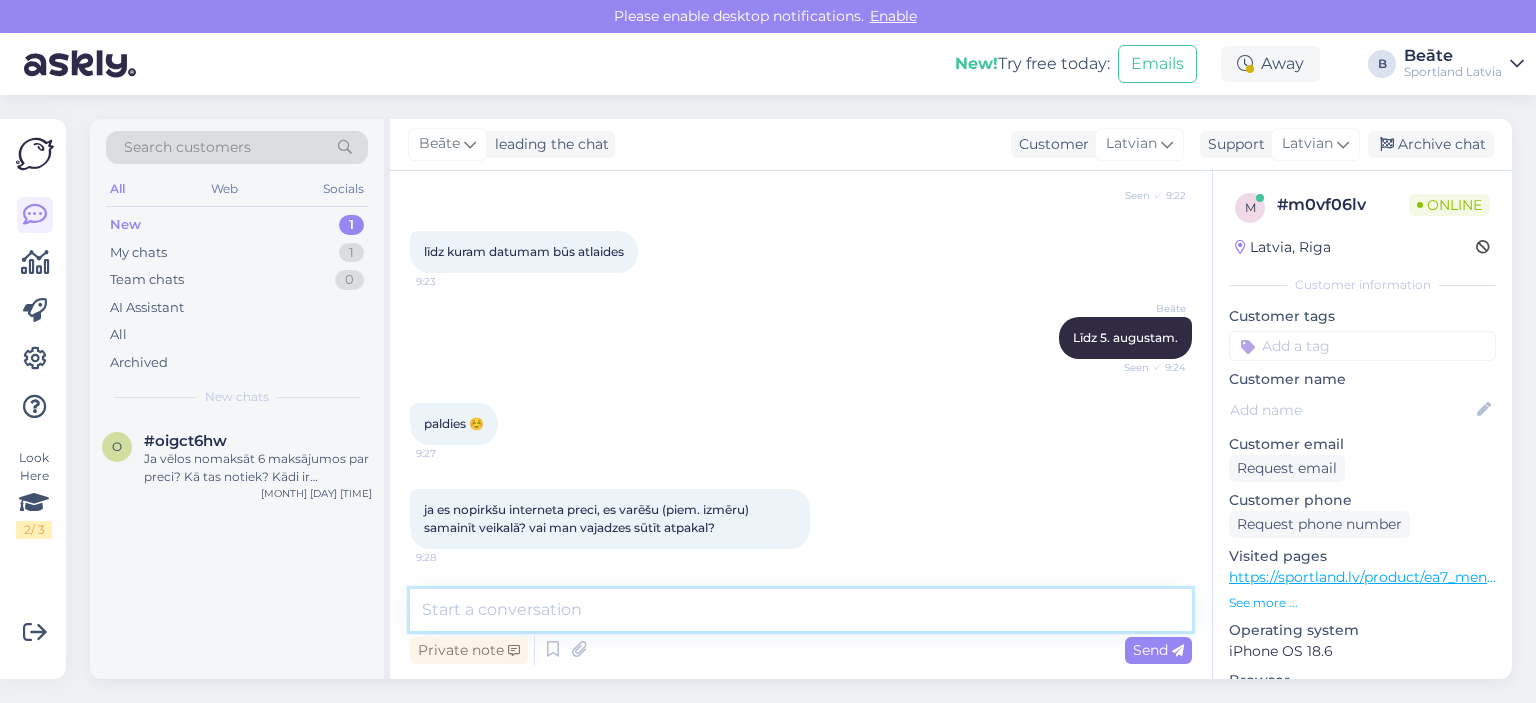 click at bounding box center [801, 610] 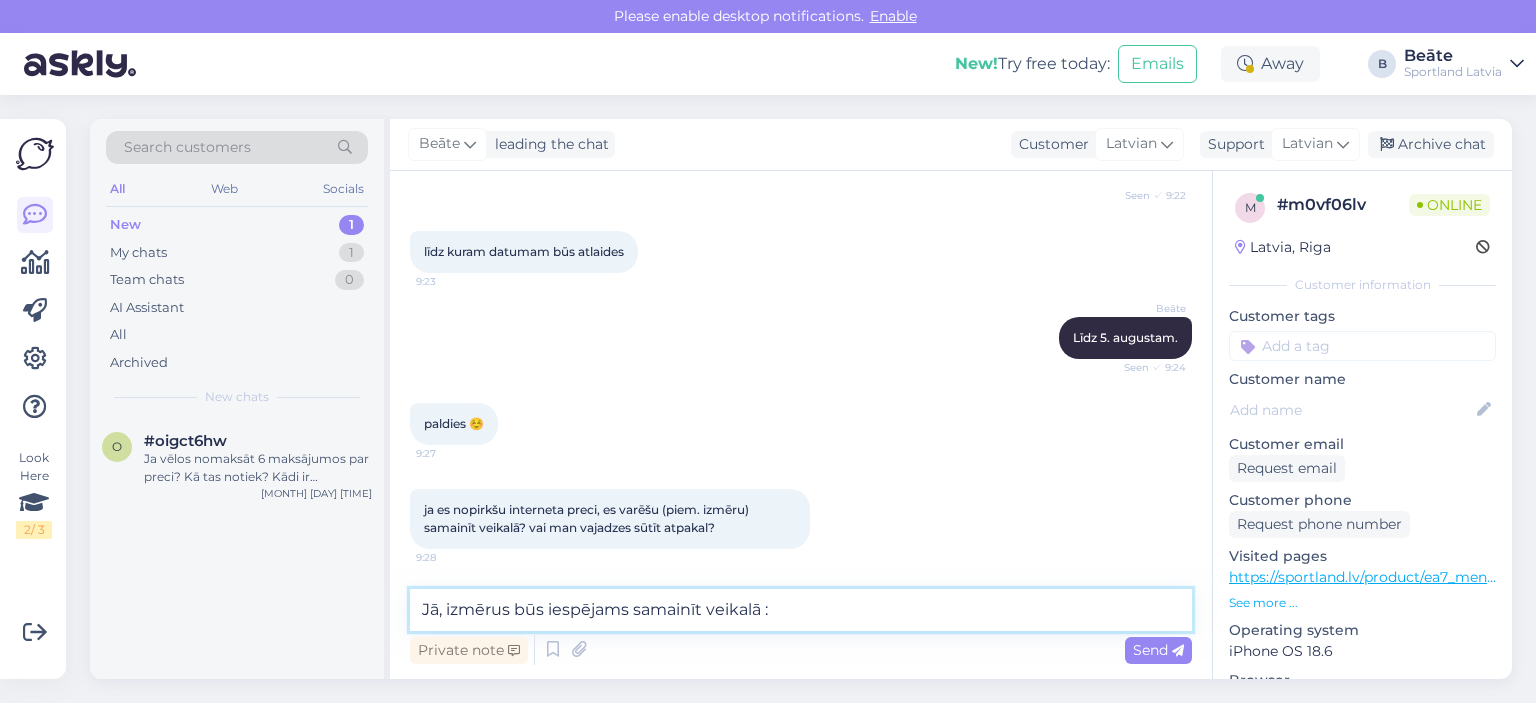 type on "Jā, izmērus būs iespējams samainīt veikalā :)" 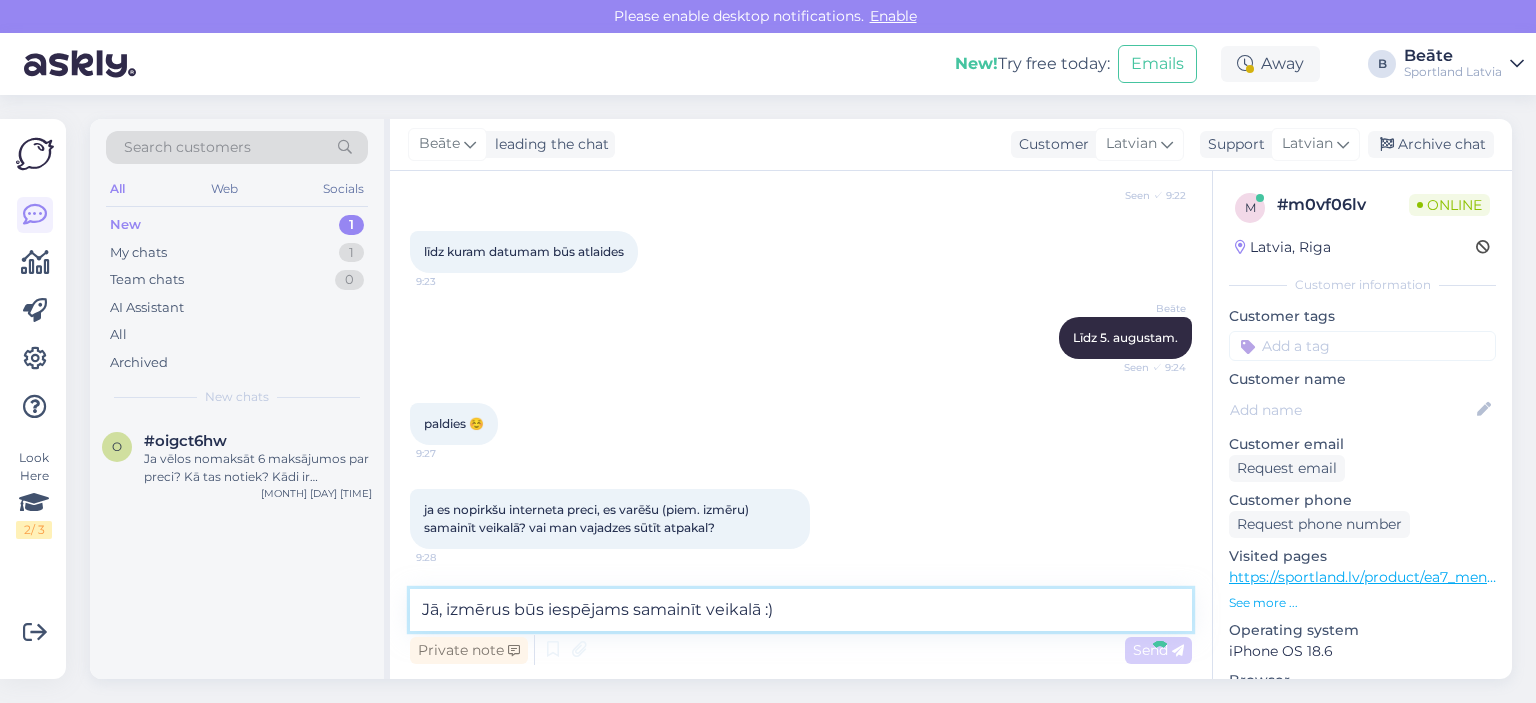 type 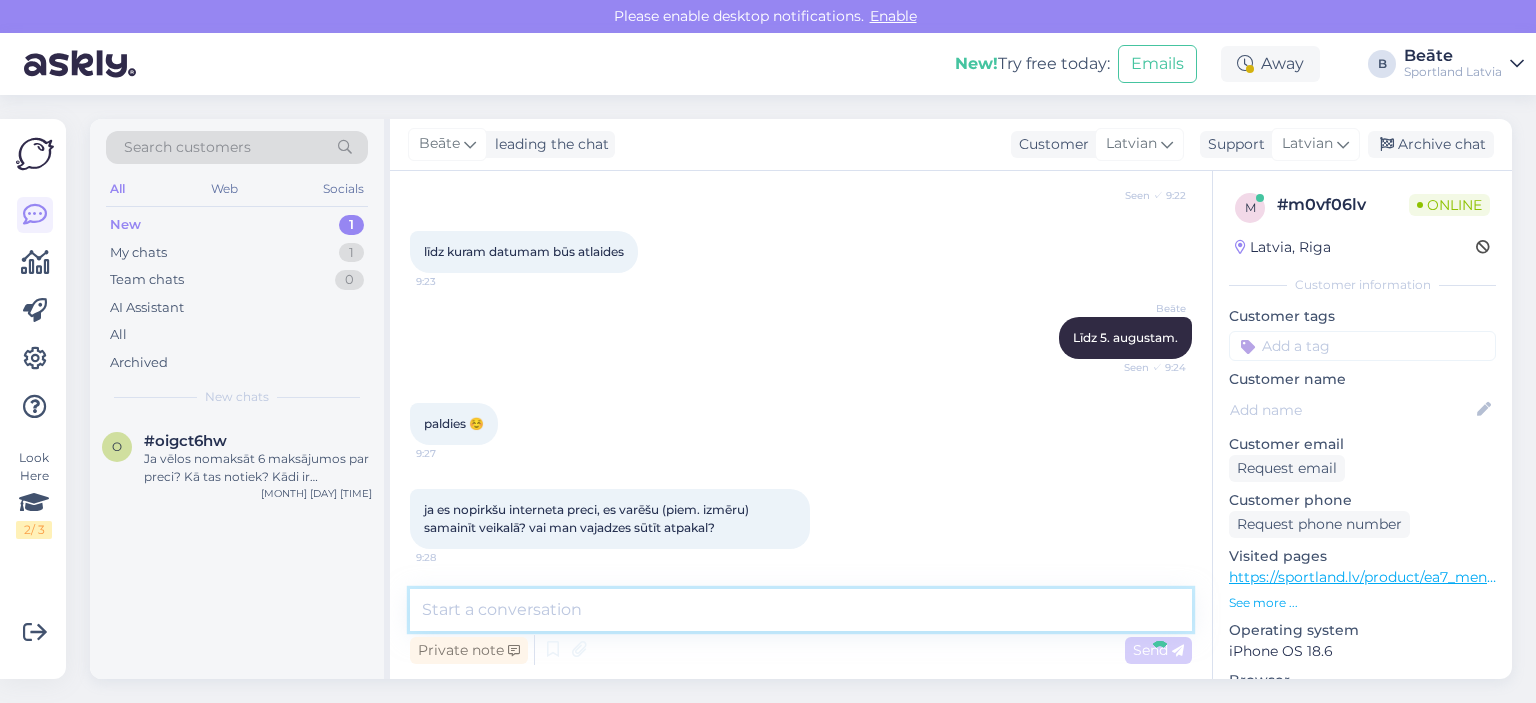 scroll, scrollTop: 376, scrollLeft: 0, axis: vertical 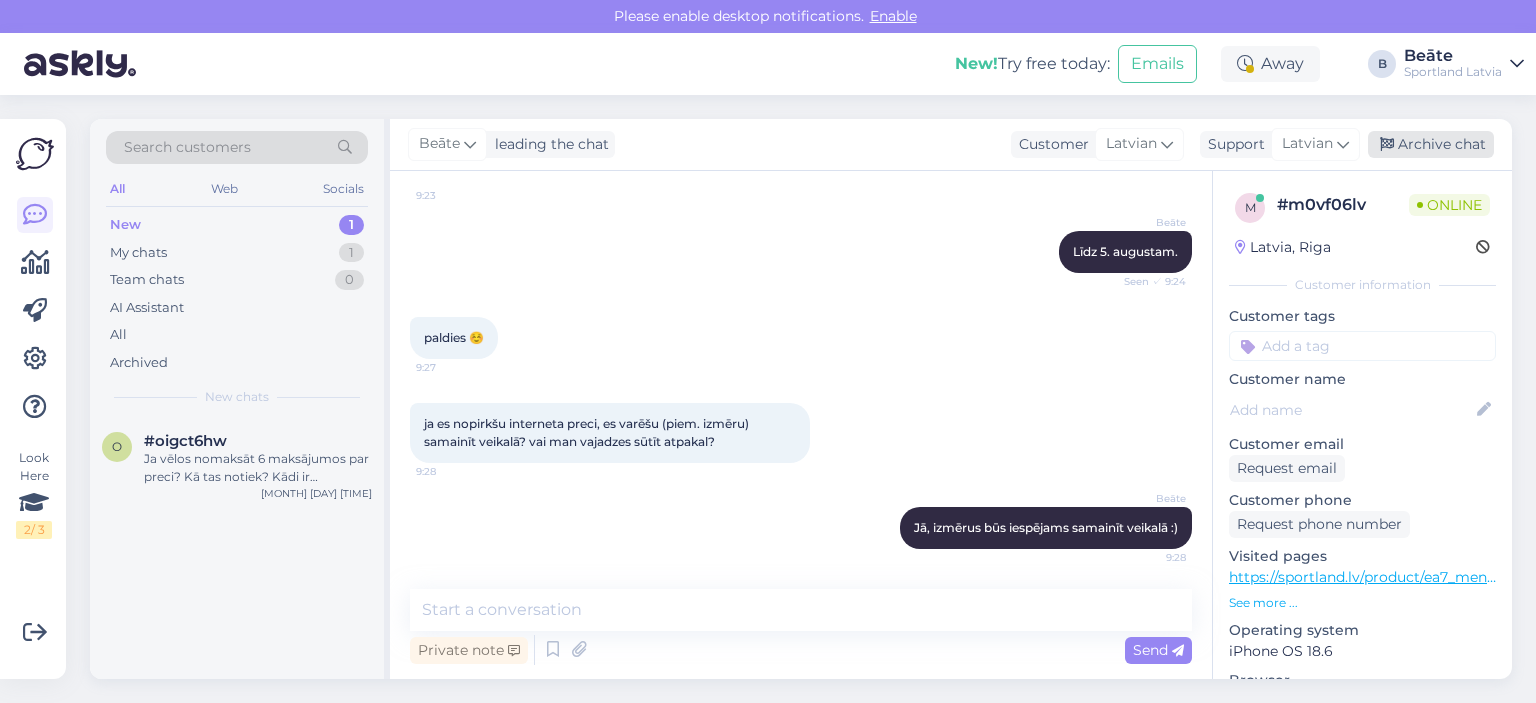 click on "Archive chat" at bounding box center [1431, 144] 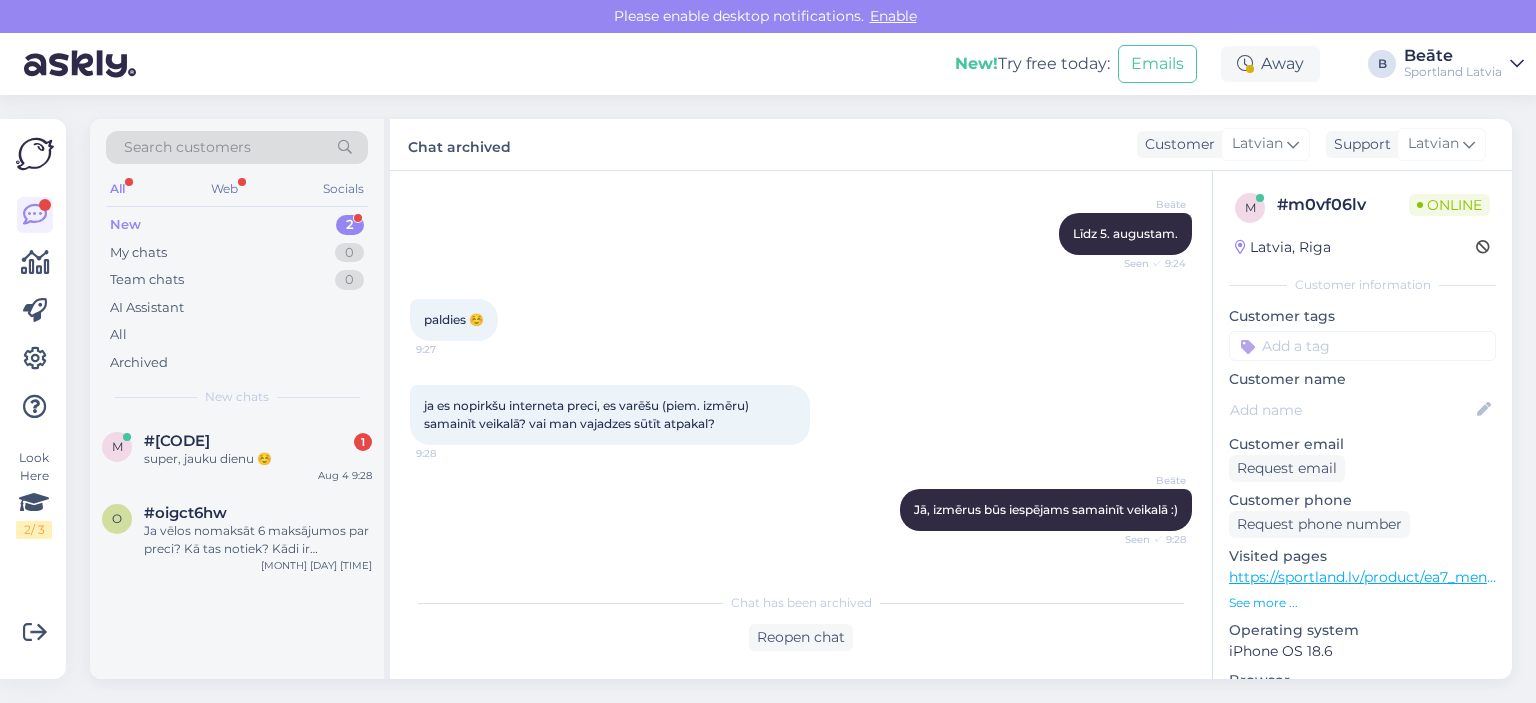 scroll, scrollTop: 468, scrollLeft: 0, axis: vertical 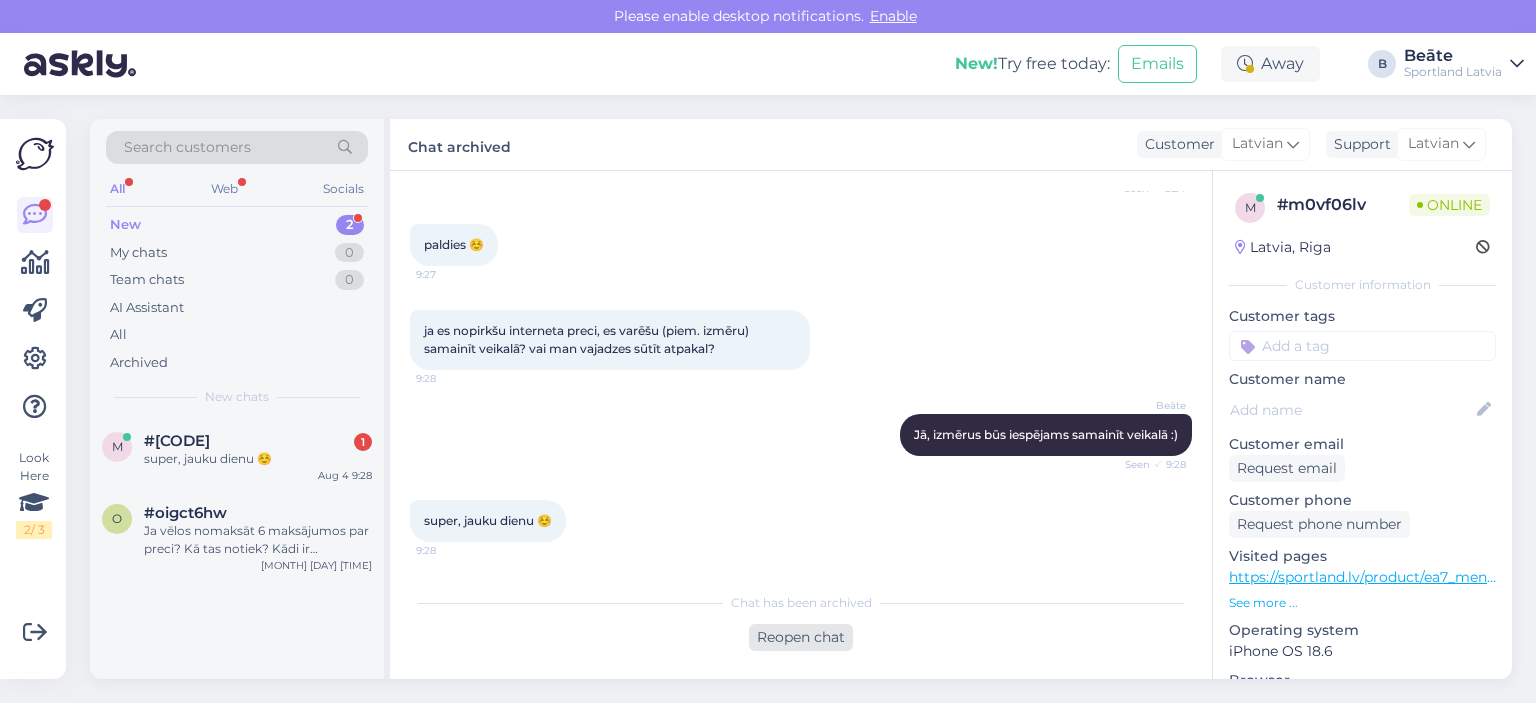 click on "Reopen chat" at bounding box center (801, 637) 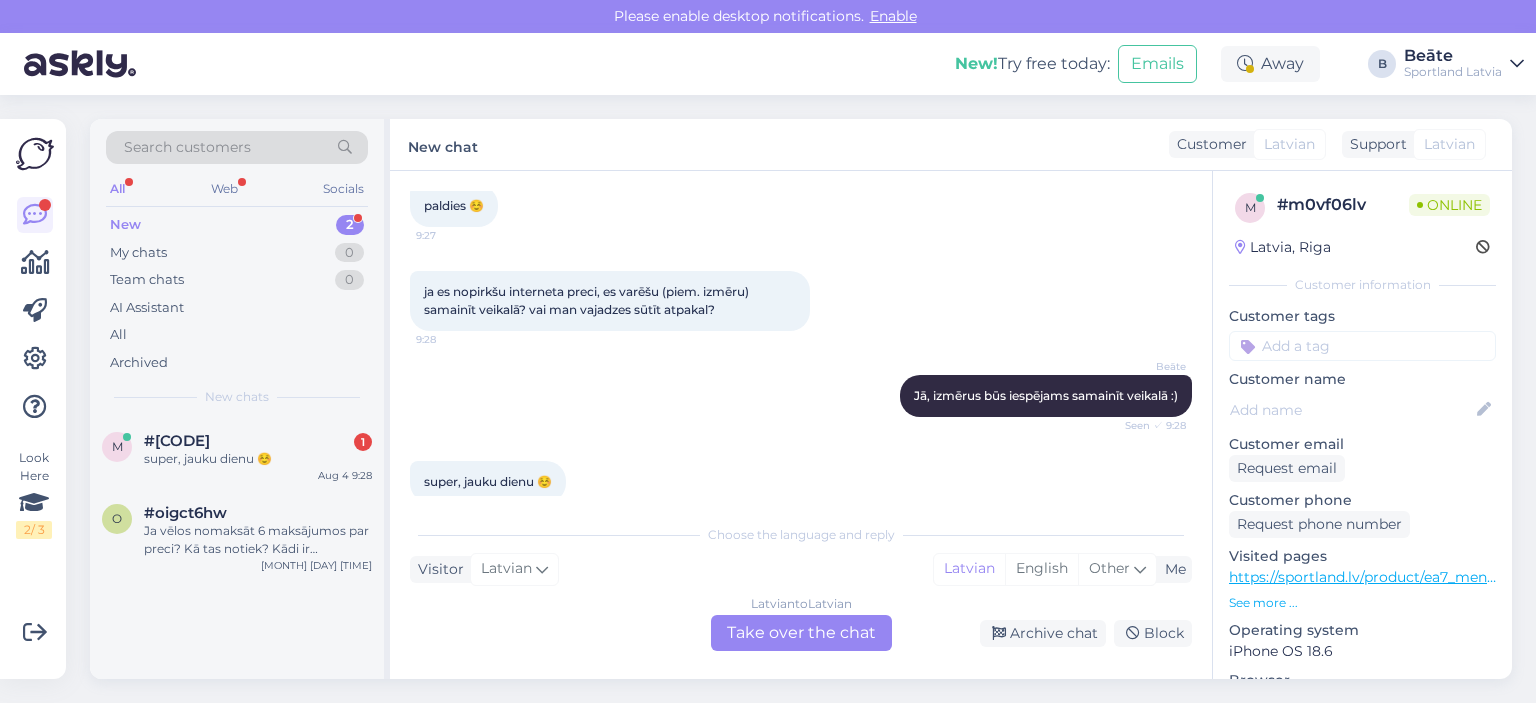 click on "Latvian  to  Latvian Take over the chat" at bounding box center [801, 633] 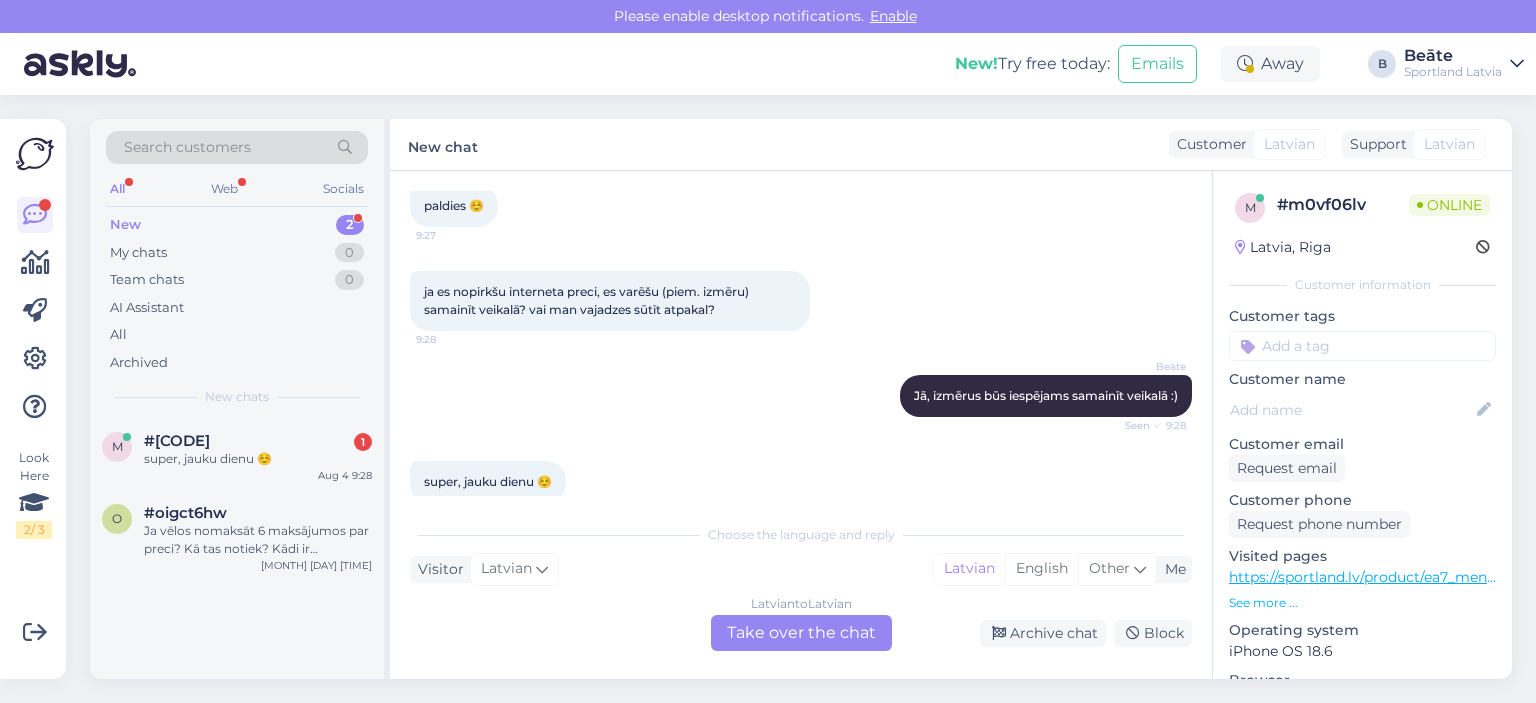 scroll, scrollTop: 462, scrollLeft: 0, axis: vertical 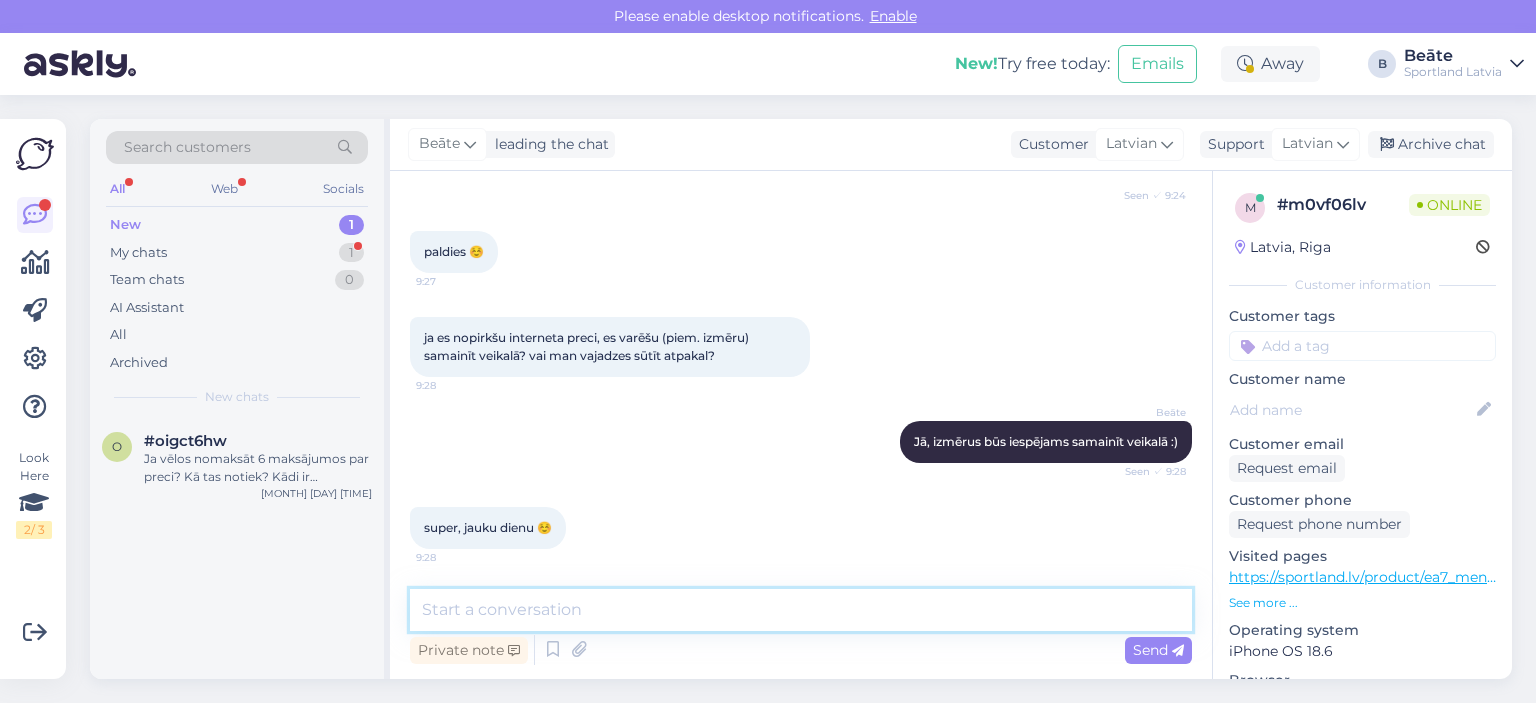 click at bounding box center [801, 610] 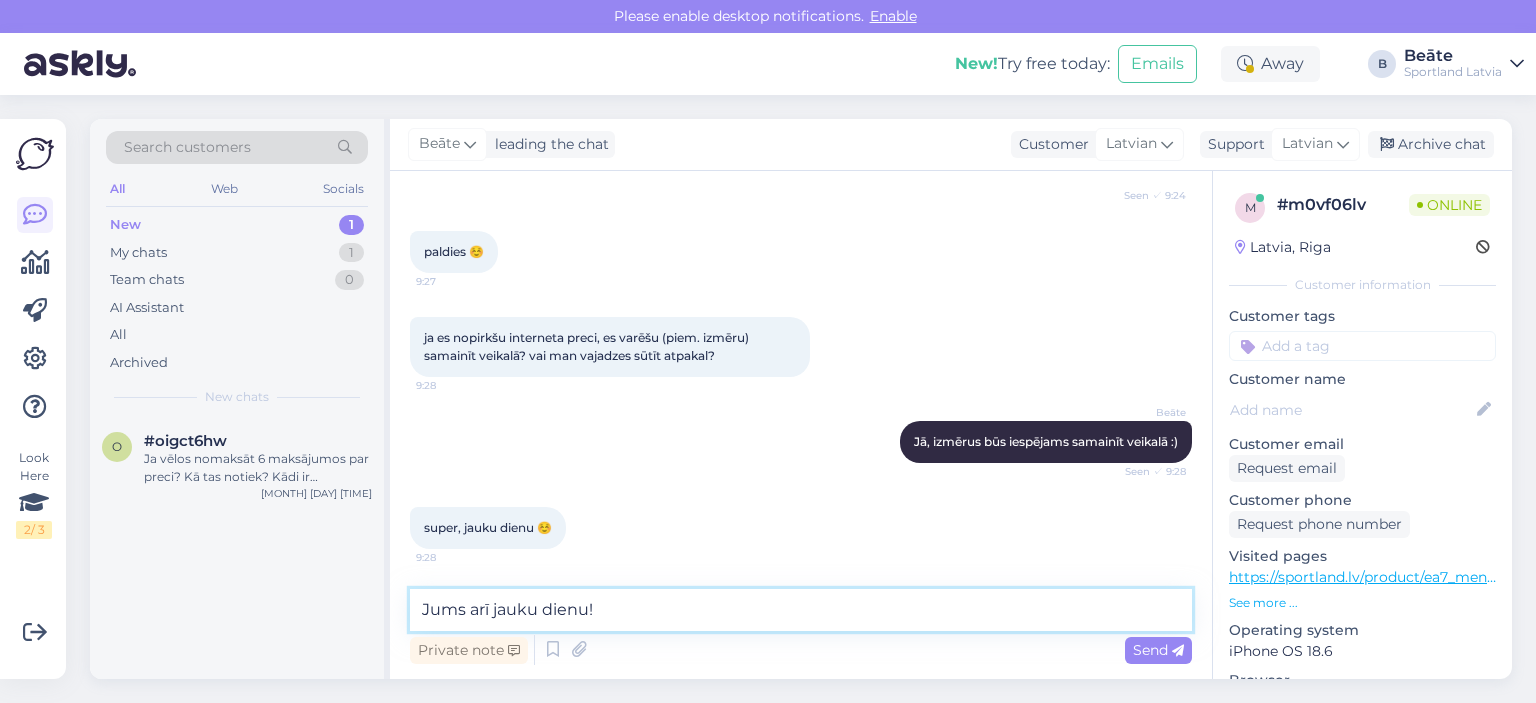 type on "Jums arī jauku dienu!" 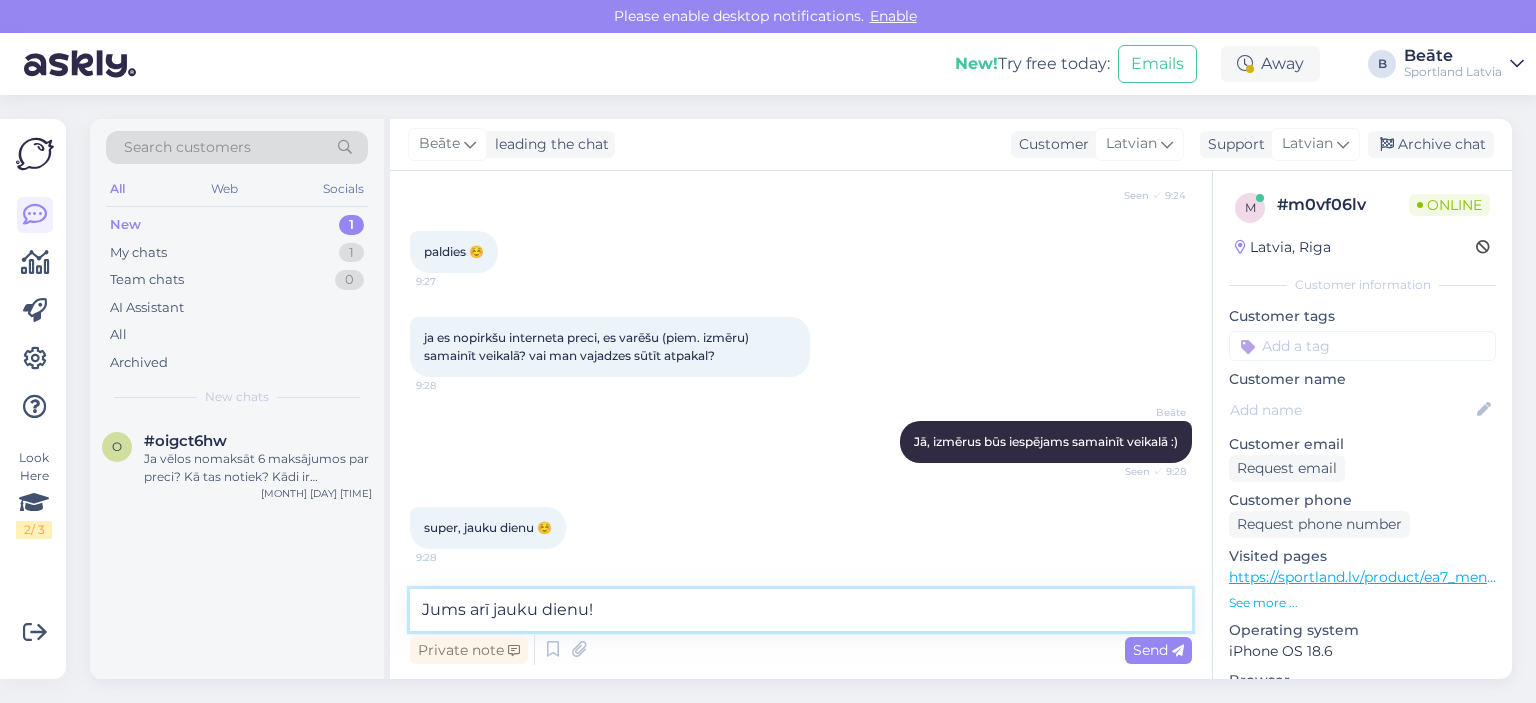 type 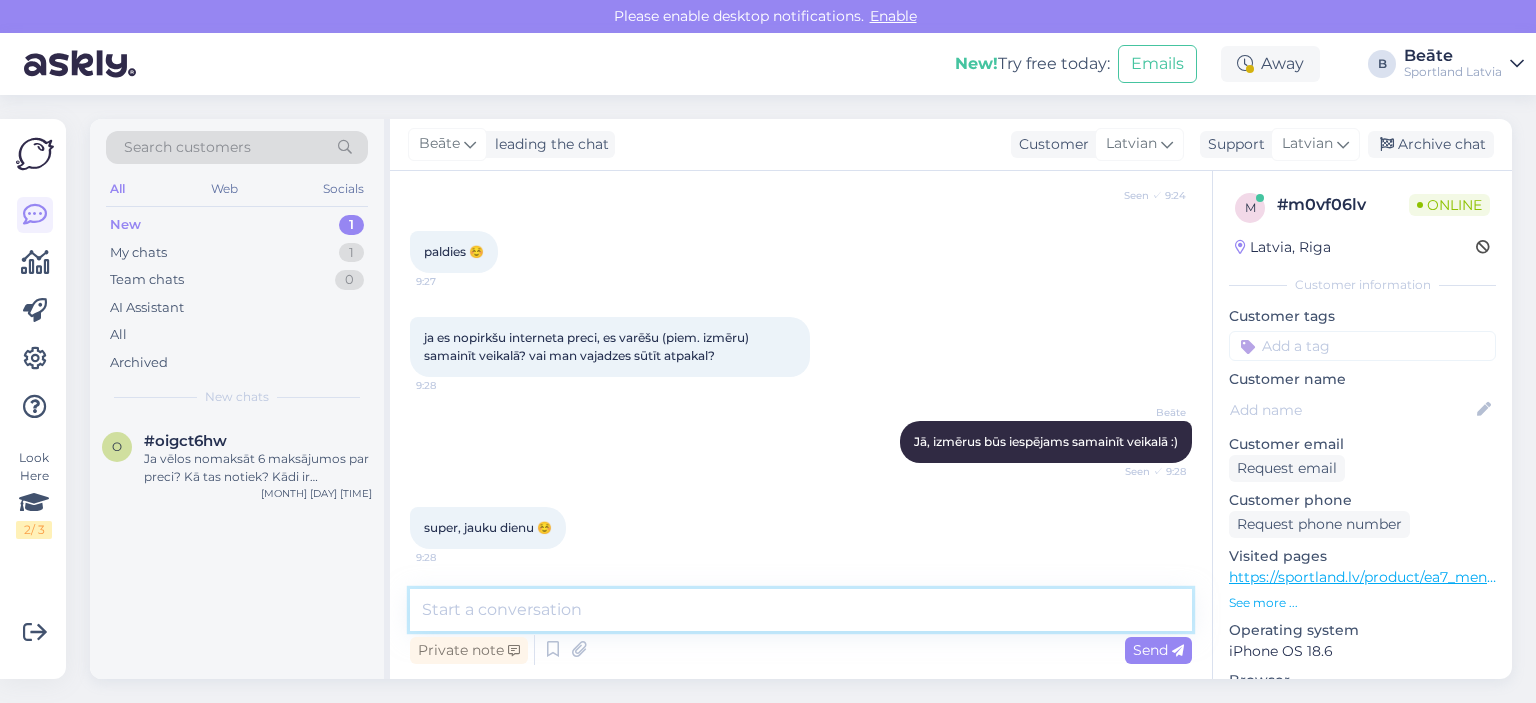 scroll, scrollTop: 548, scrollLeft: 0, axis: vertical 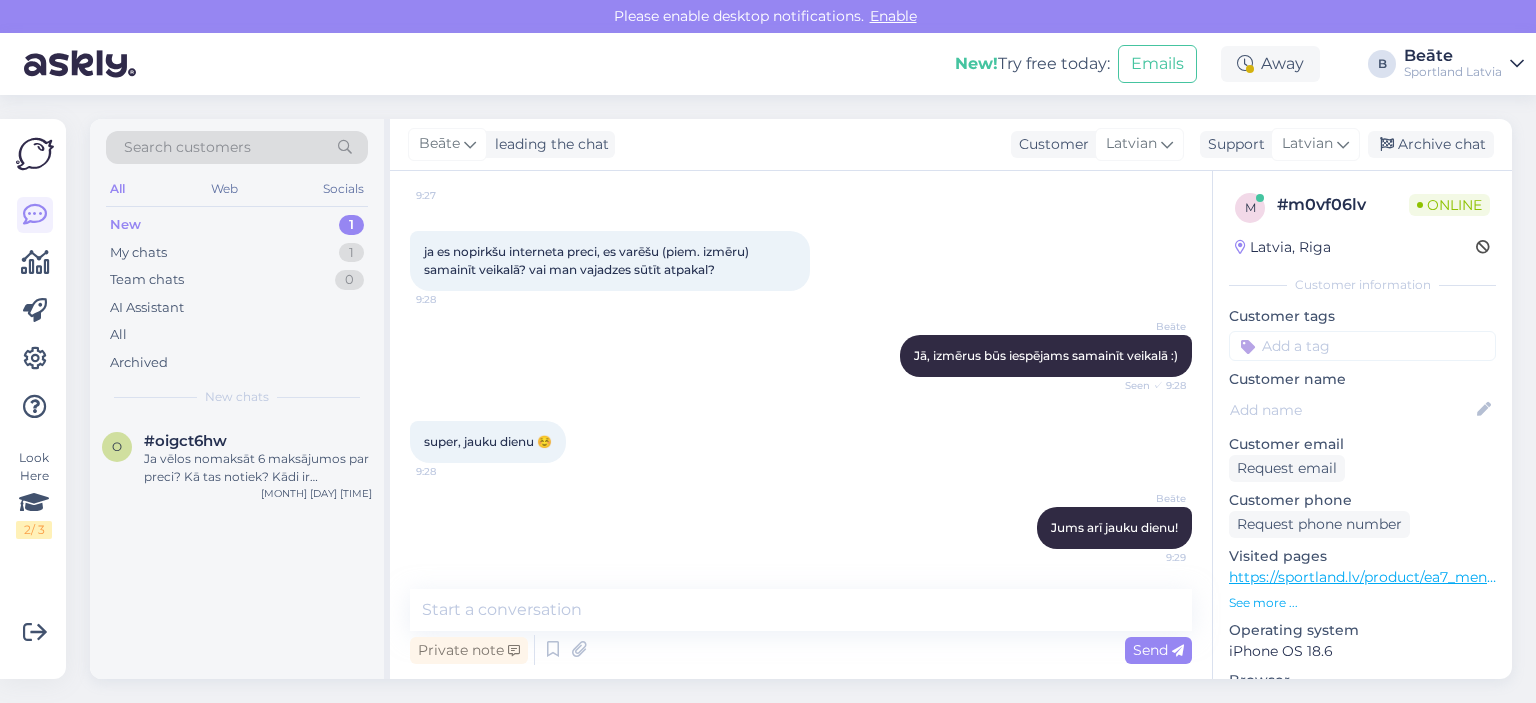 click on "[NAME] leading the chat Customer Latvian Arabic Belarusian Bulgarian Czech Danish Dutch English Estonian Finnish German Hungarian Croatian Icelandic Italian Japanese Korean Latvian Lithuanian Norwegian Bokmål Persian Polish Portuguese Romanian Russian Serbian Slovak Slovenian Spanish Swedish Turkish Ukrainian Support Latvian Archive chat" at bounding box center (951, 145) 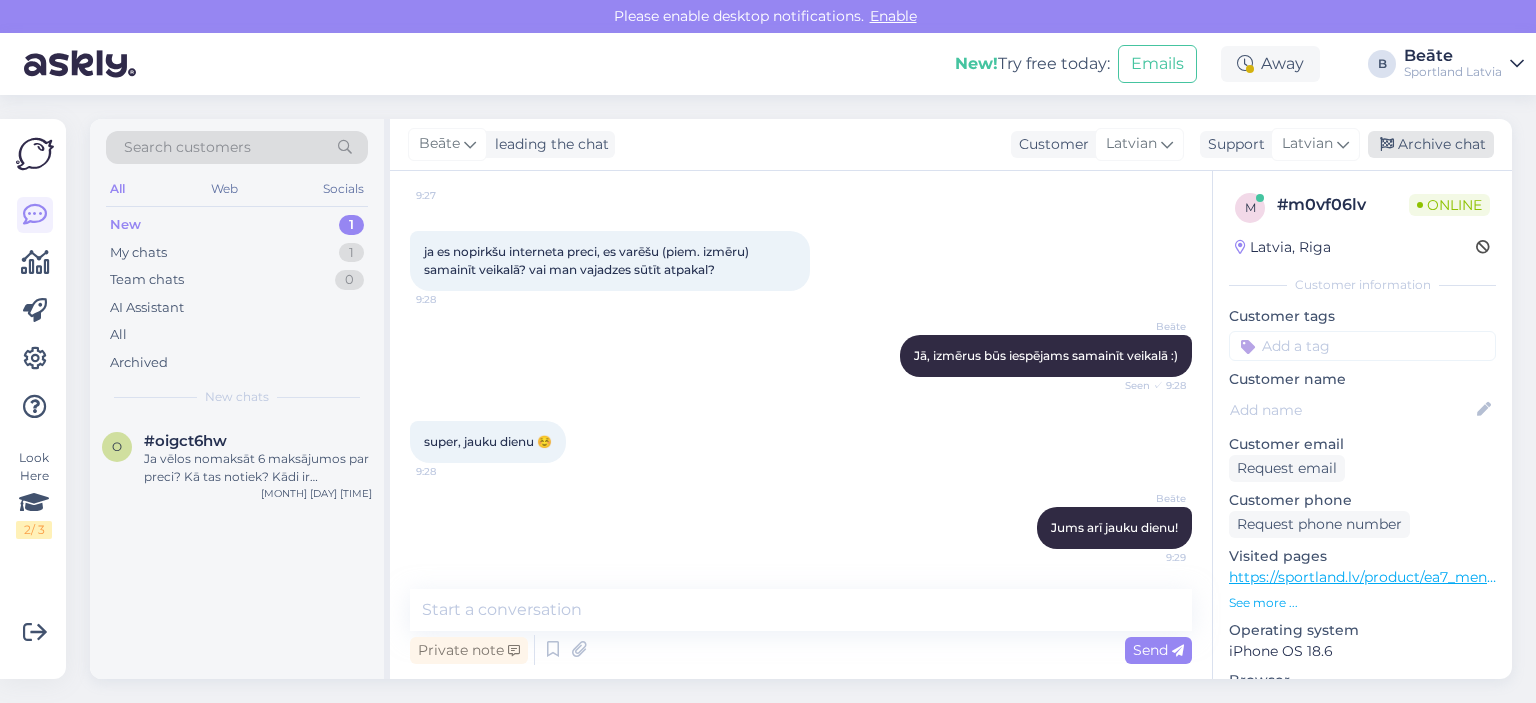 click on "Archive chat" at bounding box center [1431, 144] 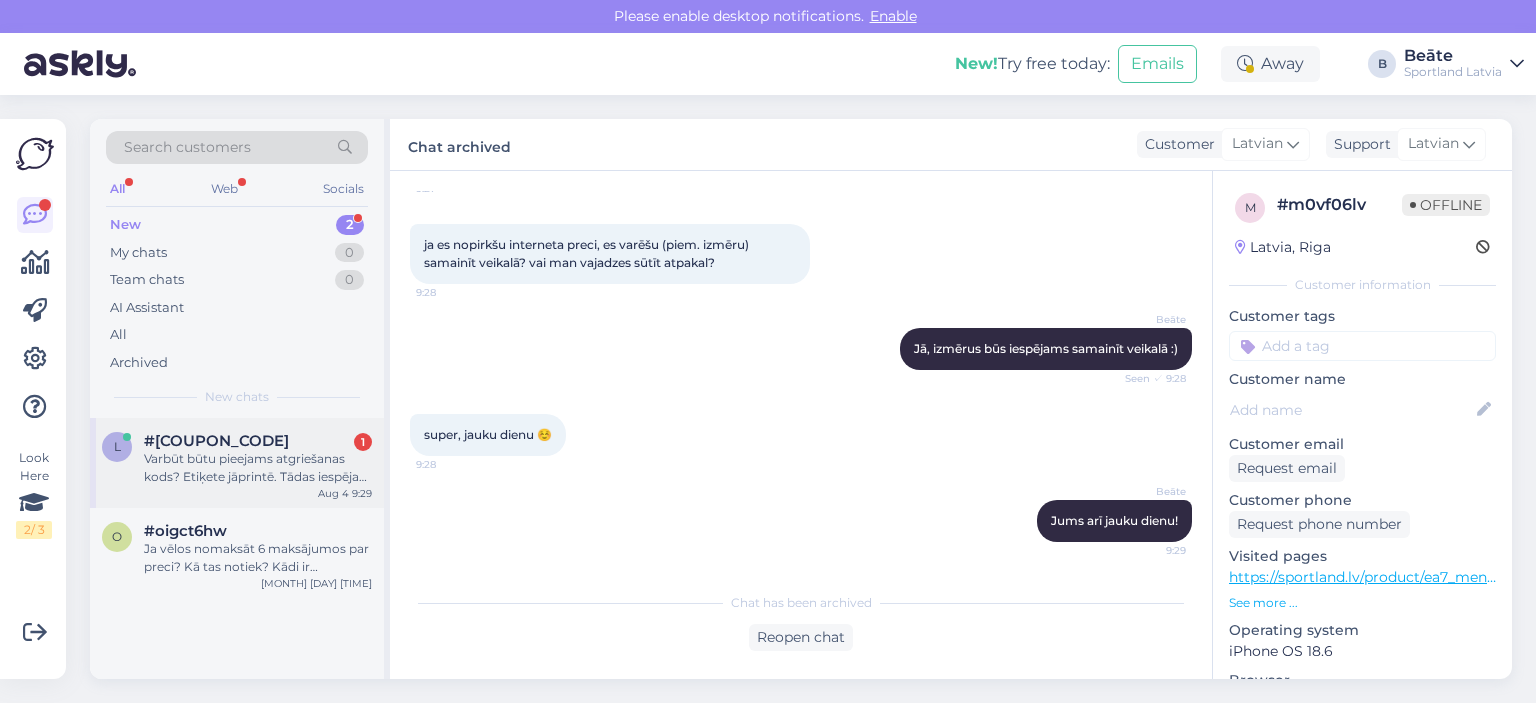click on "l #[CODE] 1 Varbūt būtu pieejams atgriešanas kods? Etiķete jāprintē. Tādas iespējas nav. Aug 4 9:29" at bounding box center (237, 463) 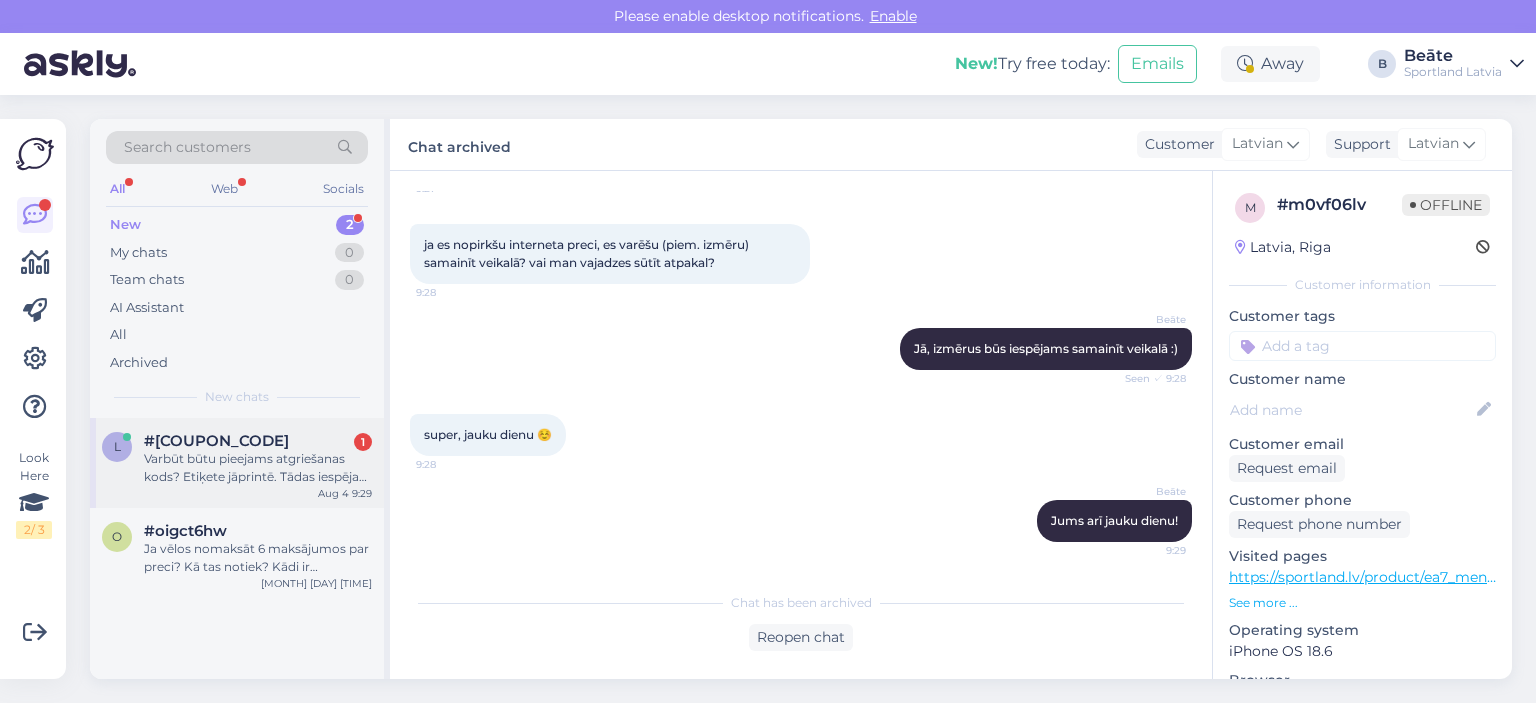 scroll, scrollTop: 539, scrollLeft: 0, axis: vertical 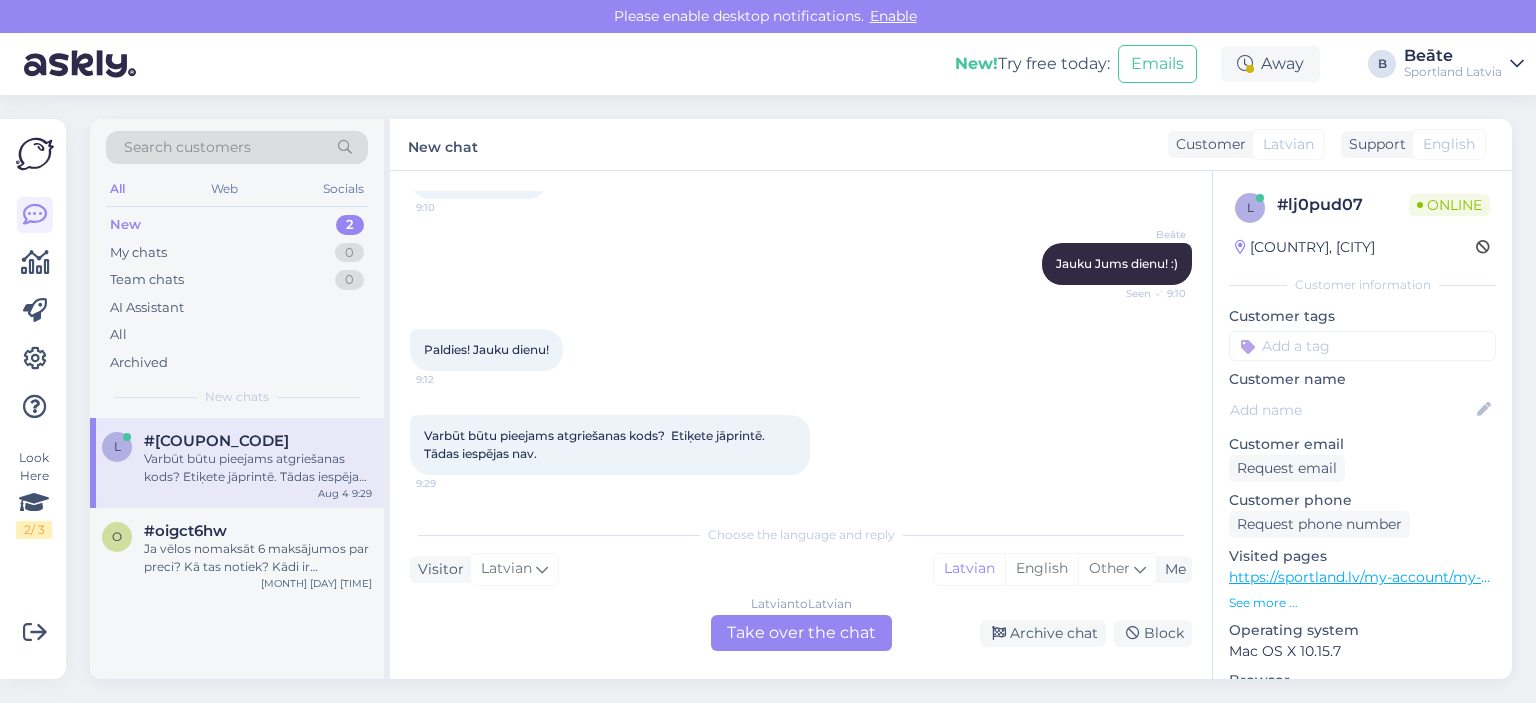 click on "Latvian  to  Latvian Take over the chat" at bounding box center (801, 633) 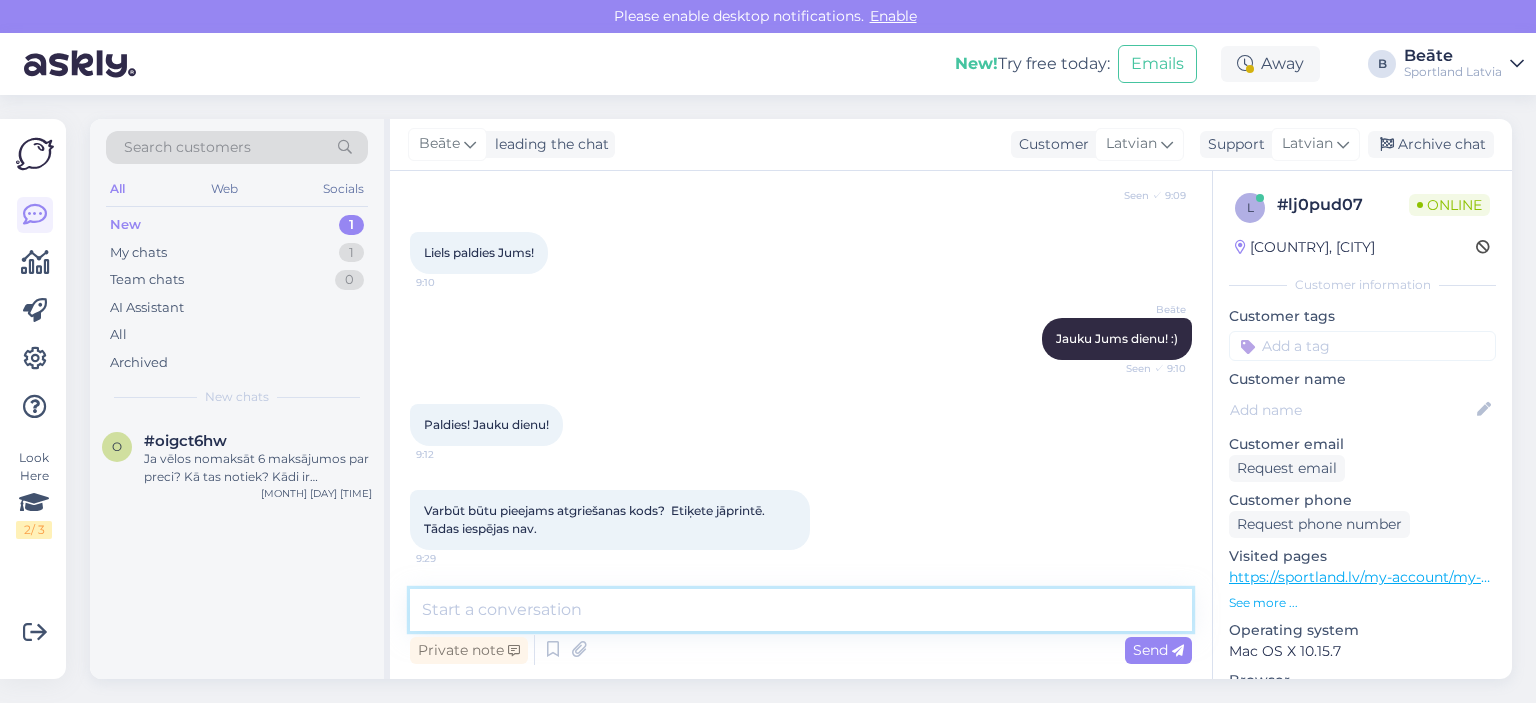 click at bounding box center (801, 610) 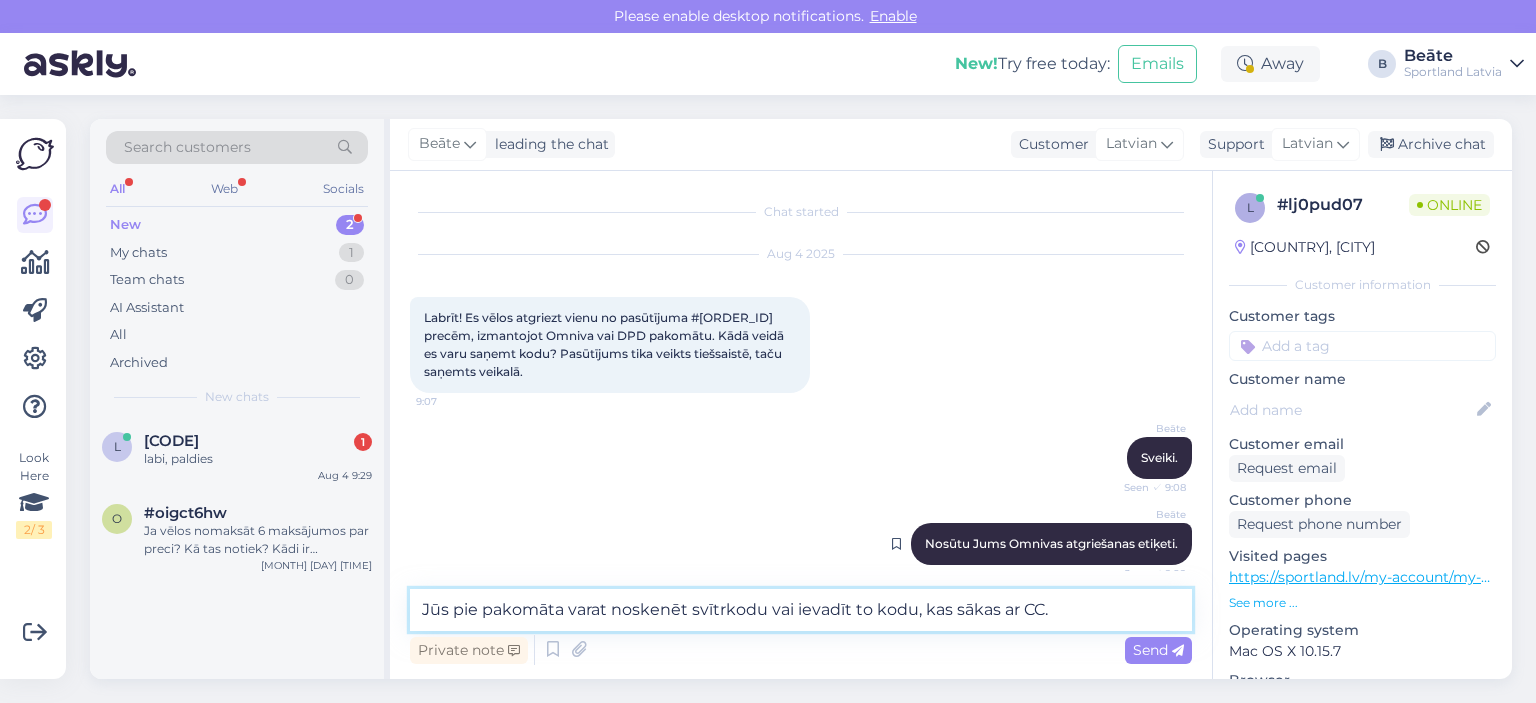 scroll, scrollTop: 100, scrollLeft: 0, axis: vertical 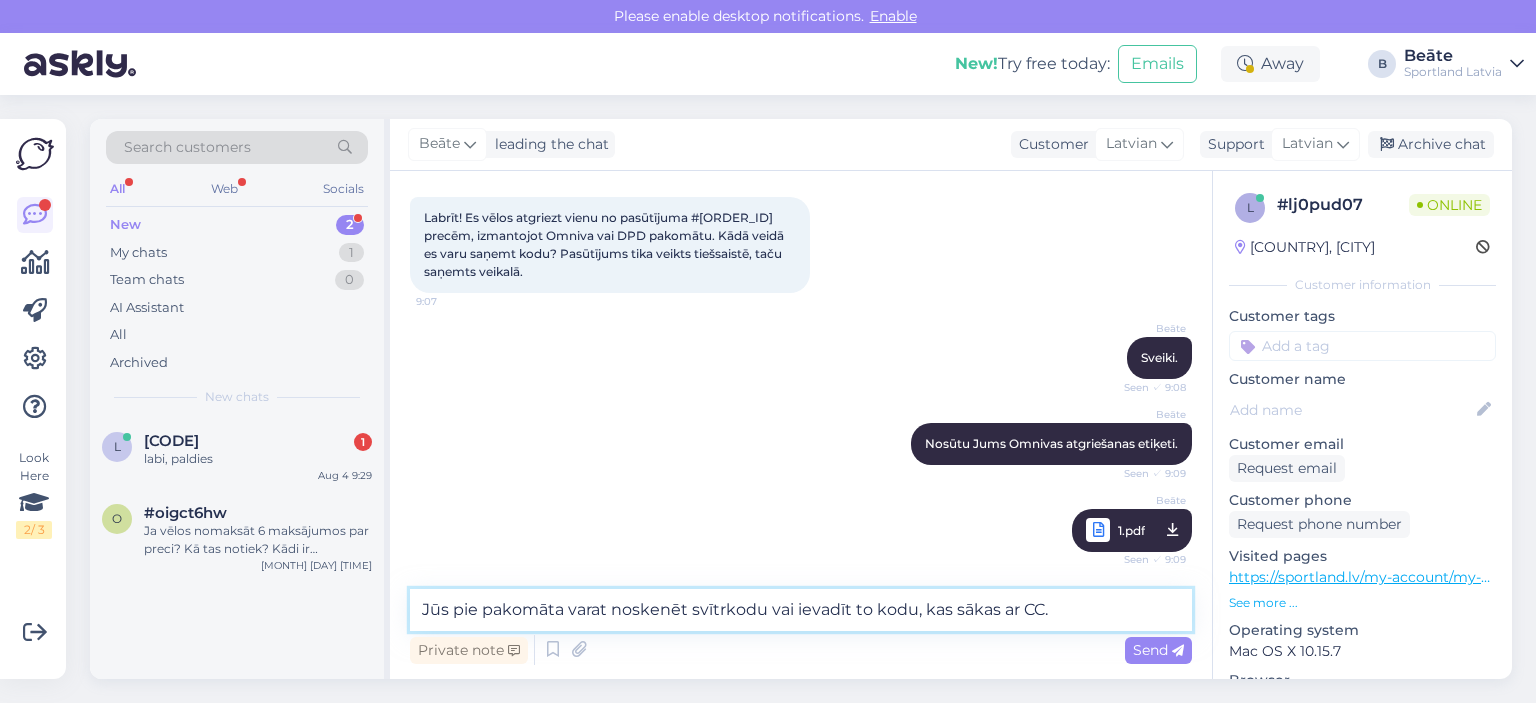 type on "Jūs pie pakomāta varat noskenēt svītrkodu vai ievadīt to kodu, kas sākas ar CC." 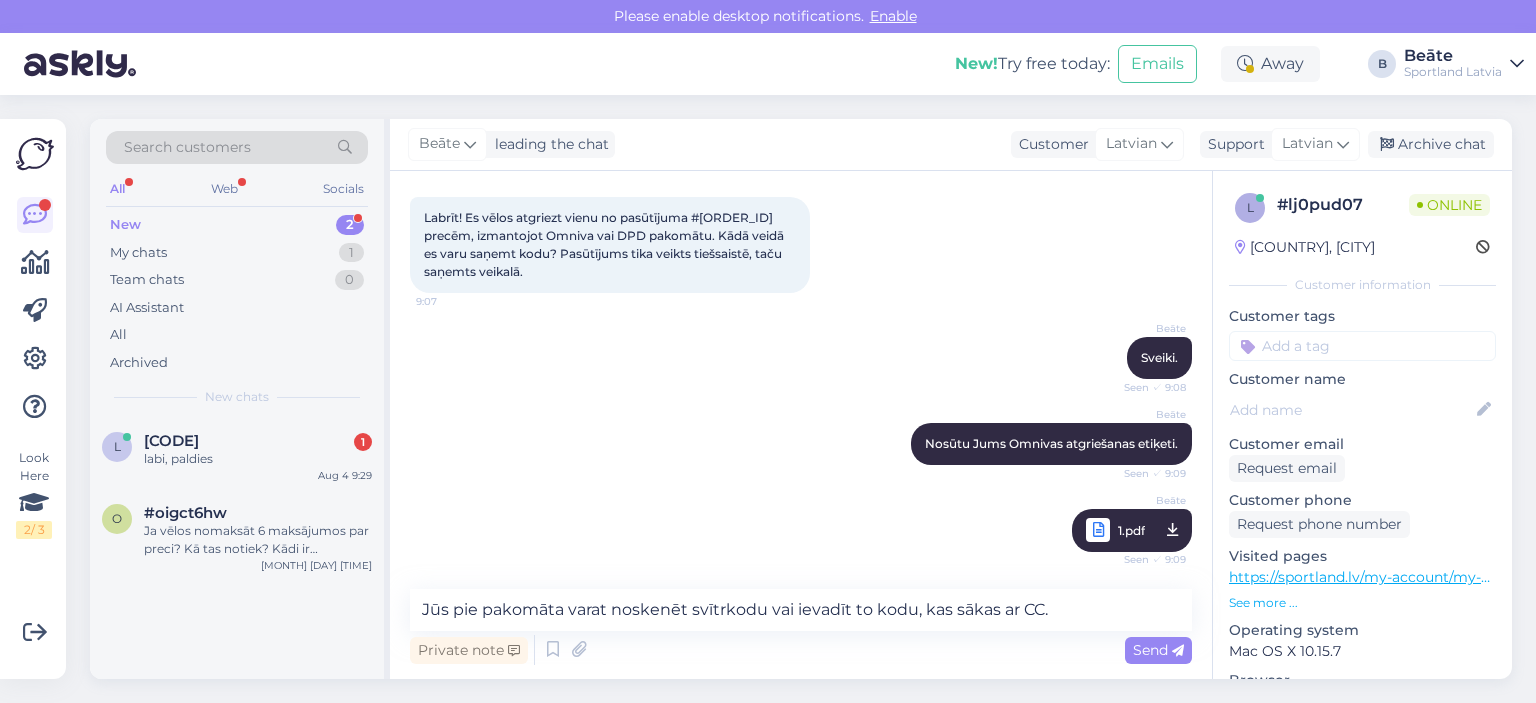 click on "1.pdf" at bounding box center (1131, 530) 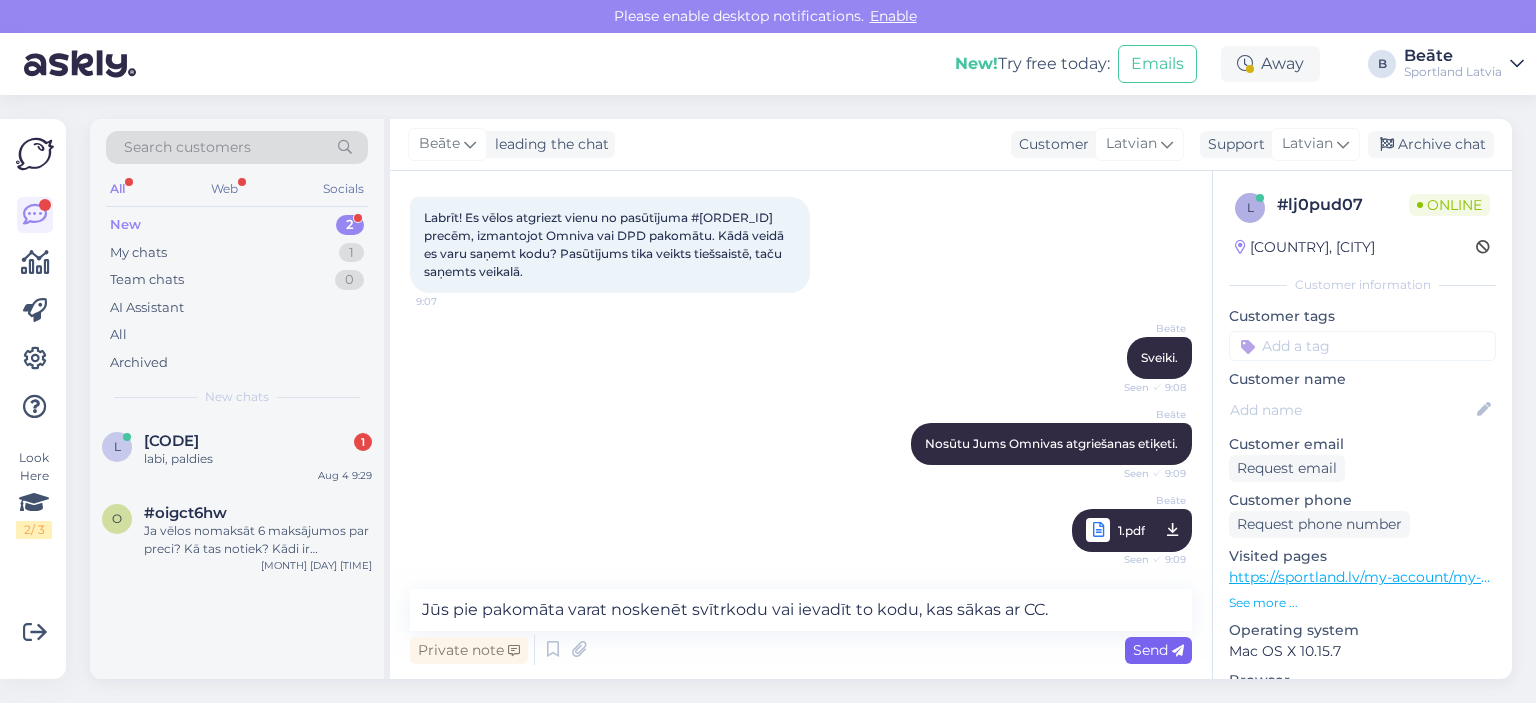 click on "Send" at bounding box center (1158, 650) 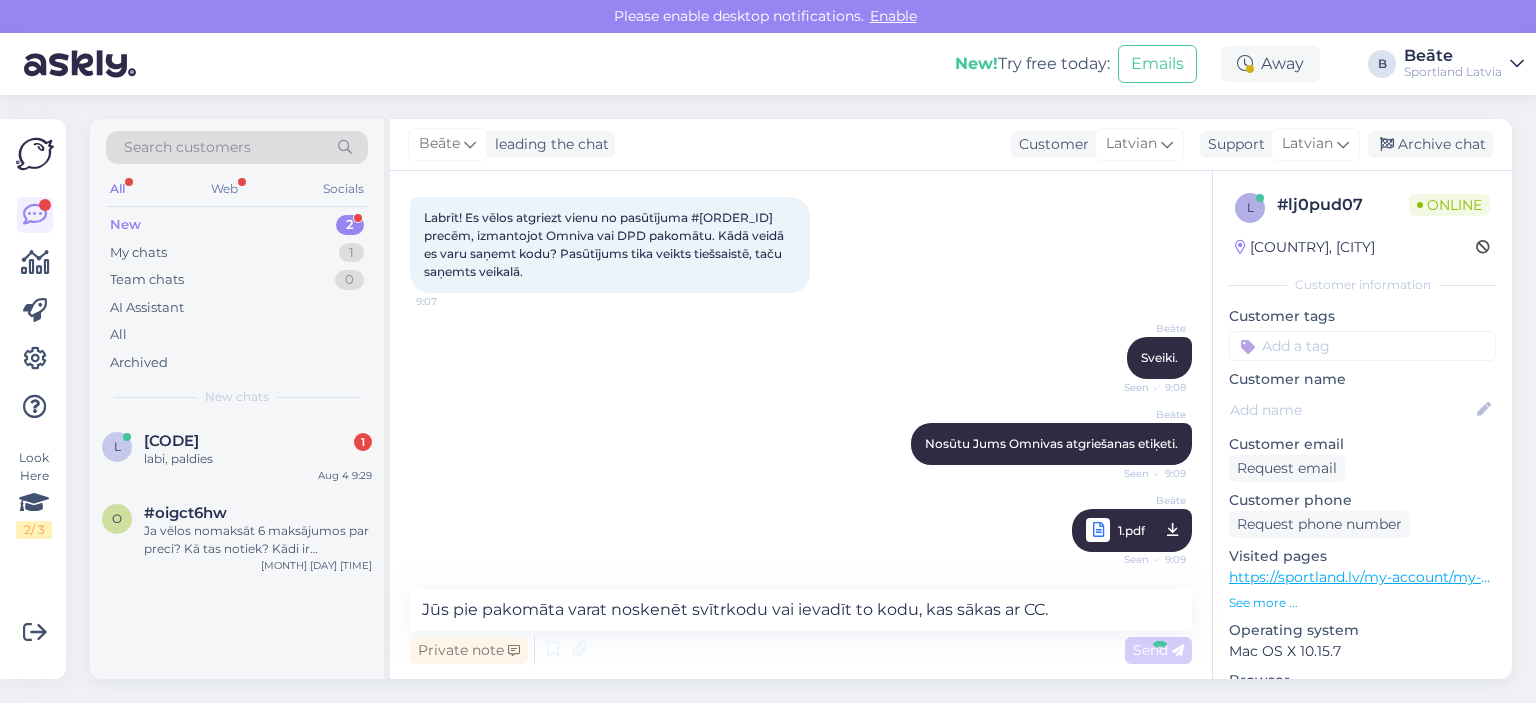 type 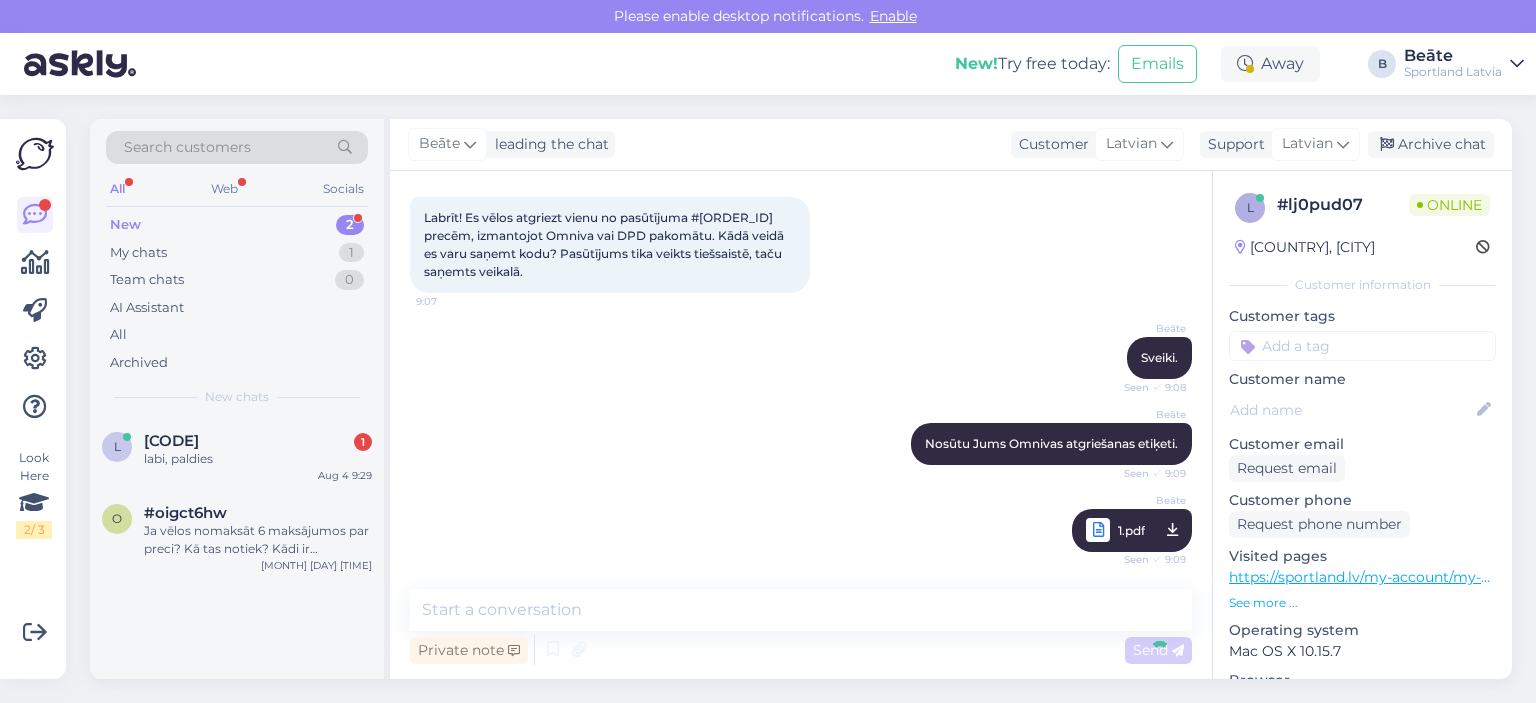 scroll, scrollTop: 568, scrollLeft: 0, axis: vertical 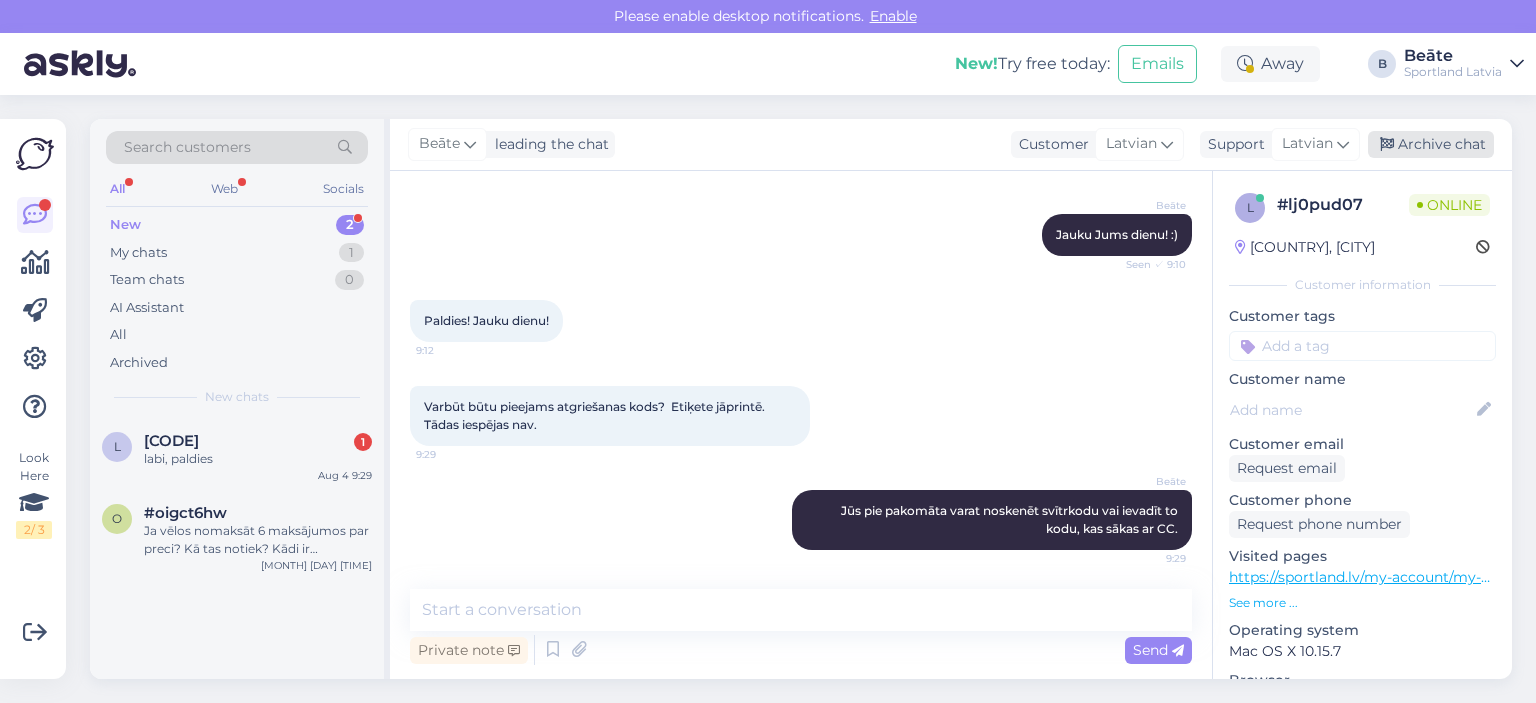 click on "Archive chat" at bounding box center [1431, 144] 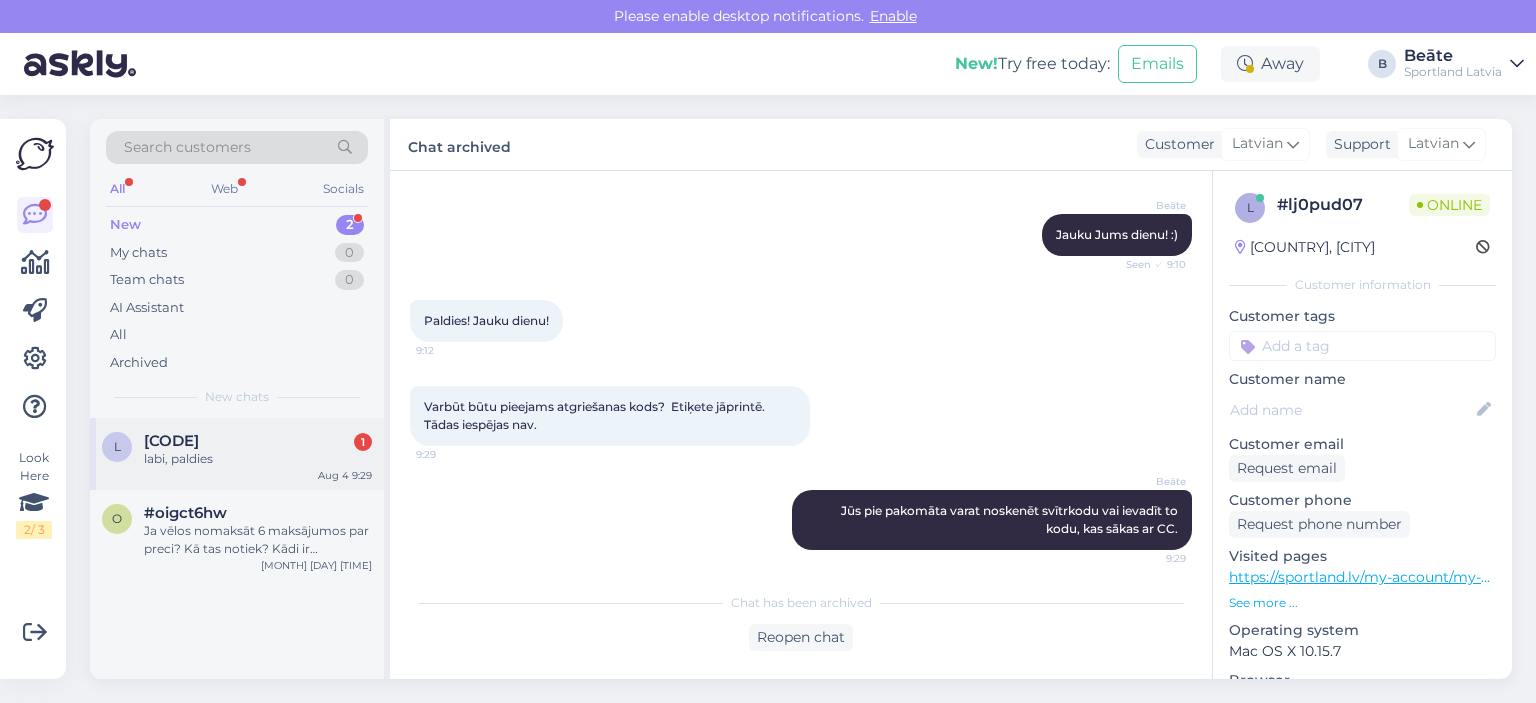 click on "labi, paldies" at bounding box center (258, 459) 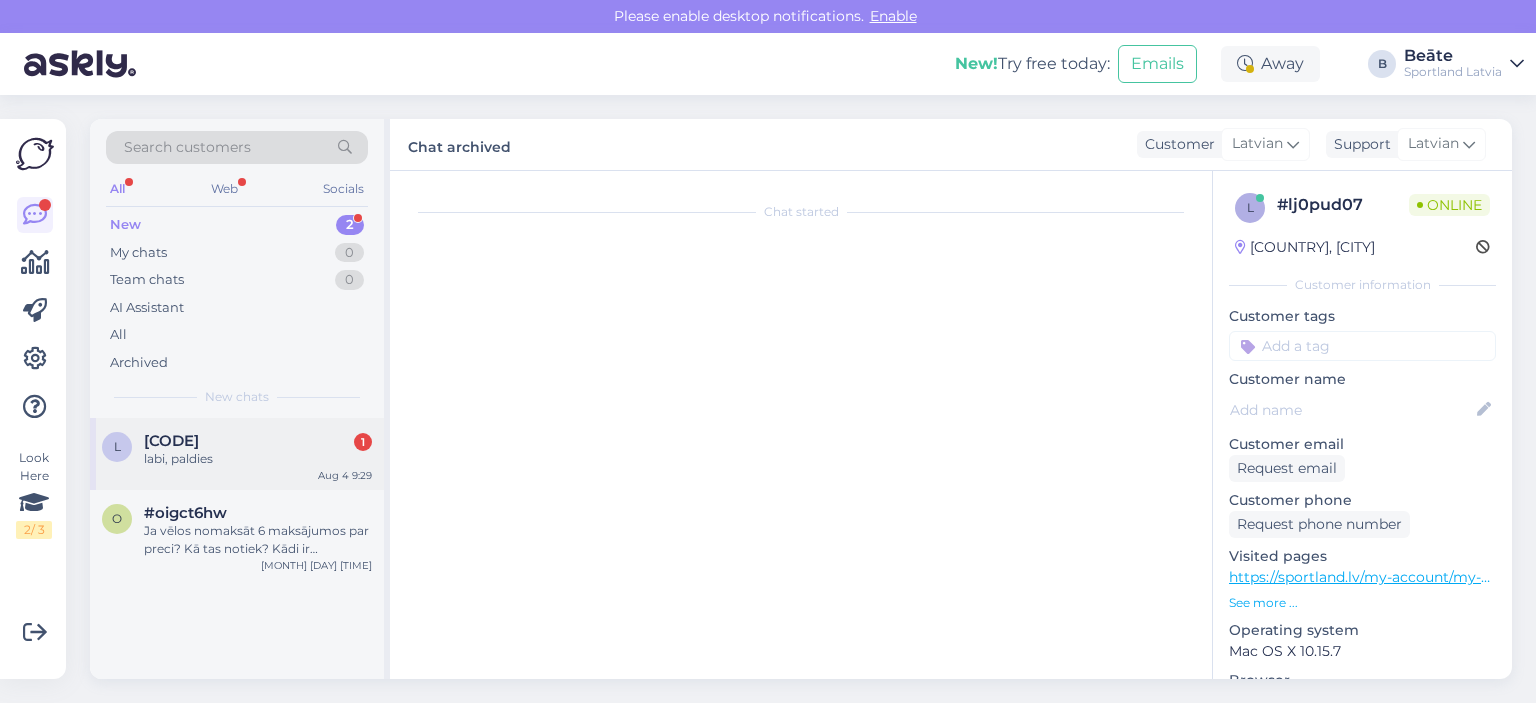 scroll, scrollTop: 158, scrollLeft: 0, axis: vertical 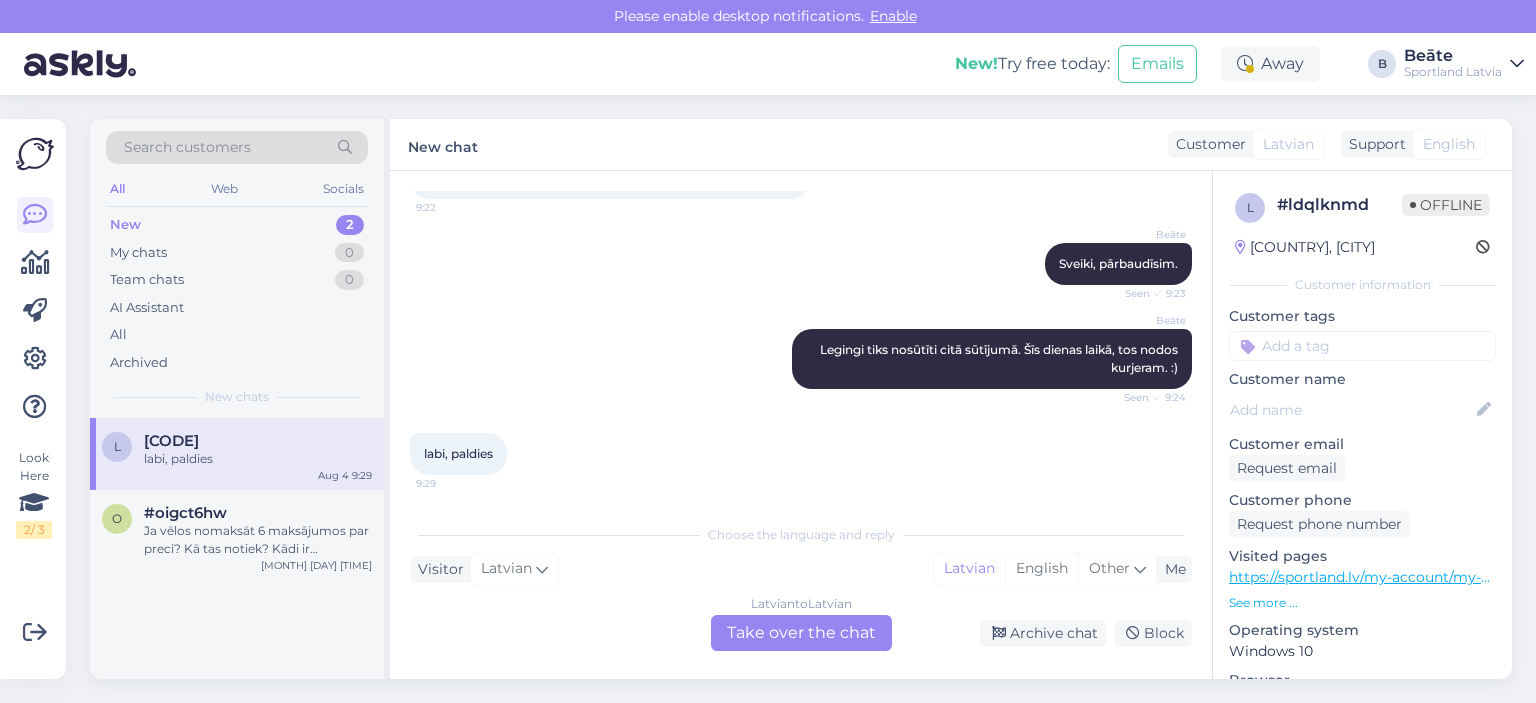 click on "Latvian  to  Latvian Take over the chat" at bounding box center (801, 633) 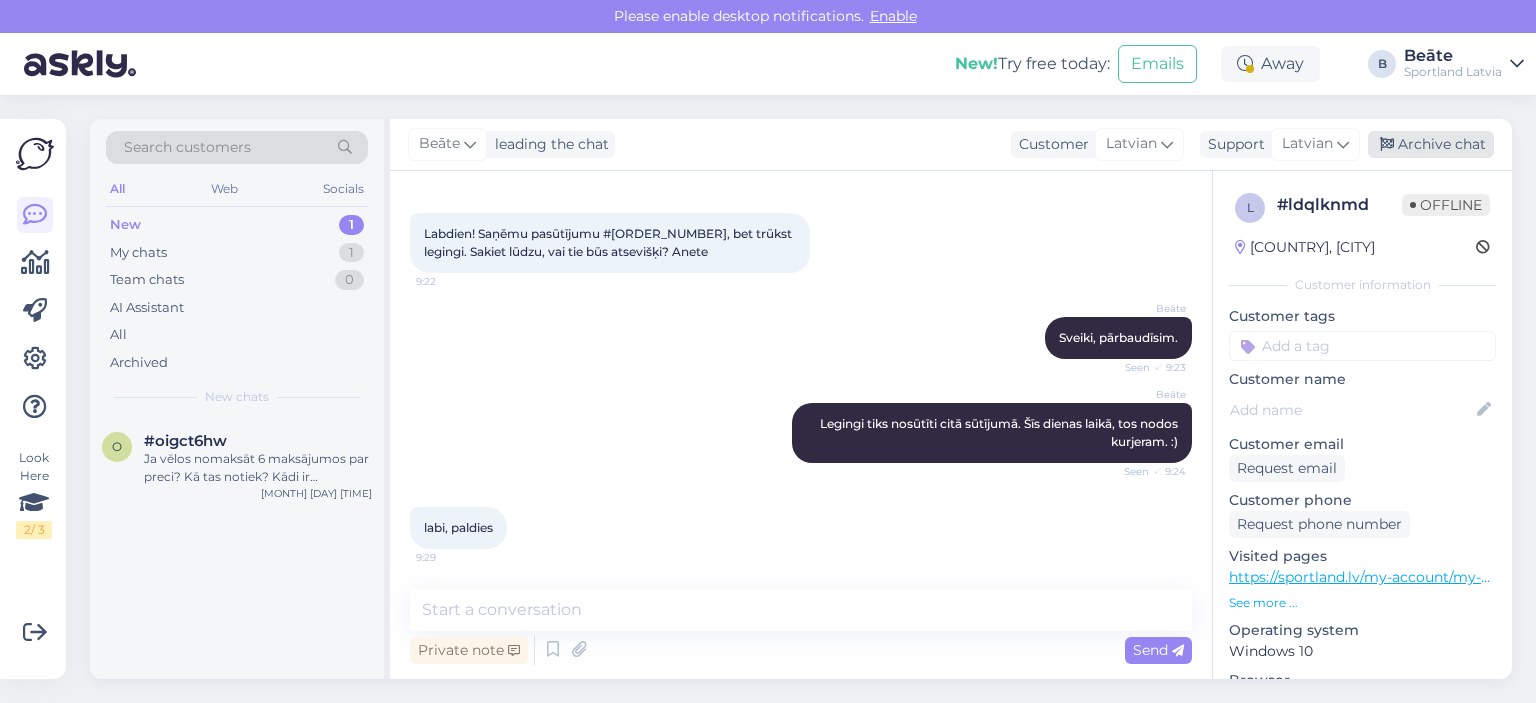 click on "Archive chat" at bounding box center (1431, 144) 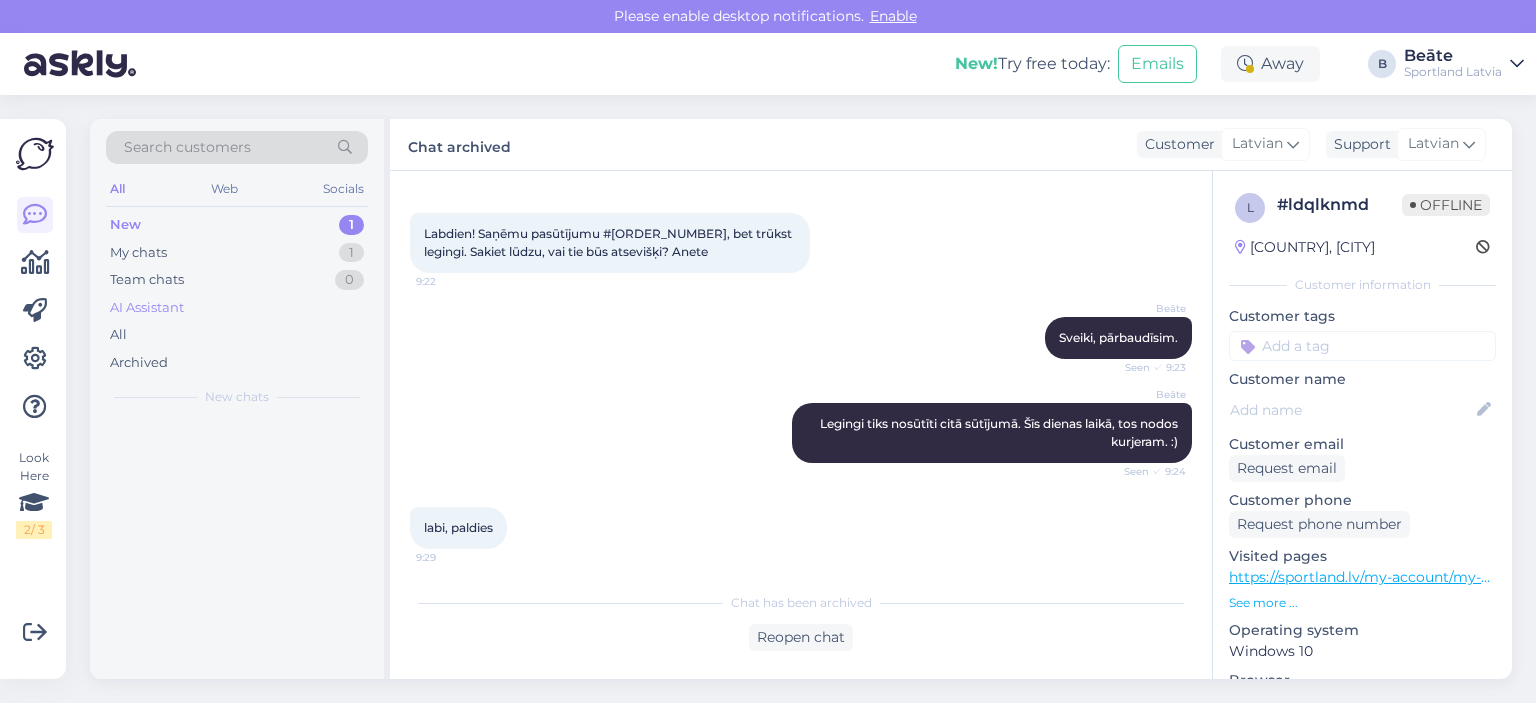 scroll, scrollTop: 90, scrollLeft: 0, axis: vertical 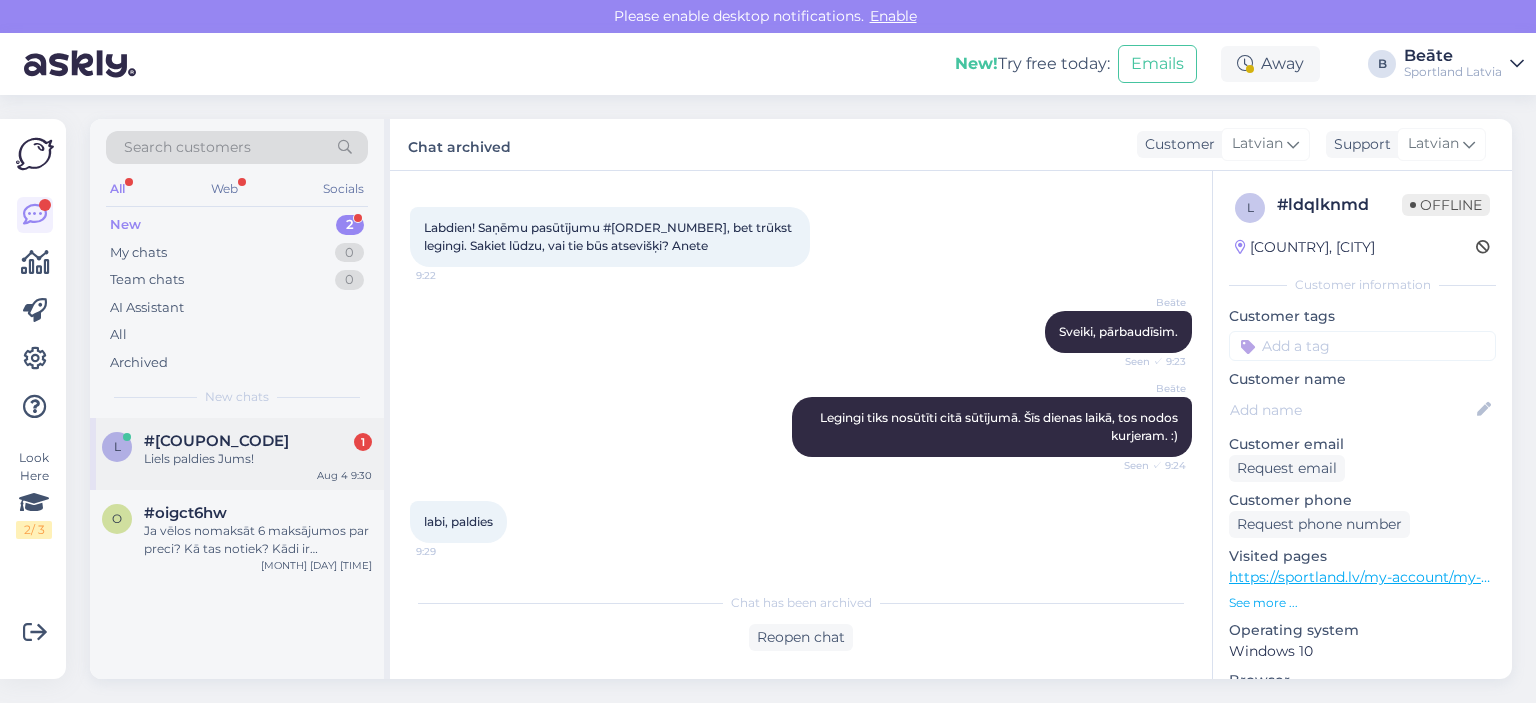 click on "Liels paldies Jums!" at bounding box center (258, 459) 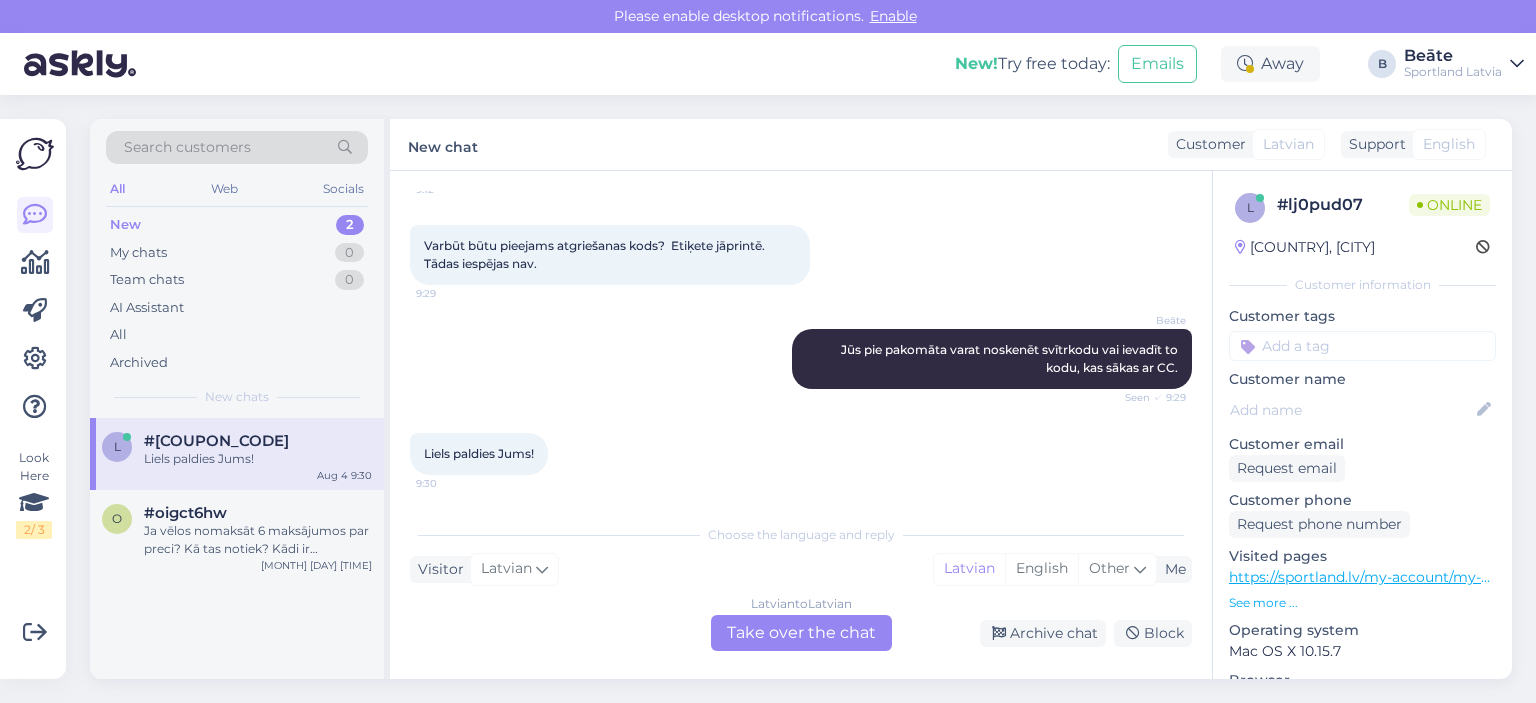 click on "Latvian  to  Latvian Take over the chat" at bounding box center (801, 633) 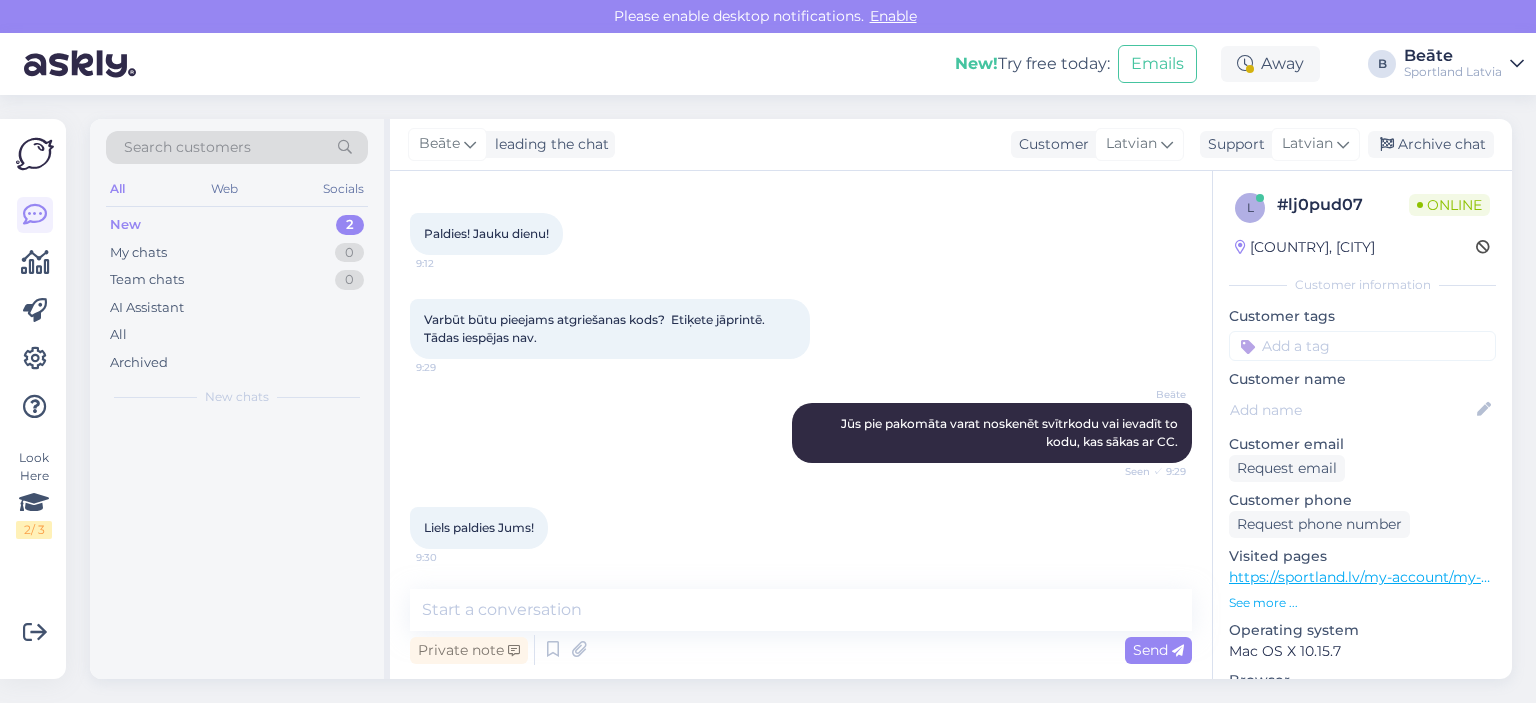 scroll, scrollTop: 655, scrollLeft: 0, axis: vertical 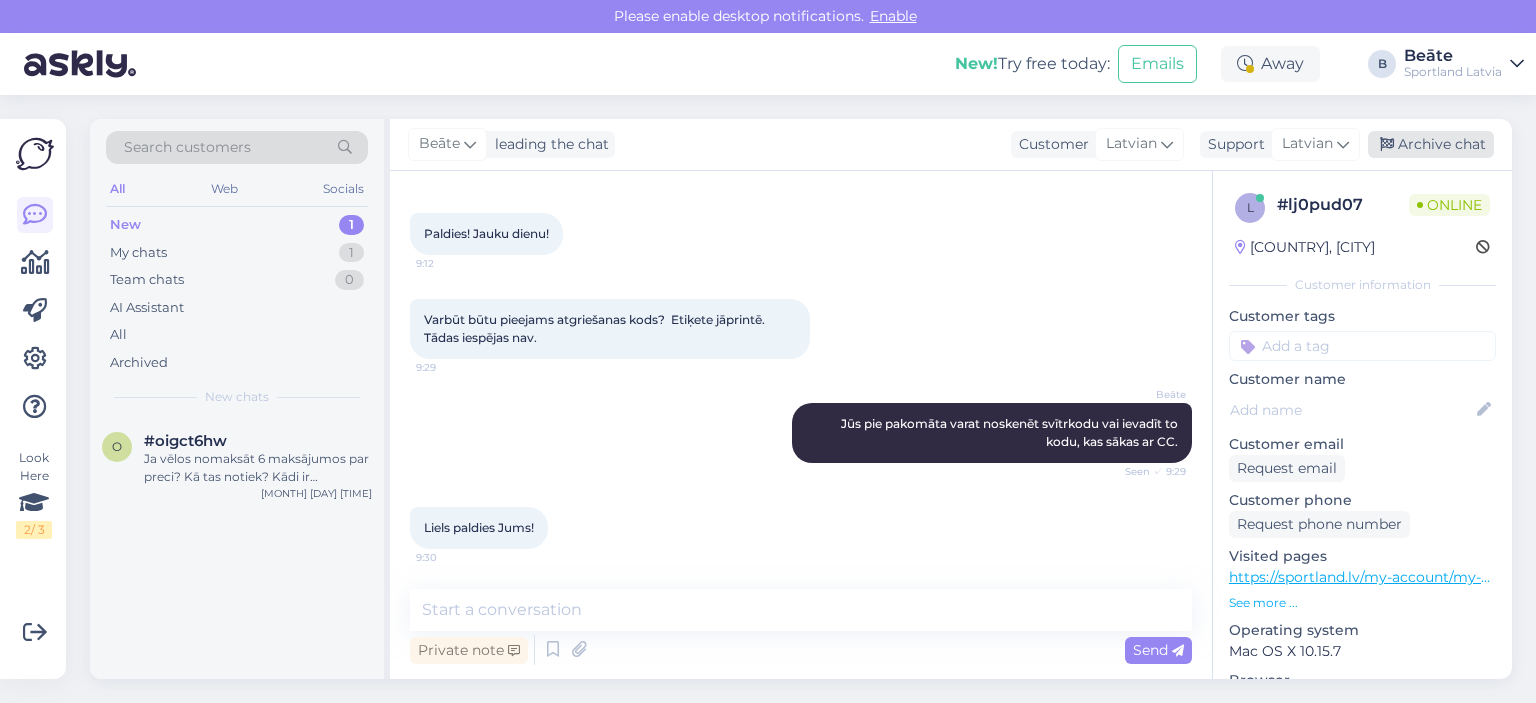 click on "Archive chat" at bounding box center [1431, 144] 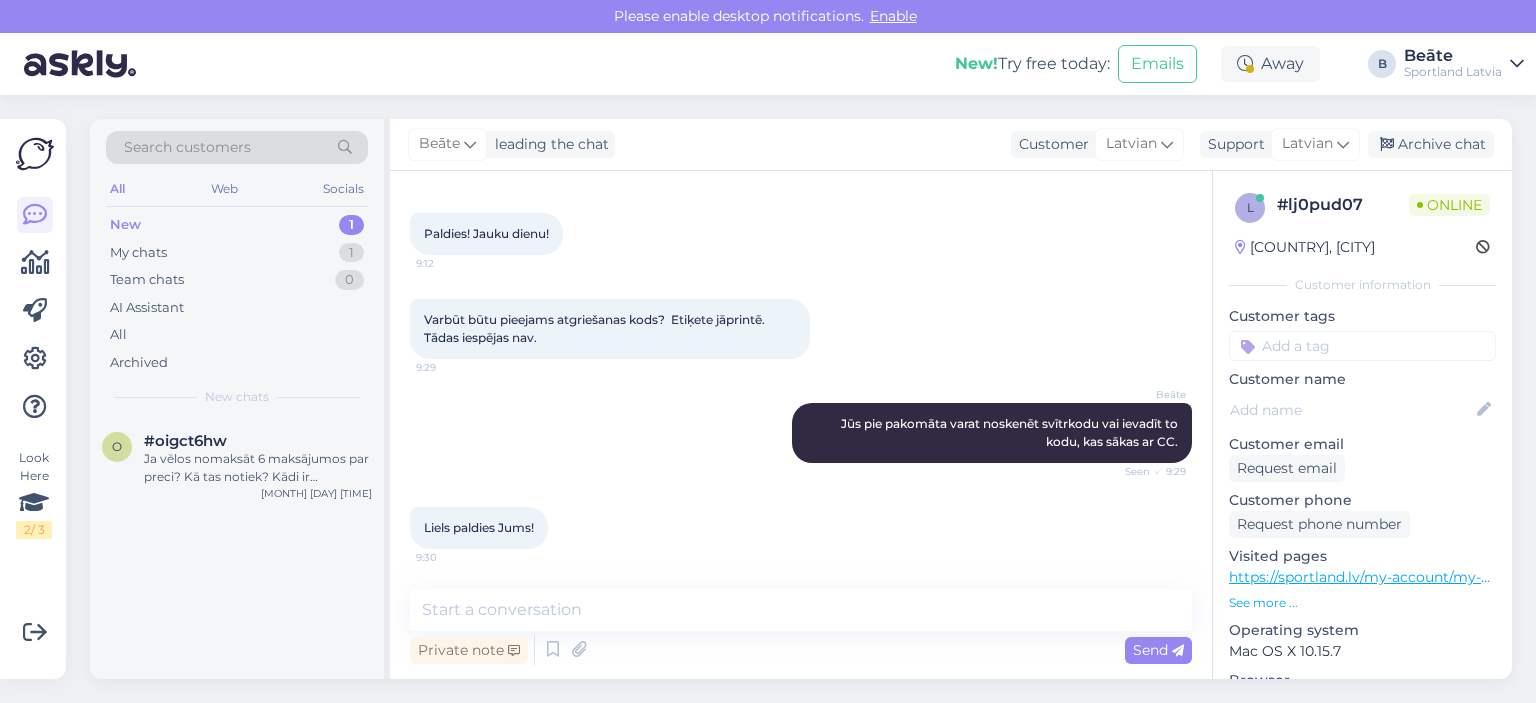scroll, scrollTop: 661, scrollLeft: 0, axis: vertical 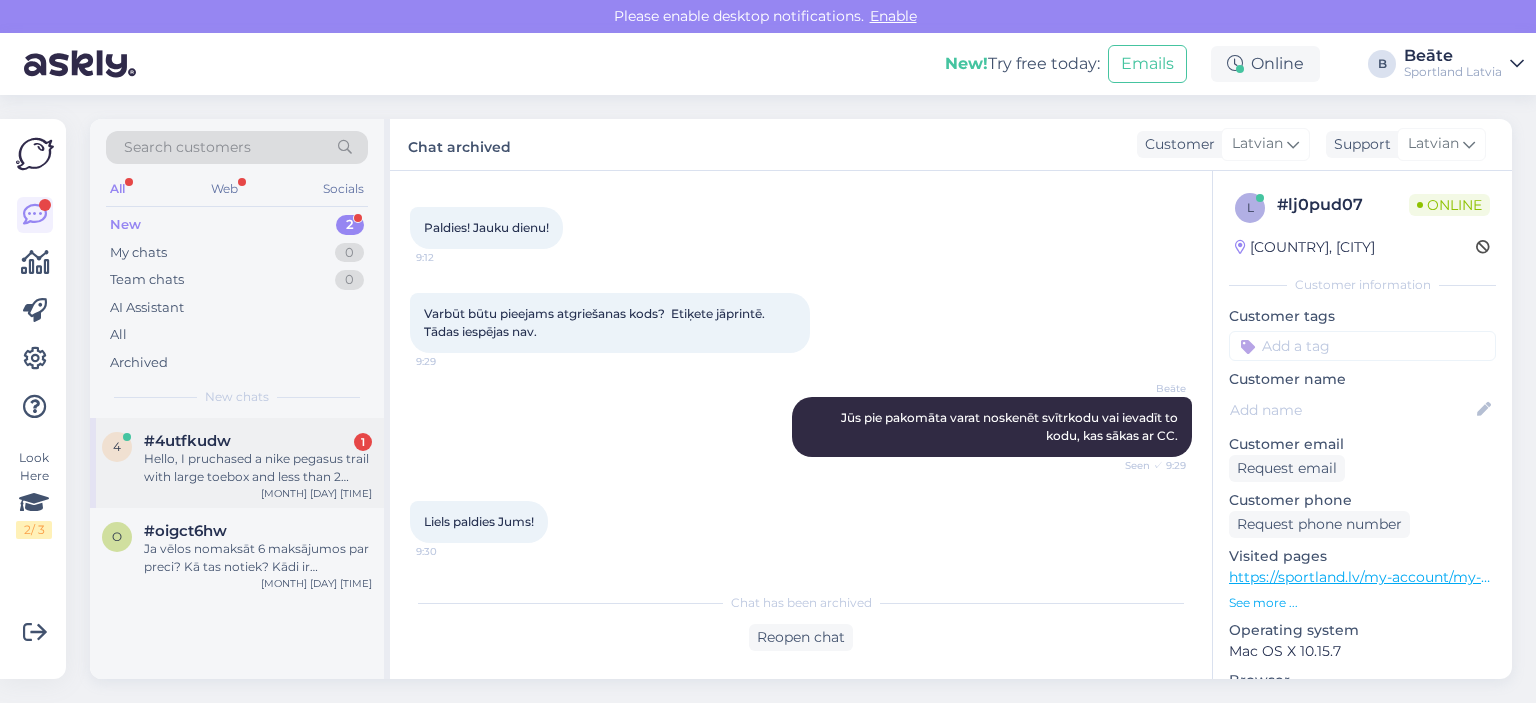 click on "[NUMBER] [CODE] [NUMBER] Hello, I pruchased a nike pegasus trail with large toebox and less than 2 months ago and it is already breaking near the big toe area. This has to be covered in the warranty right? I have bought nike trails several times in the past 5 years or so and they always break near the big toe area but usually it takes around 2 years before I toss them. So it must be a production error in this case. Kindly help - thanks [MONTH] [DAY] [TIME]" at bounding box center (237, 463) 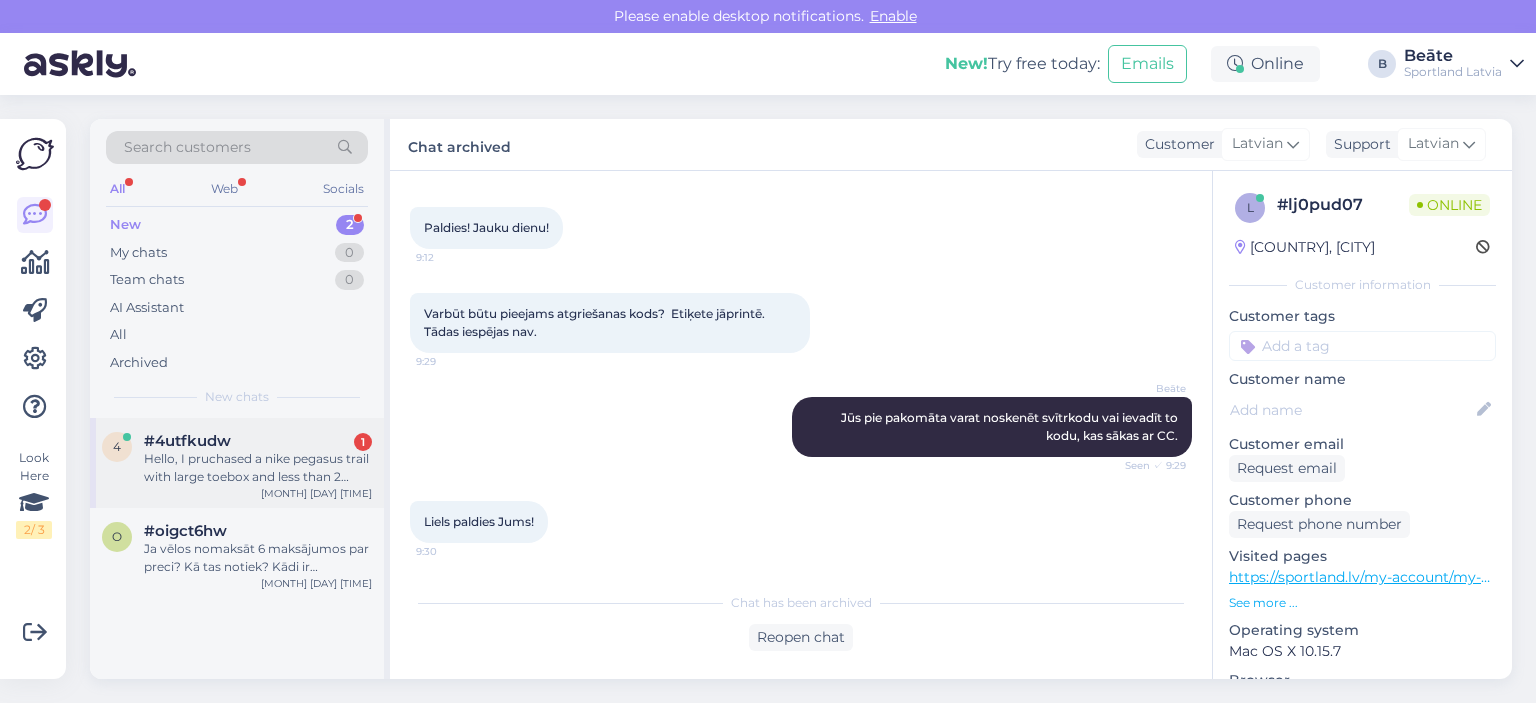 scroll, scrollTop: 0, scrollLeft: 0, axis: both 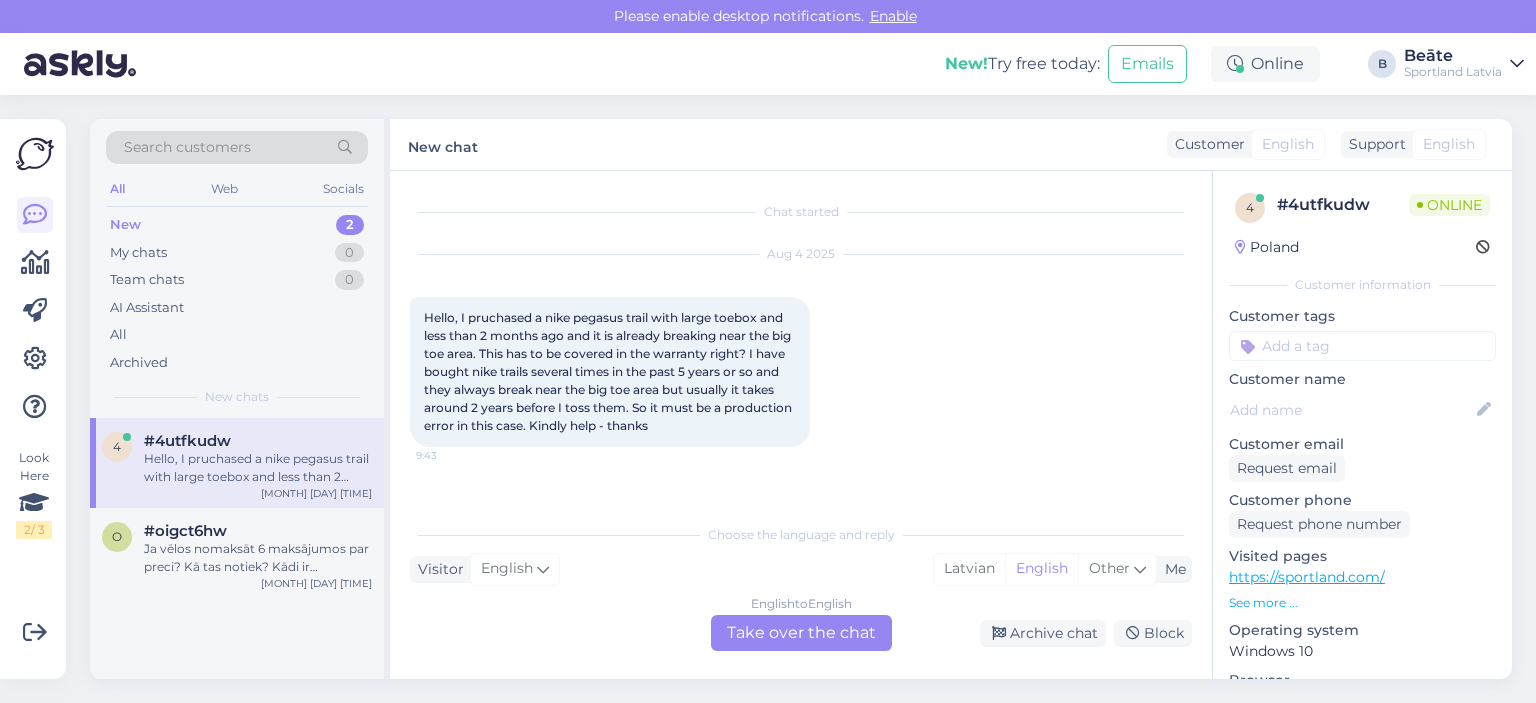 click on "English  to  English Take over the chat" at bounding box center (801, 633) 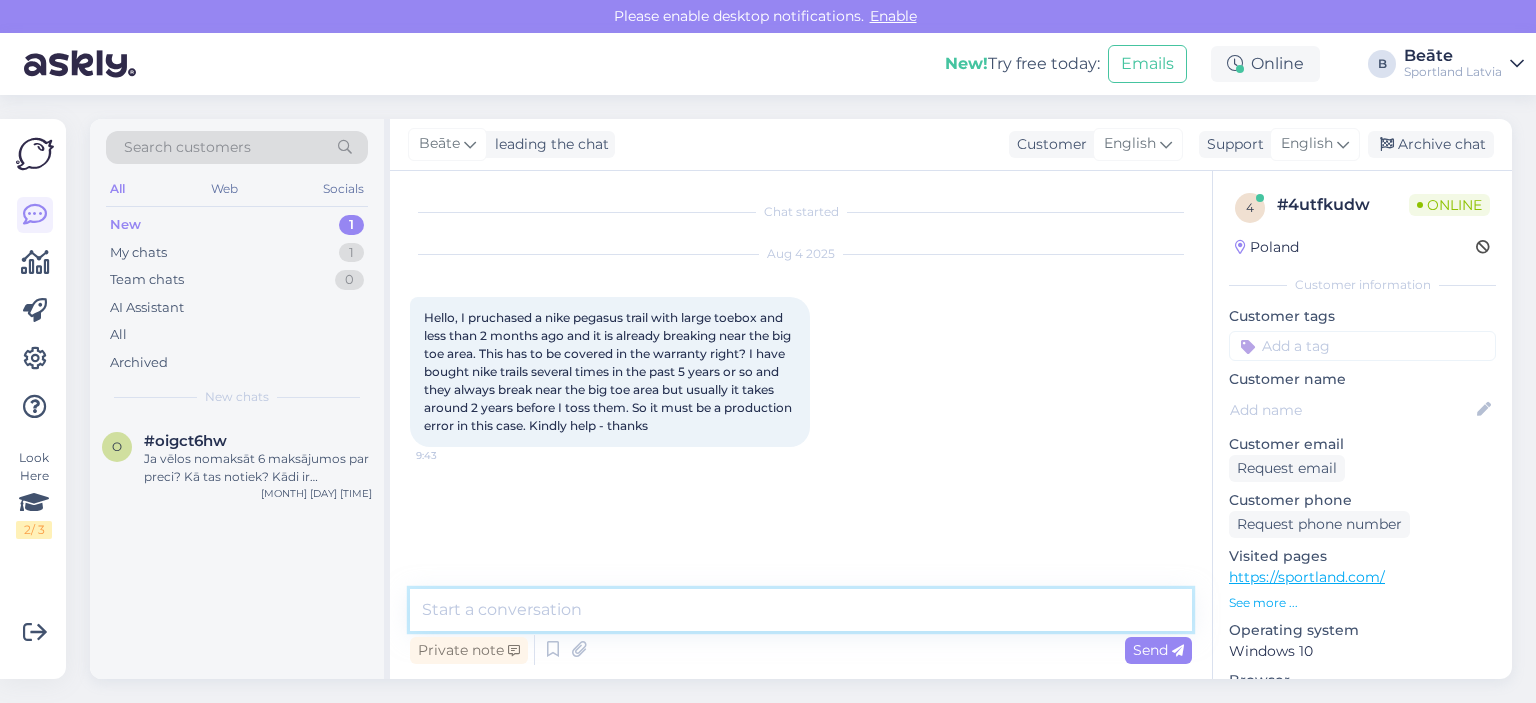 click at bounding box center [801, 610] 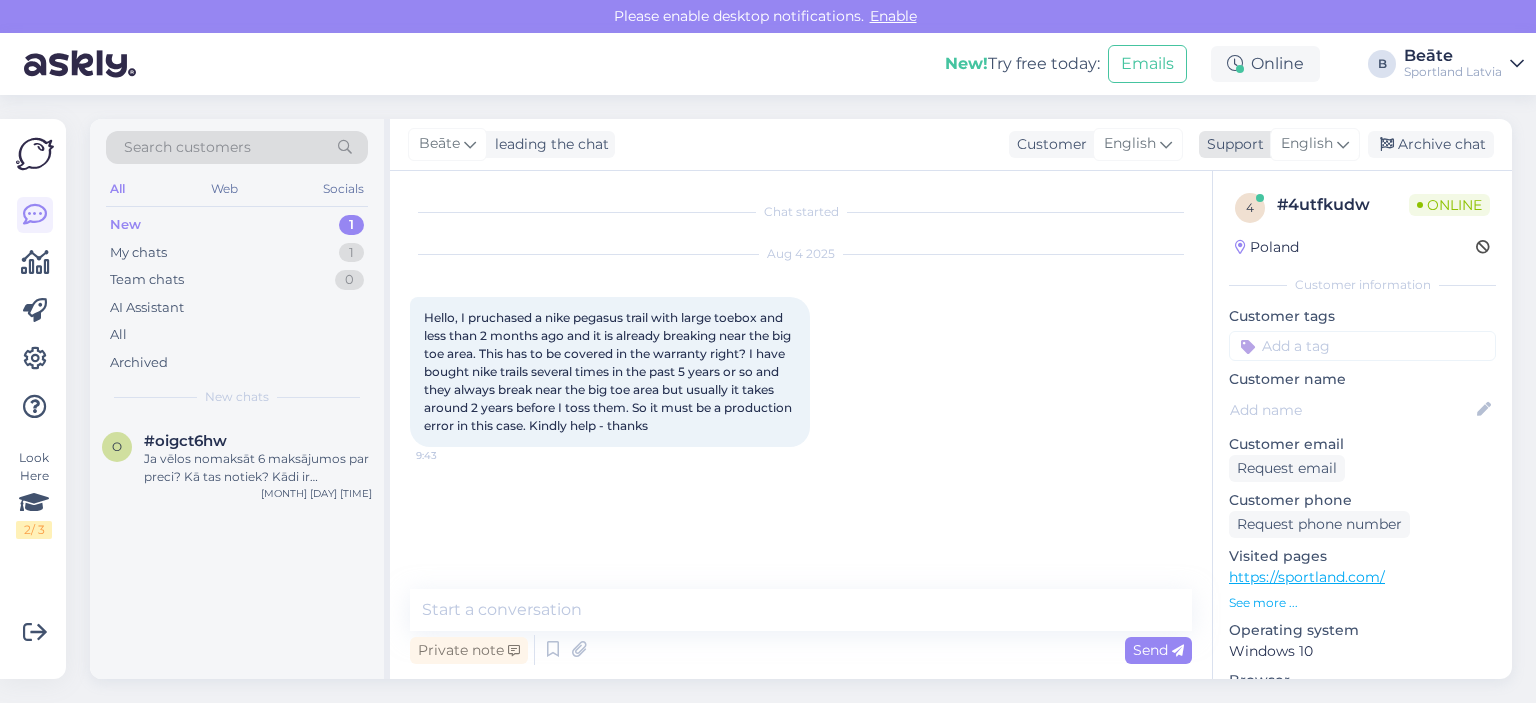 click on "English" at bounding box center [1307, 144] 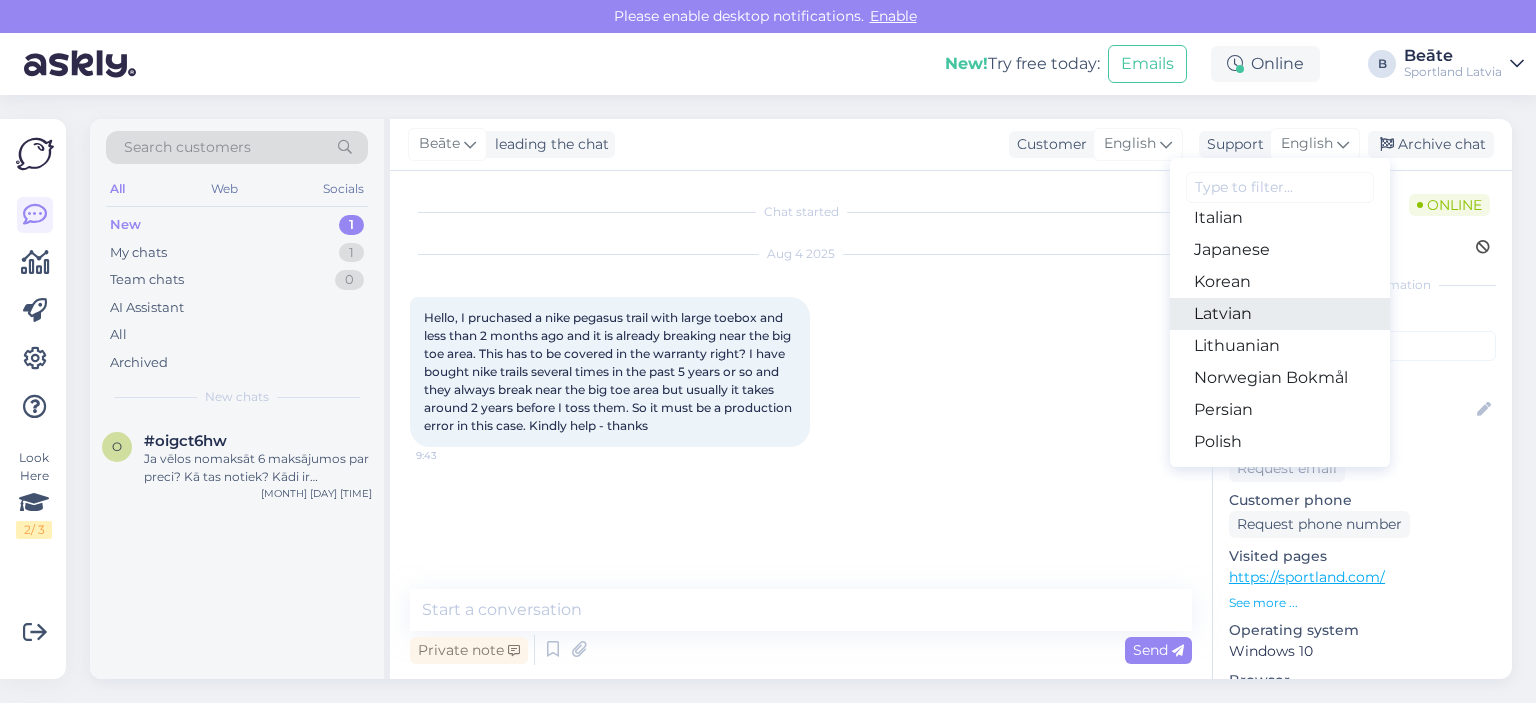 scroll, scrollTop: 500, scrollLeft: 0, axis: vertical 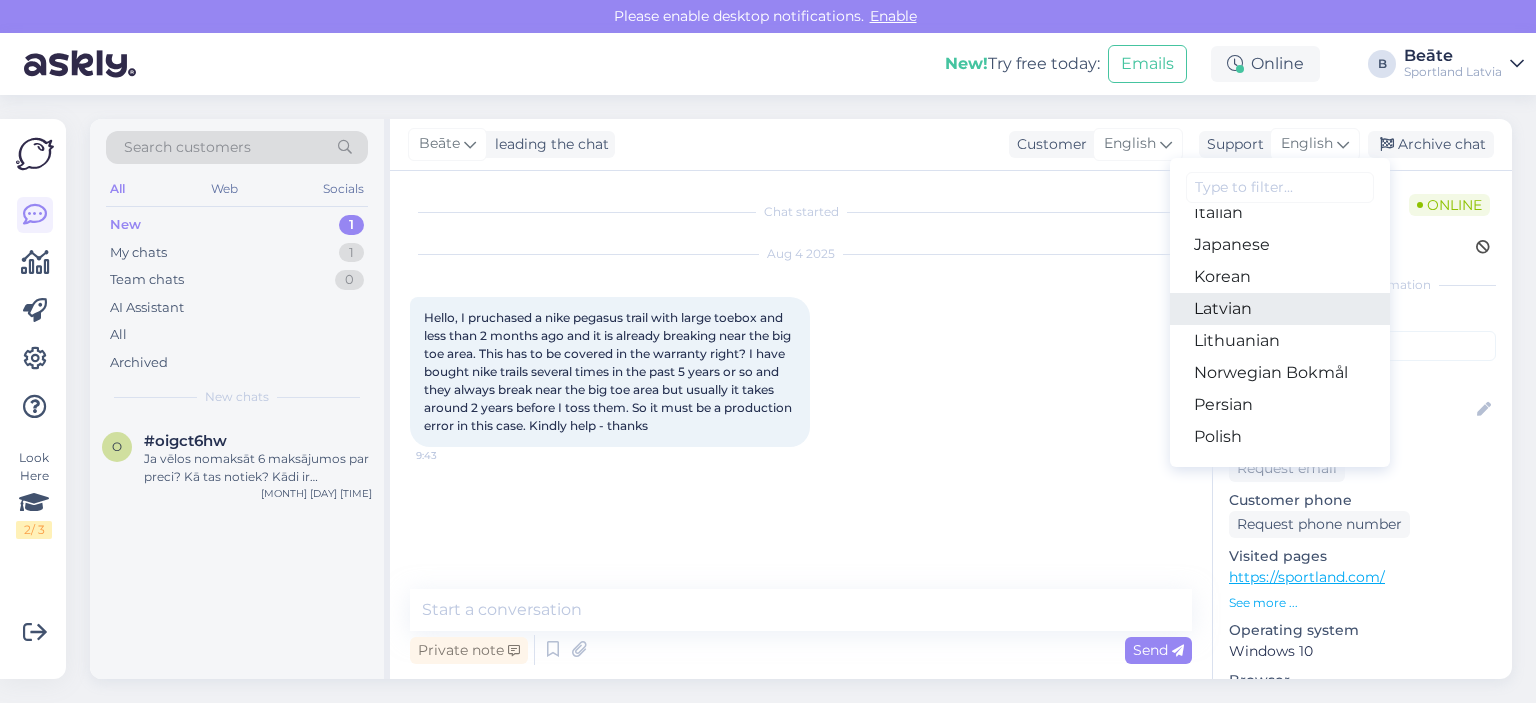 click on "Latvian" at bounding box center [1280, 309] 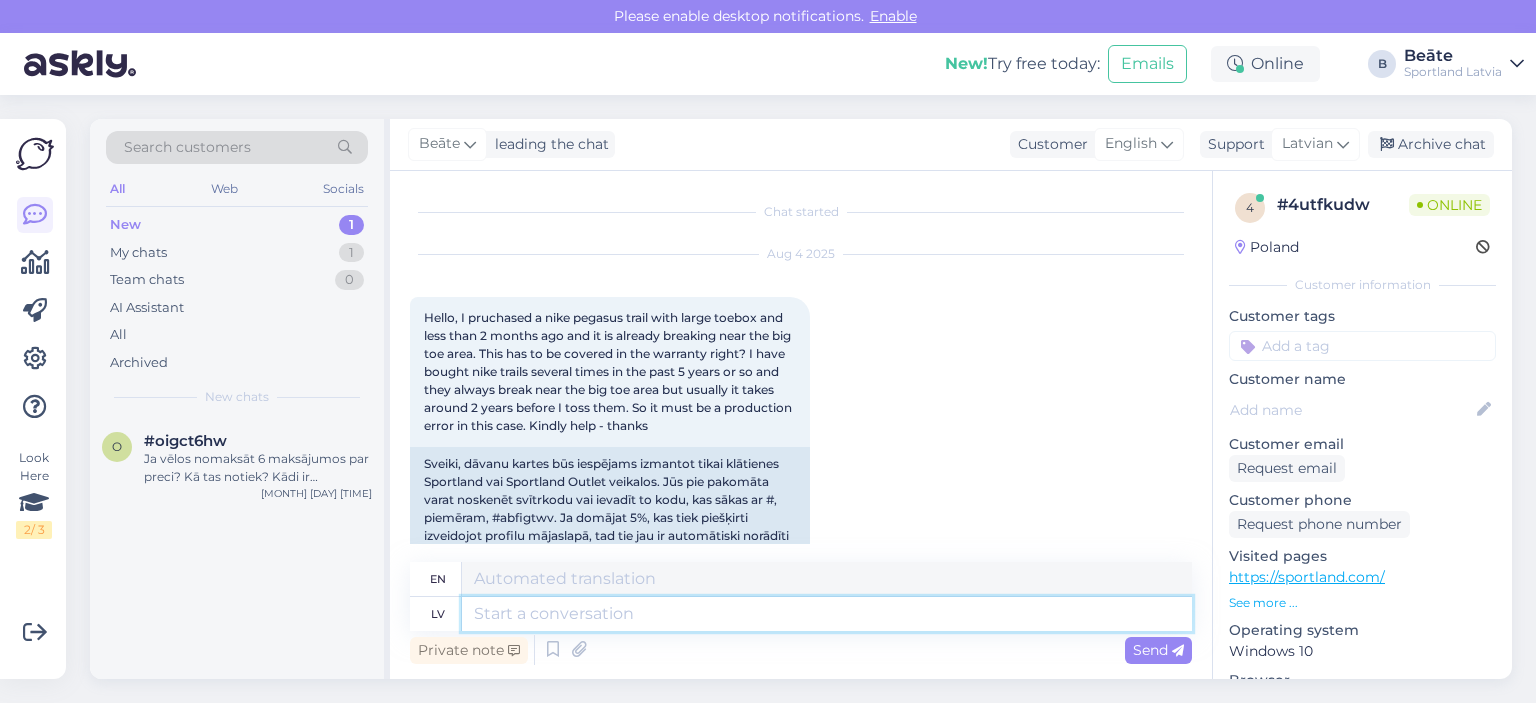 click at bounding box center (827, 614) 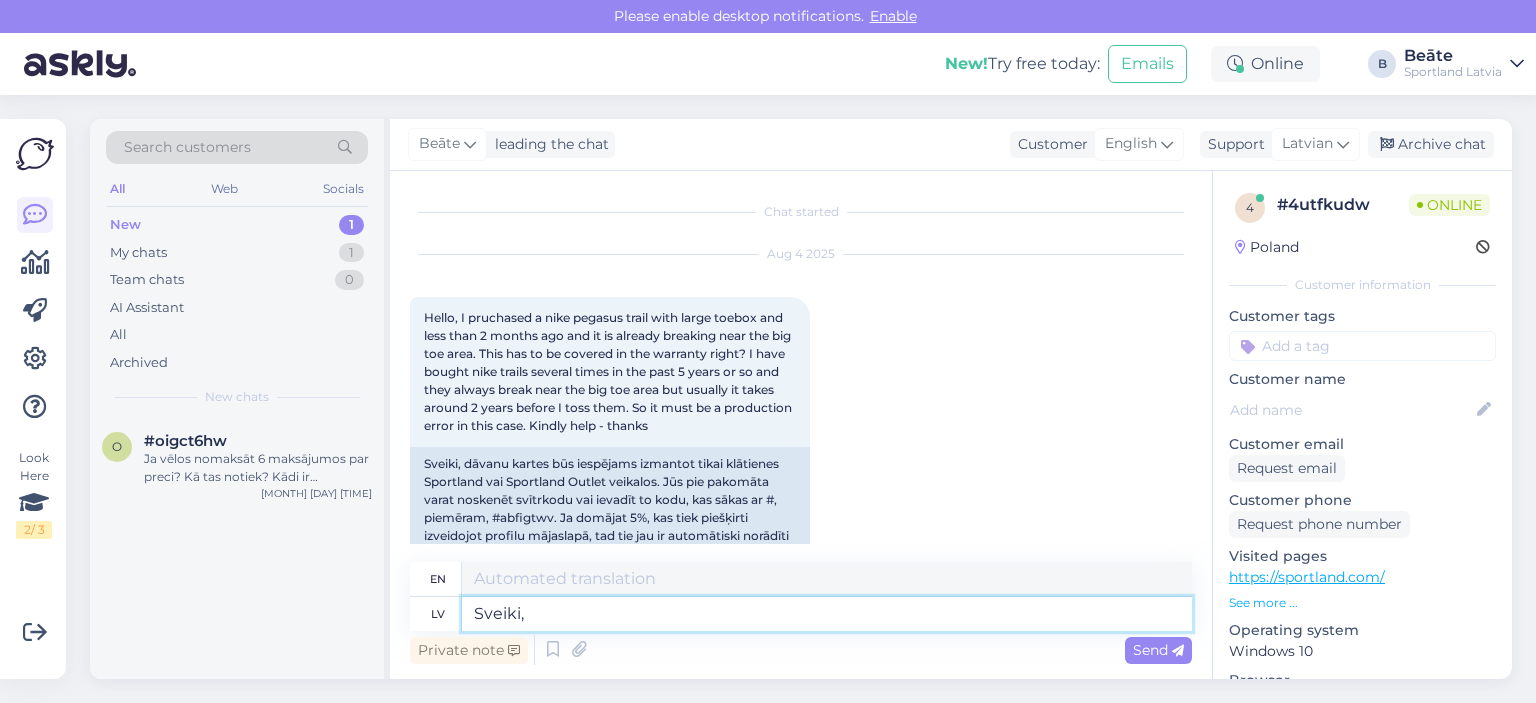 type on "Sveiki, l" 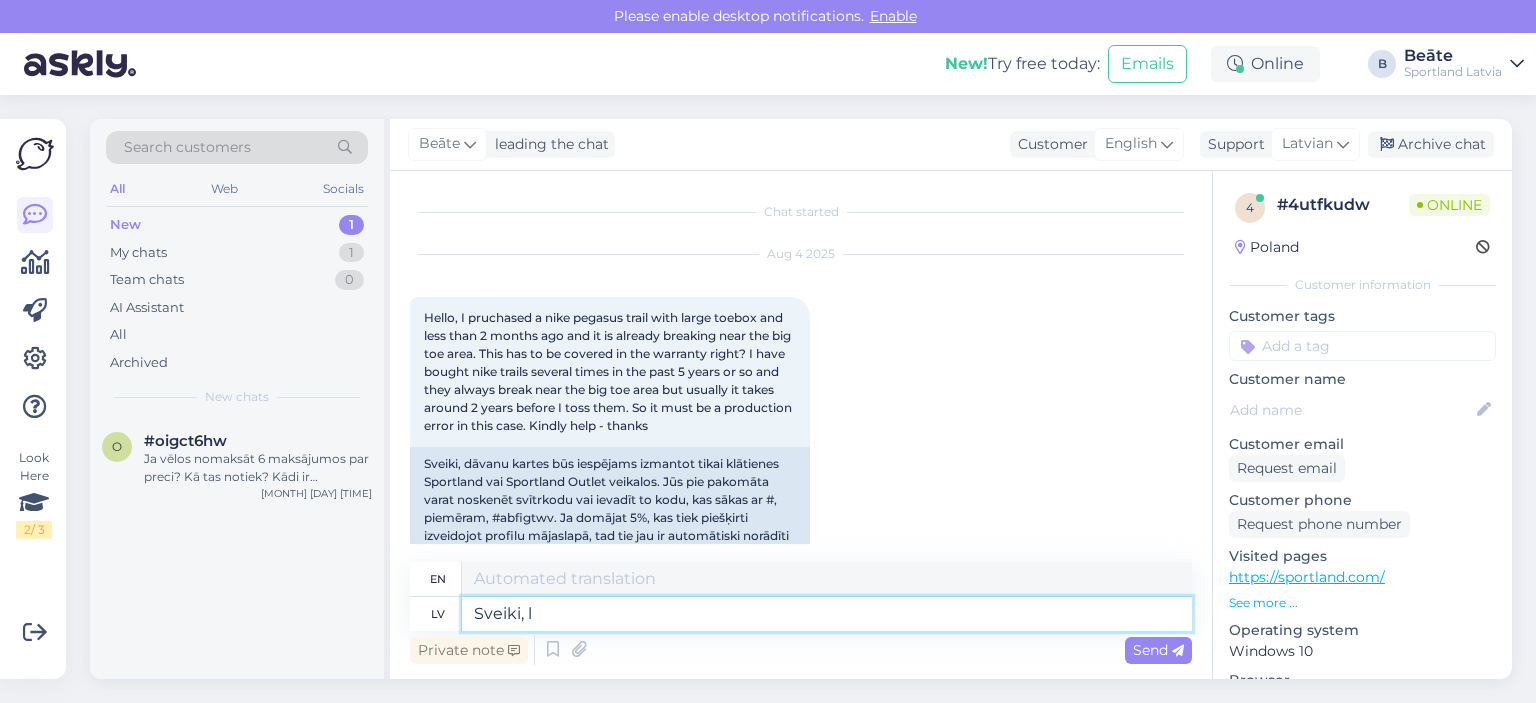 type on "Hello," 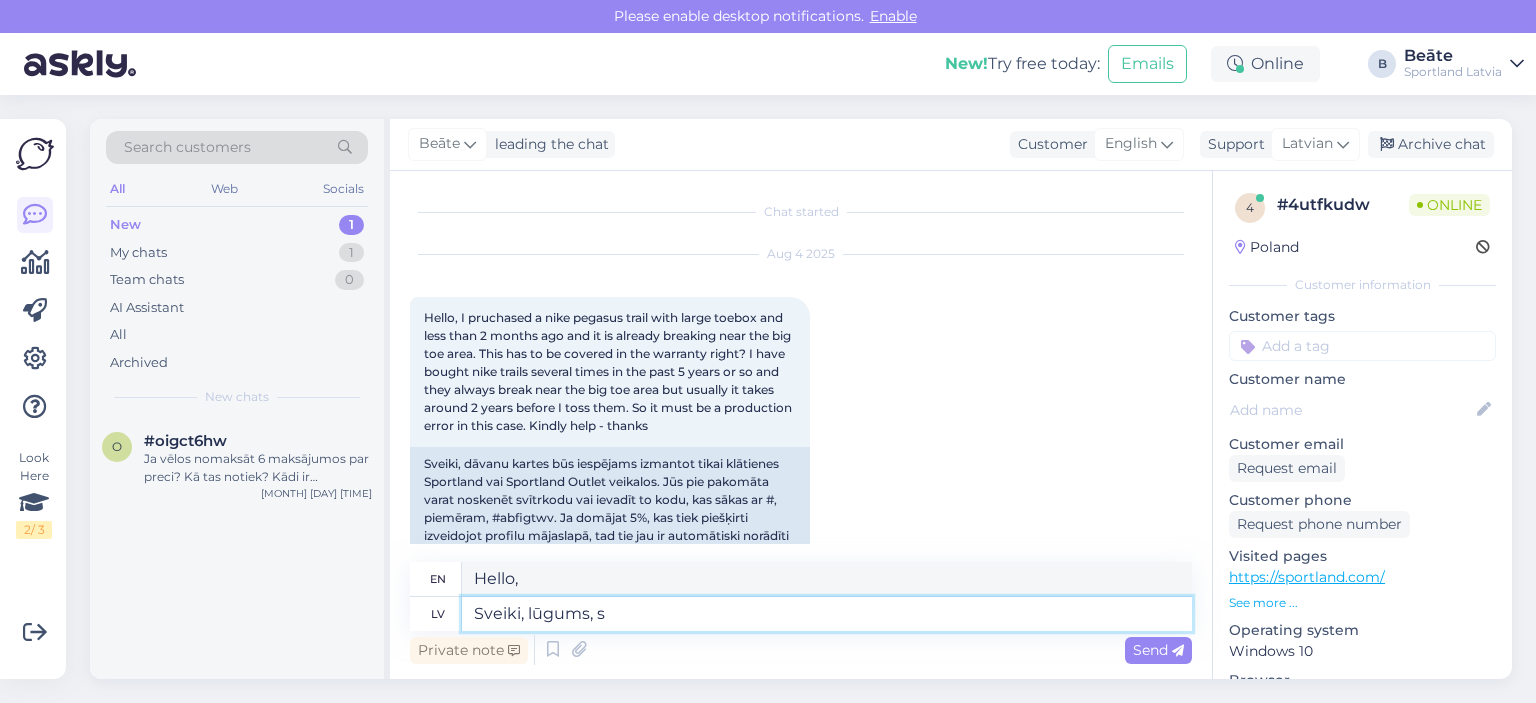 type on "Sveiki, lūgums, sa" 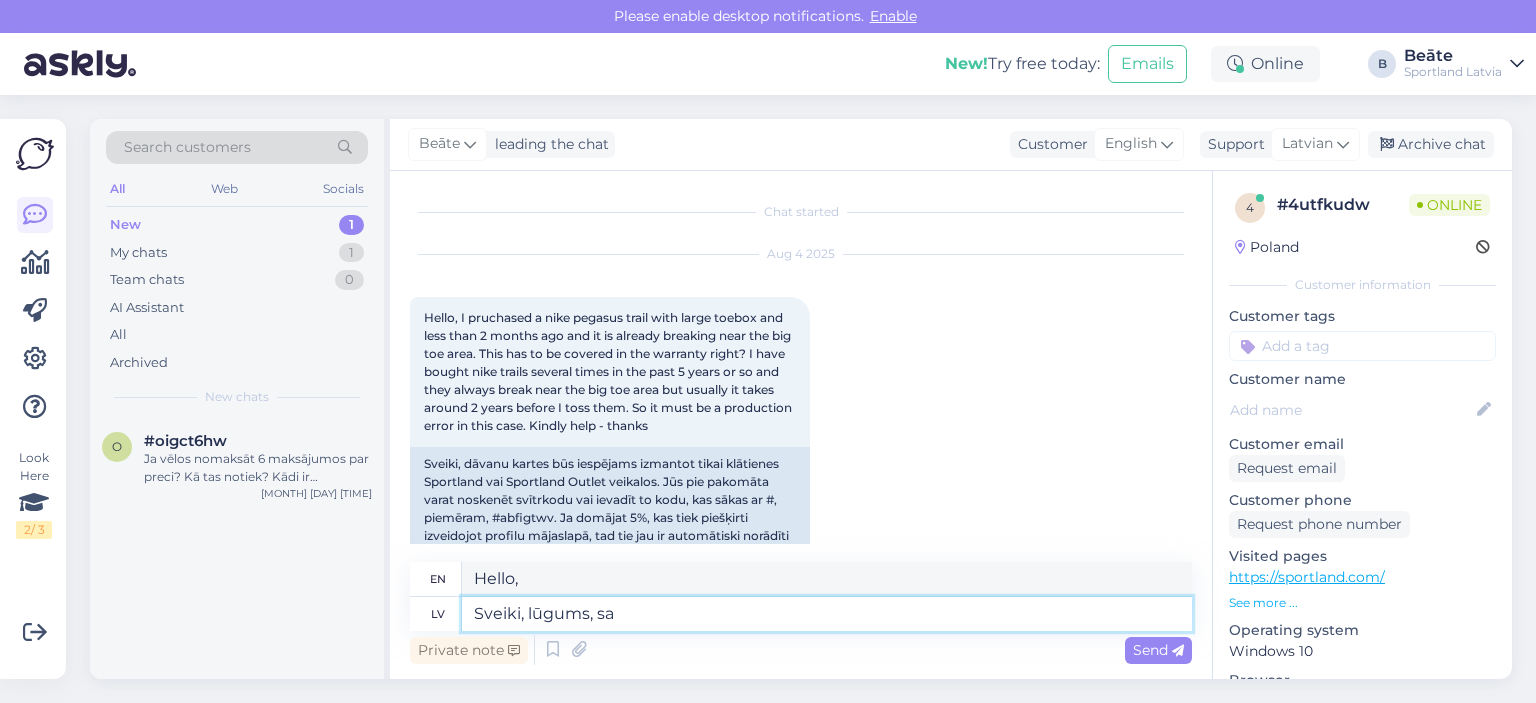 type on "Hello, please," 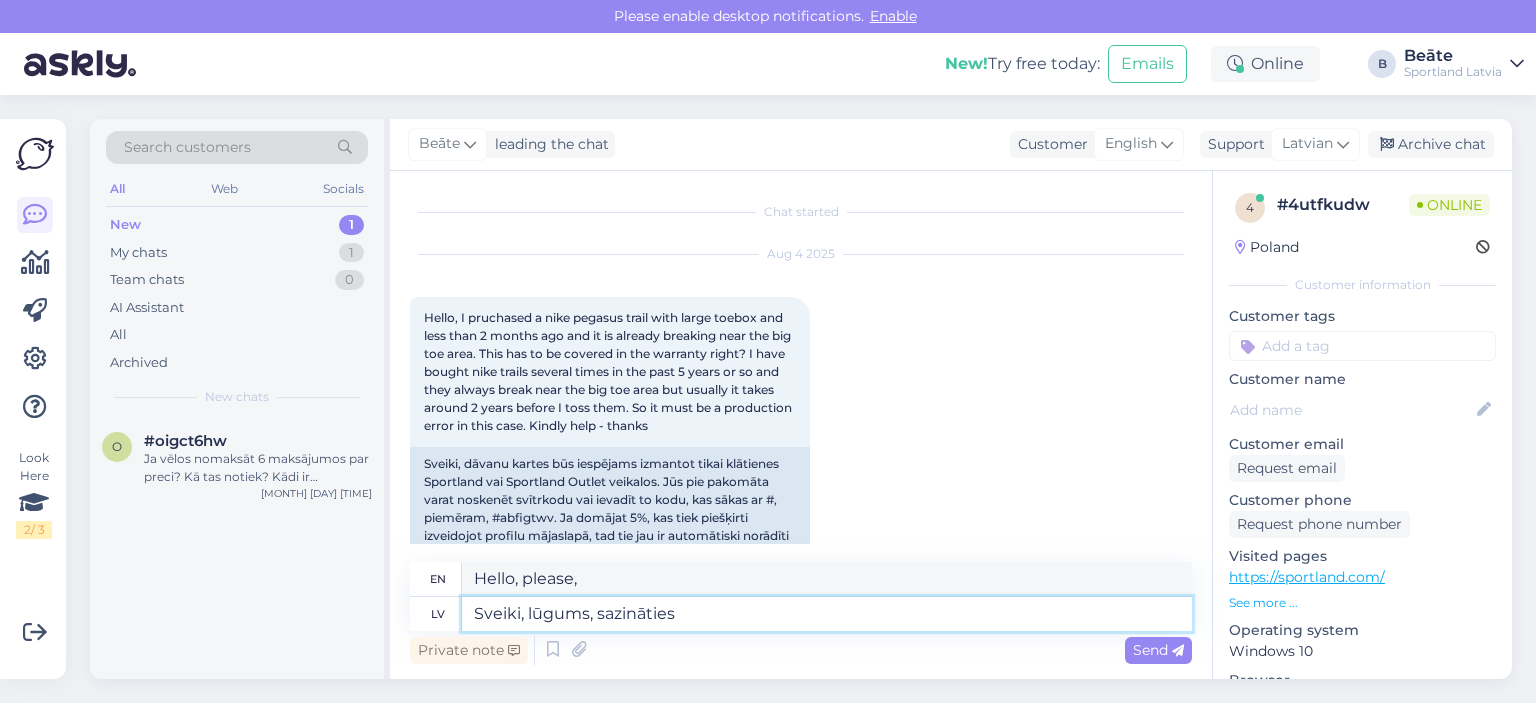 type on "Sveiki, lūgums, sazināties a" 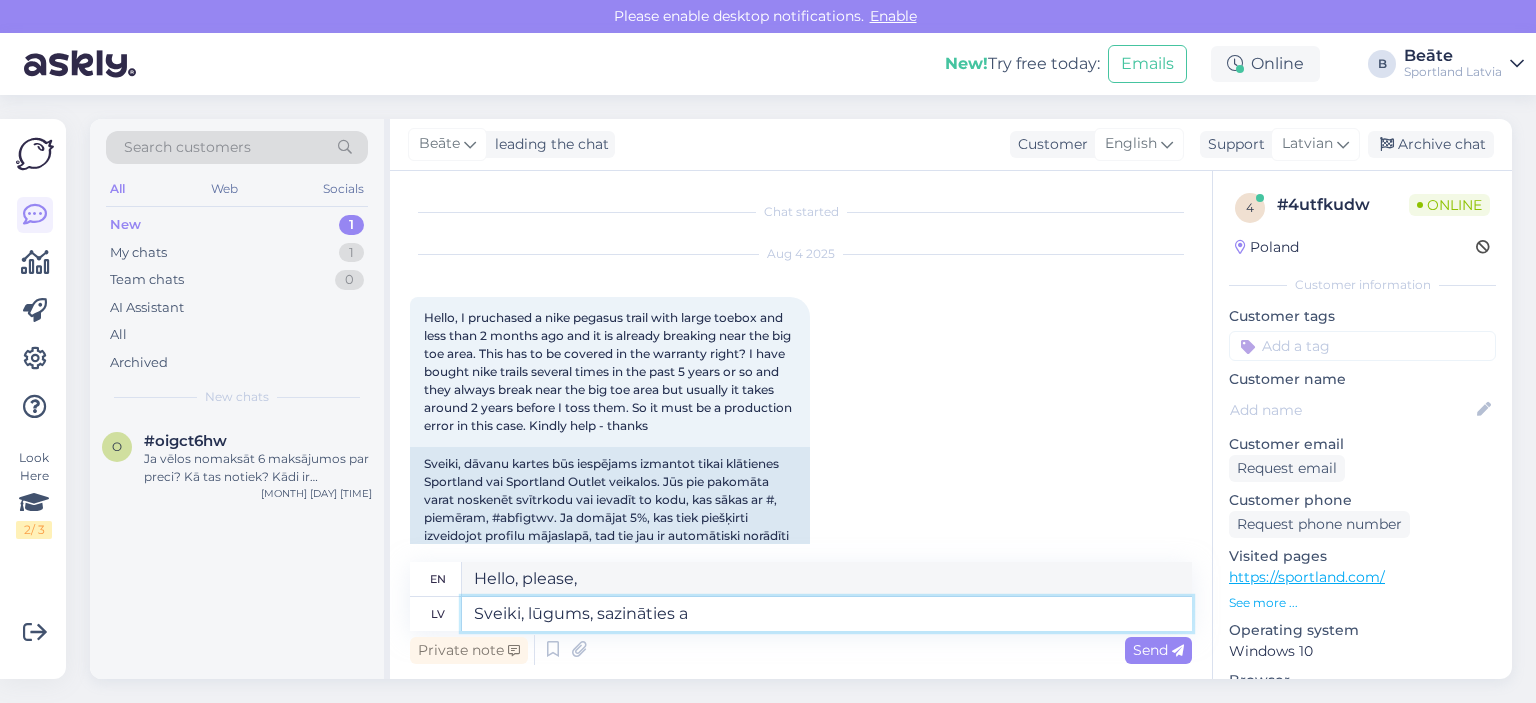 type on "Hello, please contact me." 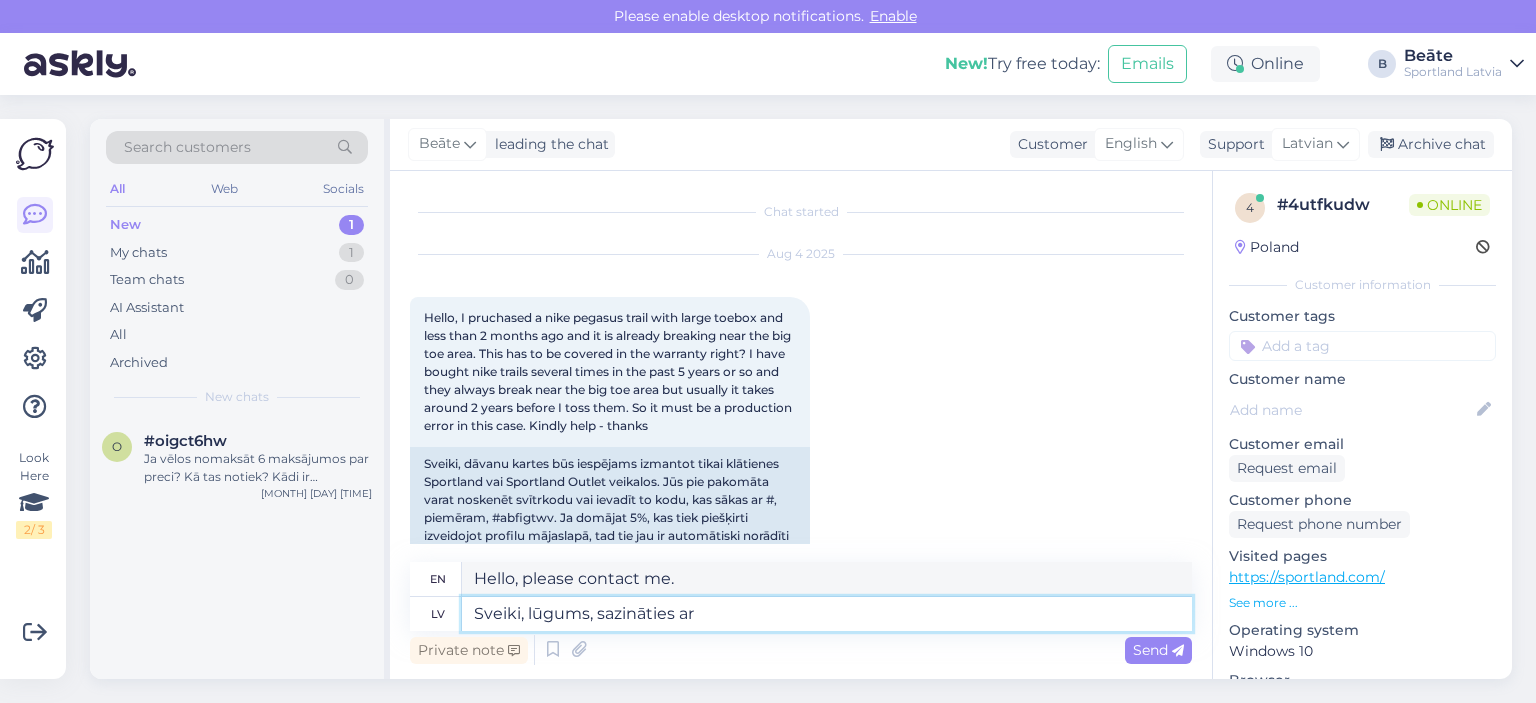 type on "Sveiki, lūgums, sazināties ar" 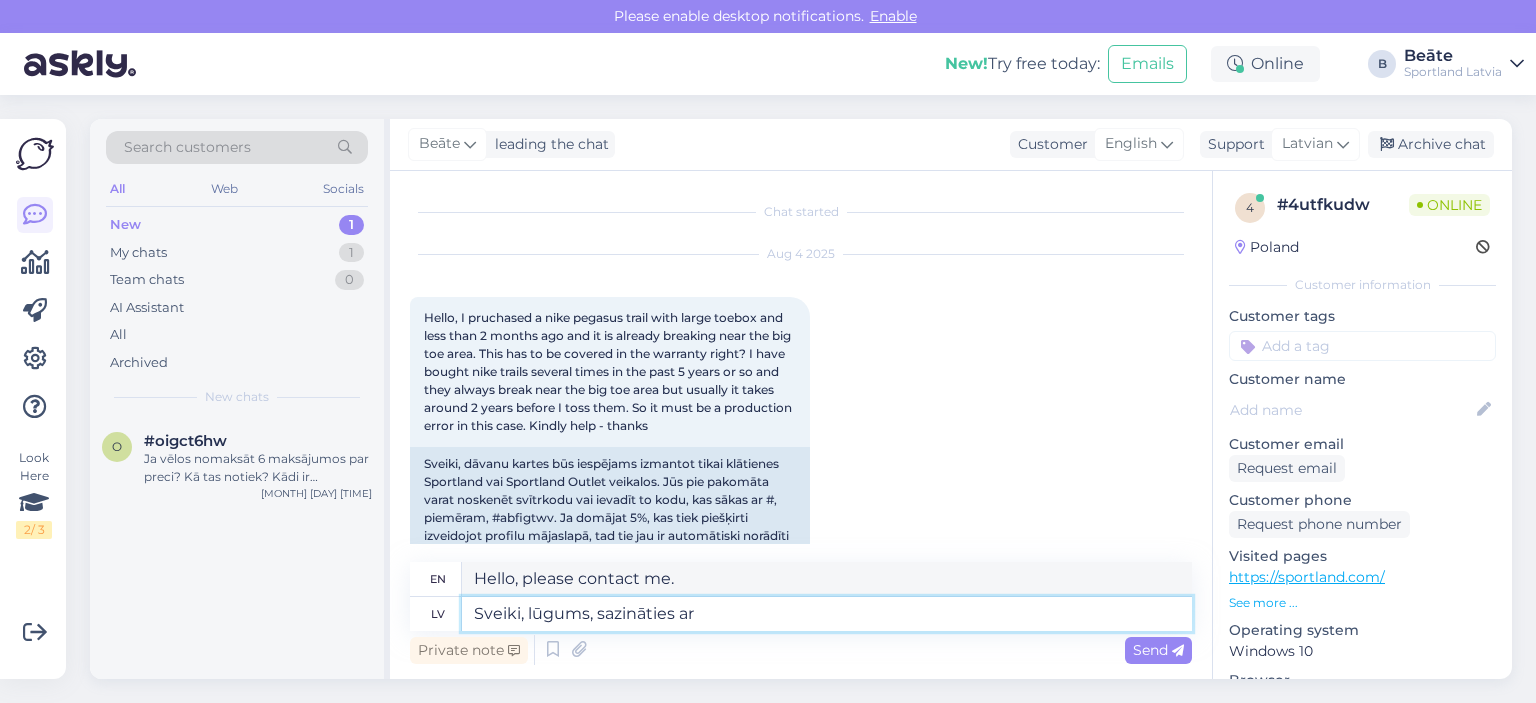 type on "Hello, please contact" 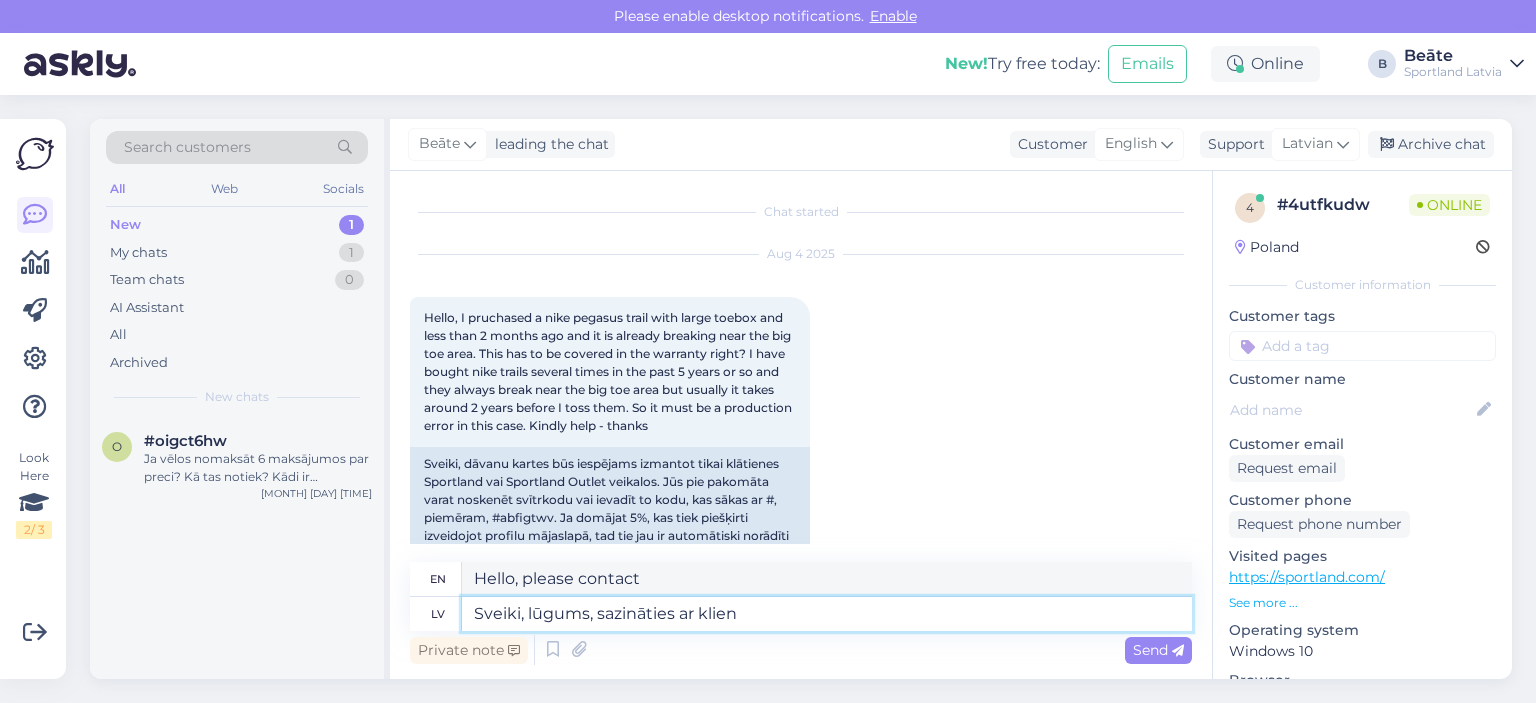 type on "Sveiki, lūgums, sazināties ar klient" 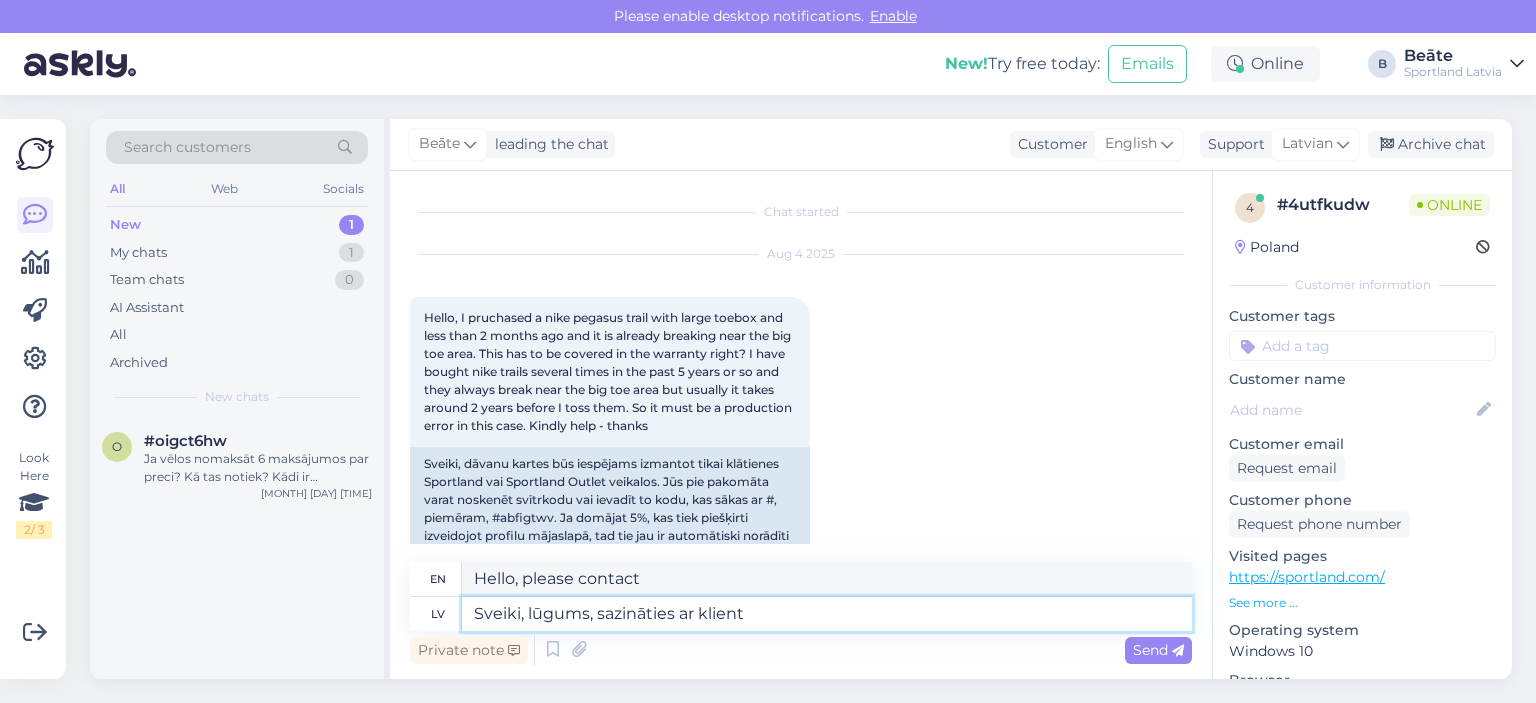 type on "Hello, please contact the client." 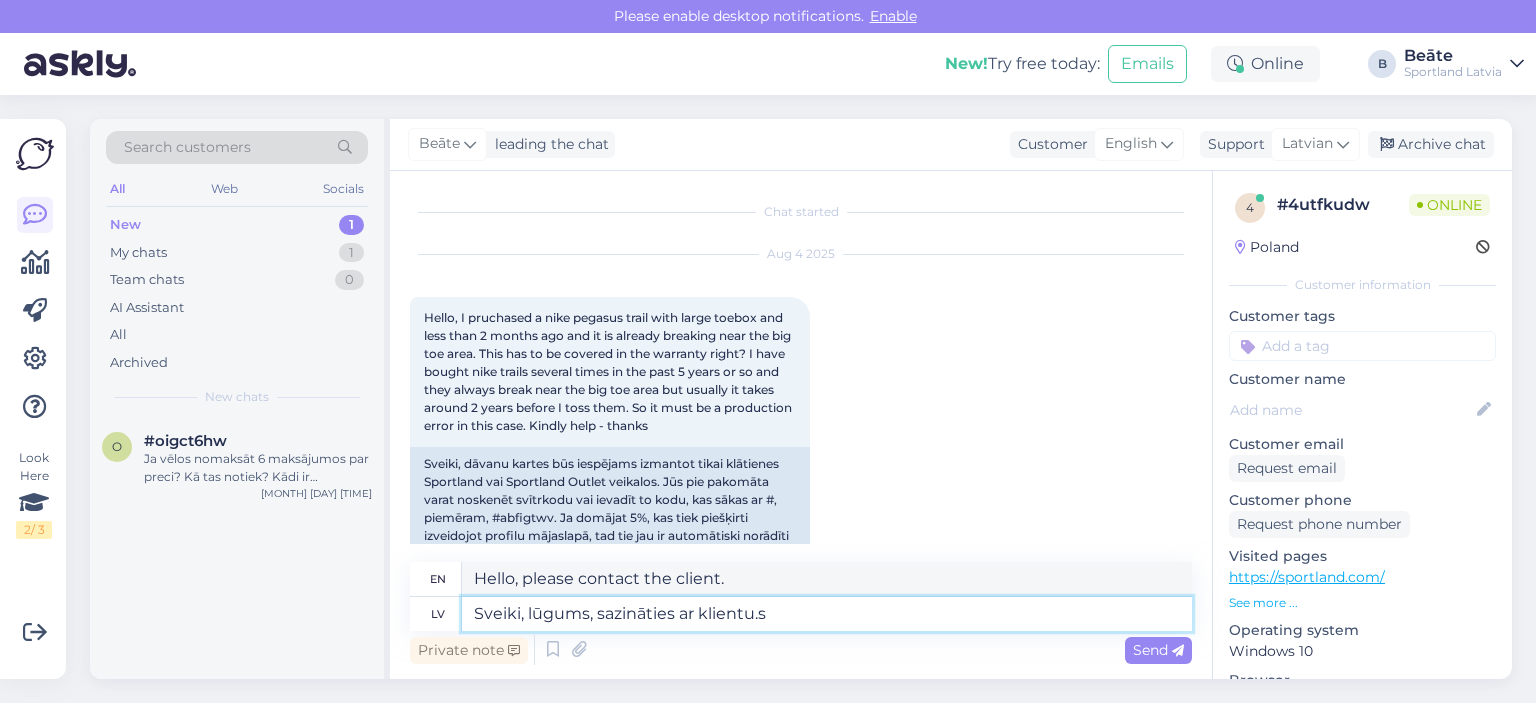type on "Sveiki, lūgums, sazināties ar klientu.se" 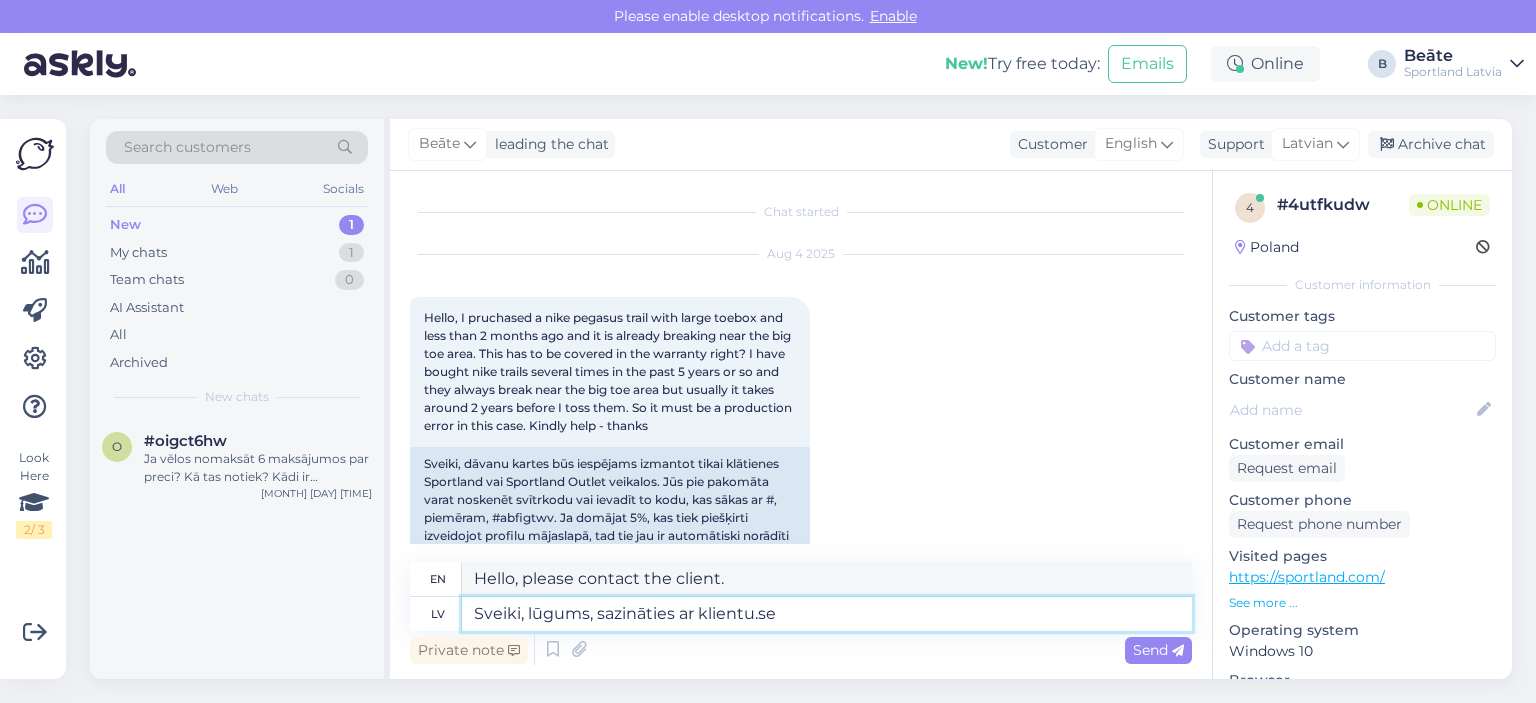 type on "Hello, please contact klientu.se" 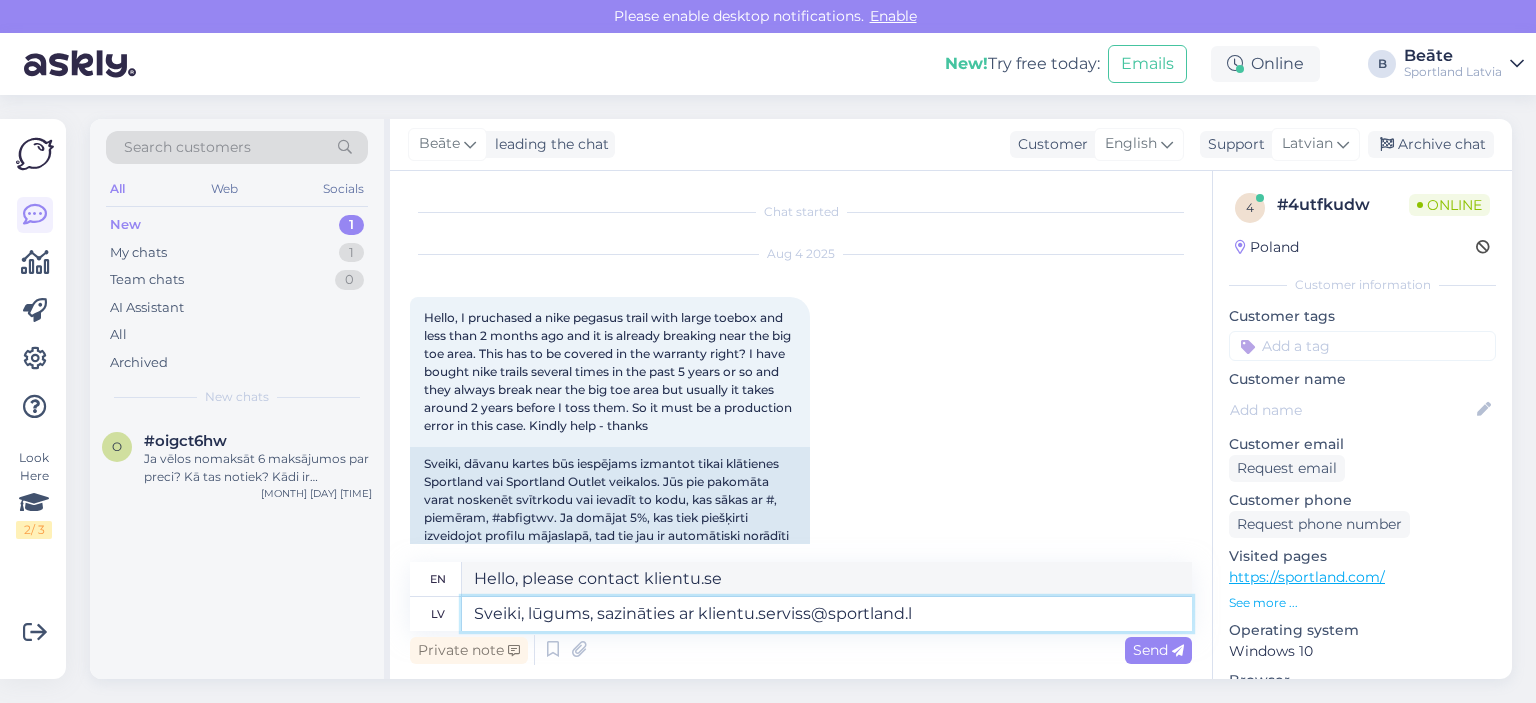 type on "Sveiki, lūgums, sazināties ar klientu.serviss@sportland.lv" 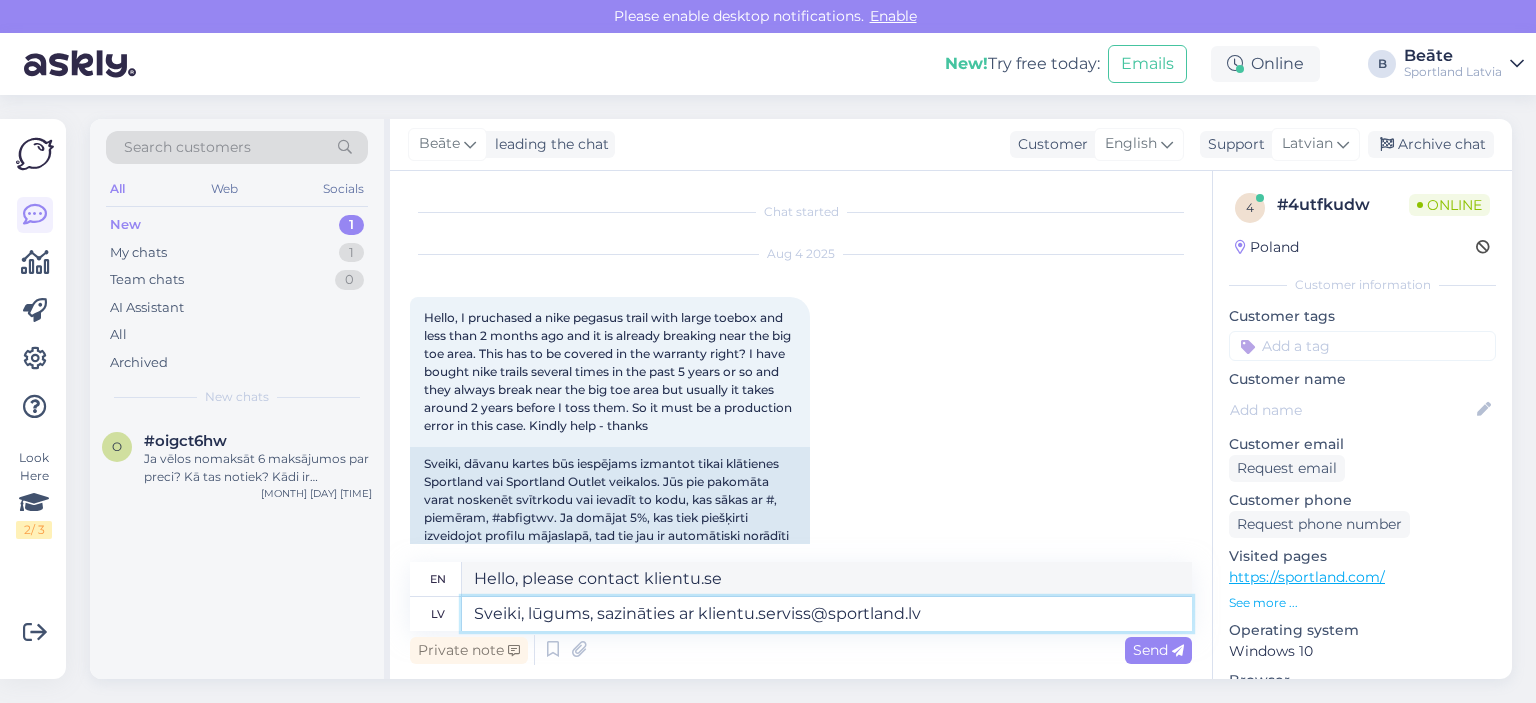 type on "Hello, please contact klientu.serviss@example.com" 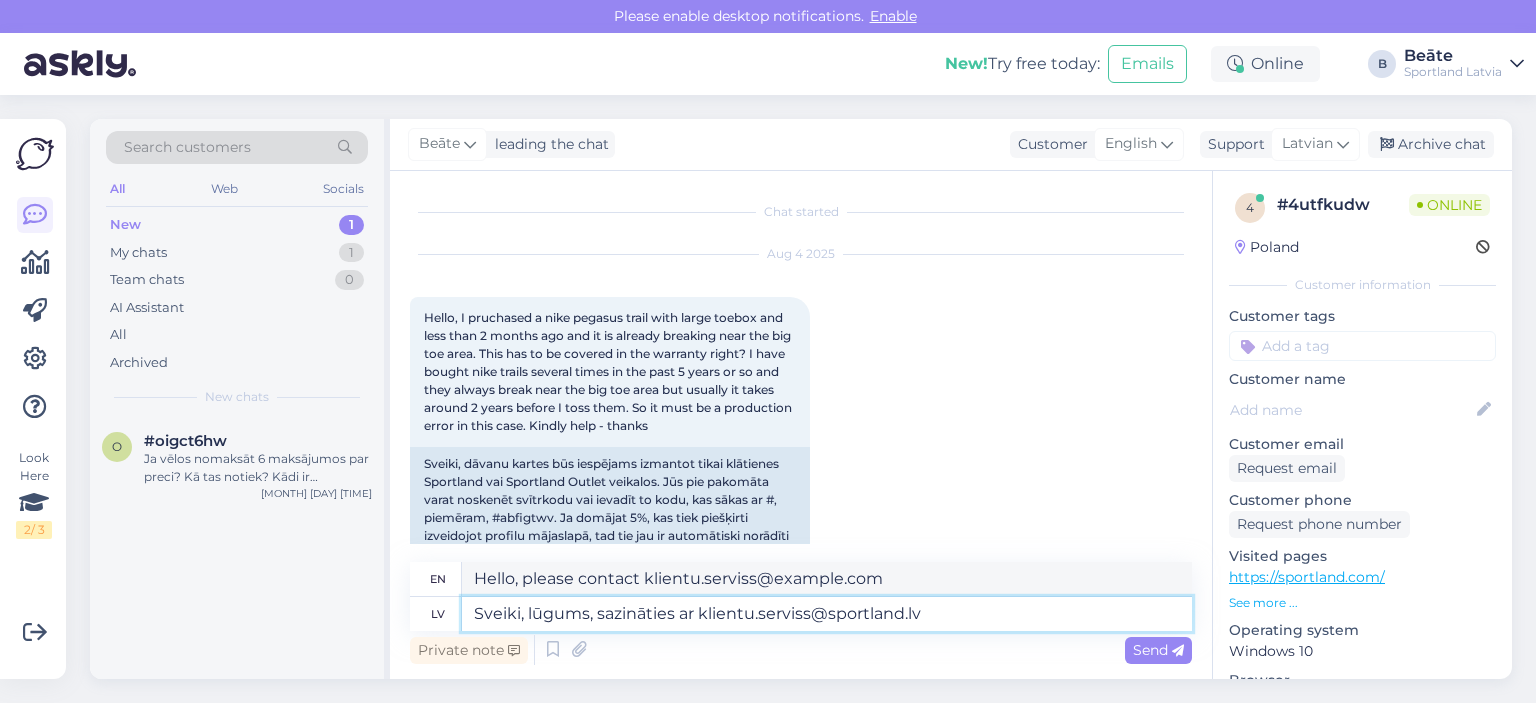 click on "Sveiki, lūgums, sazināties ar klientu.serviss@sportland.lv" at bounding box center (827, 614) 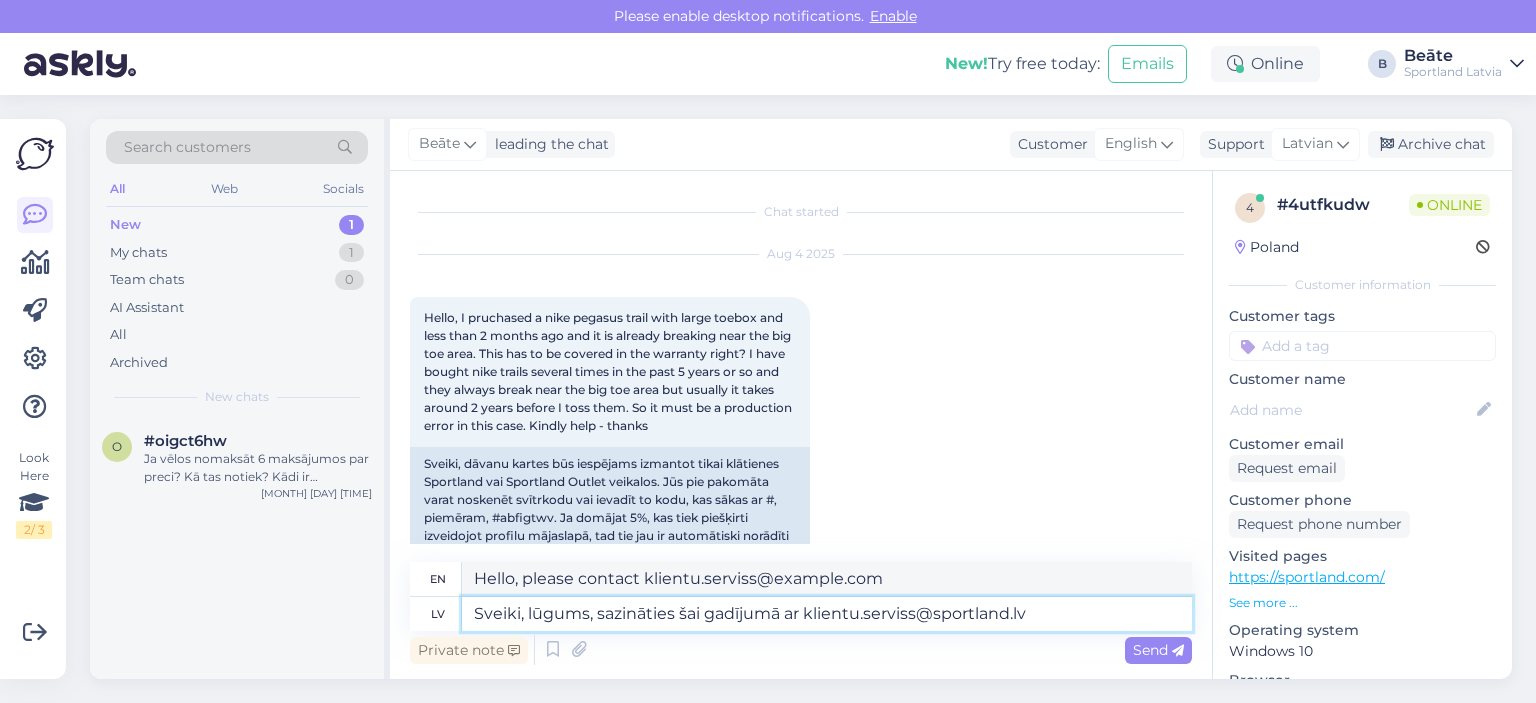 type on "Sveiki, lūgums, sazināties šai gadījumā  ar klientu.serviss@sportland.lv" 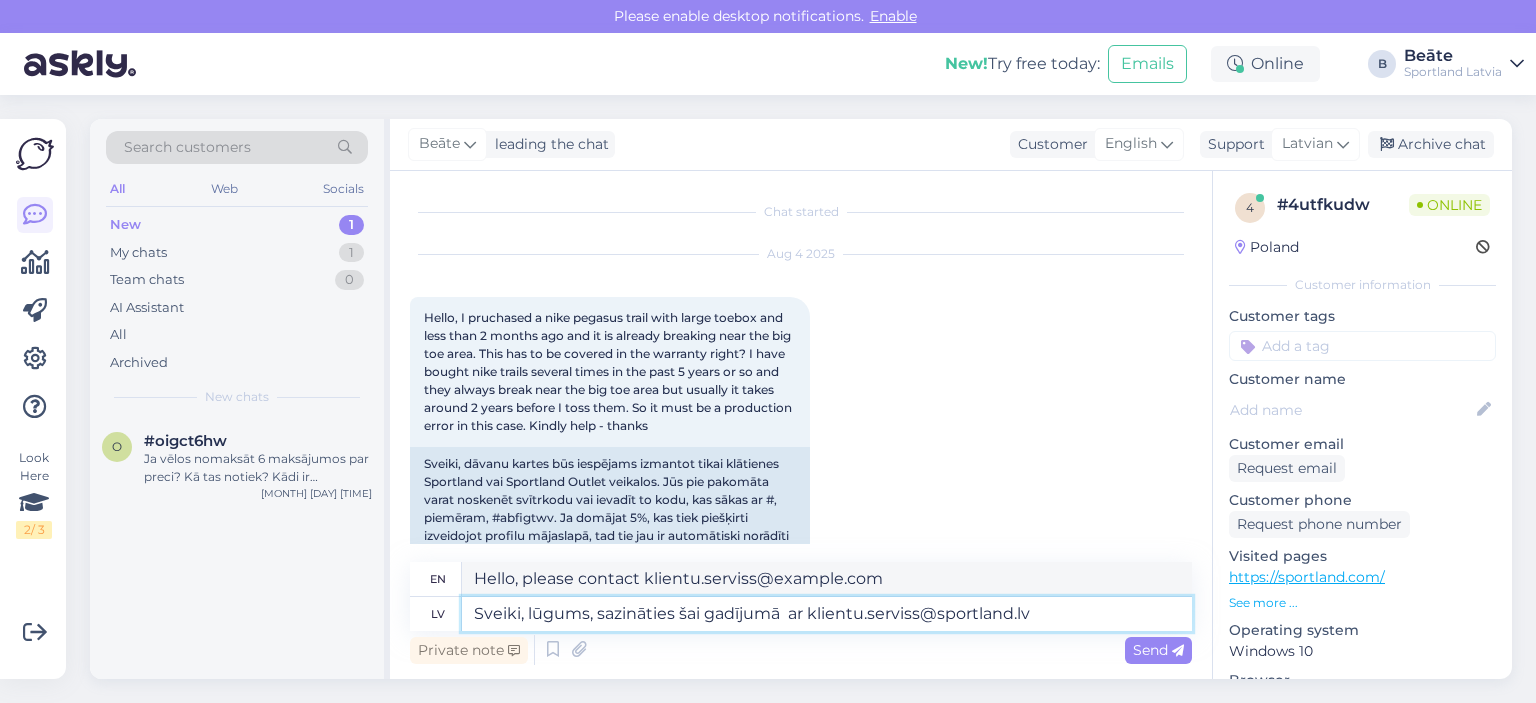 type on "Hello, please contact [EMAIL_DOMAIN] in this case." 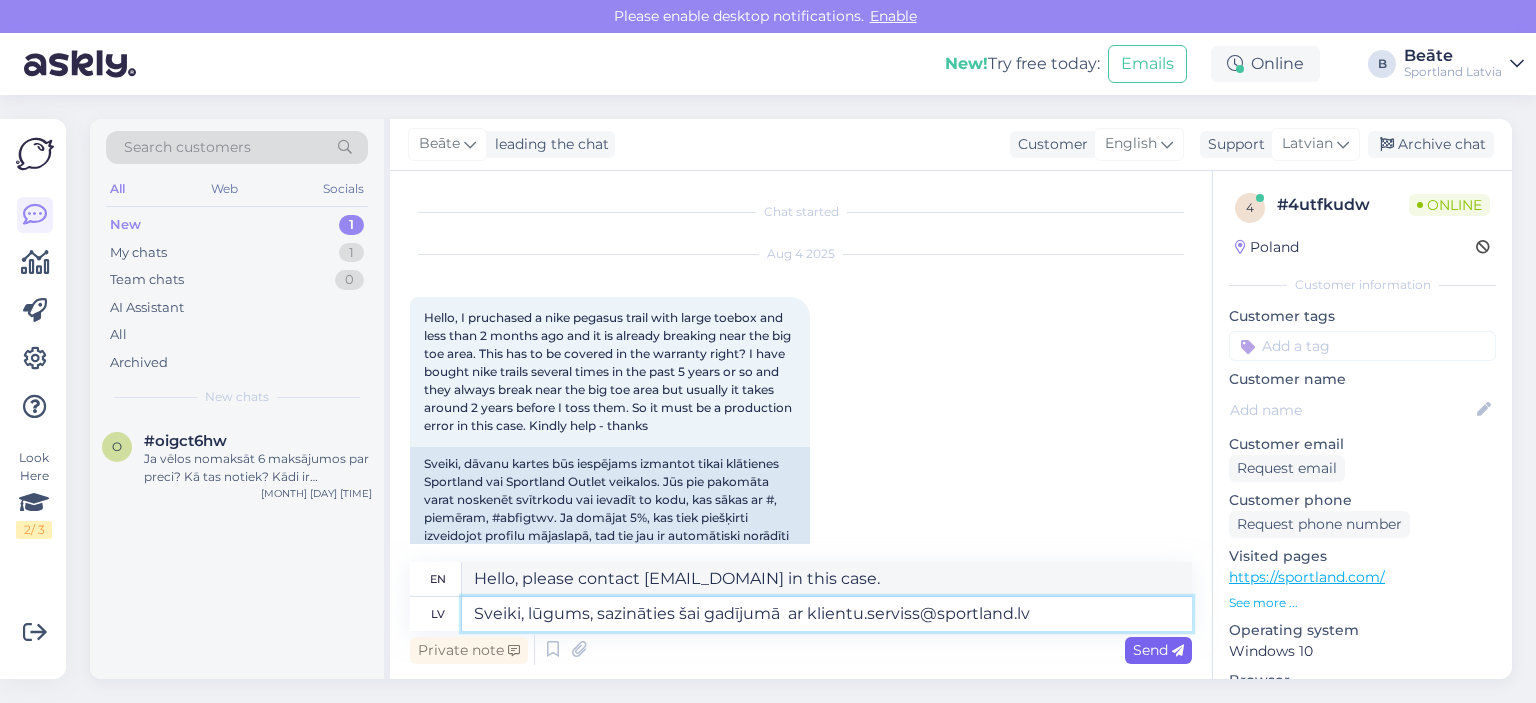 type on "Sveiki, lūgums, sazināties šai gadījumā  ar klientu.serviss@sportland.lv" 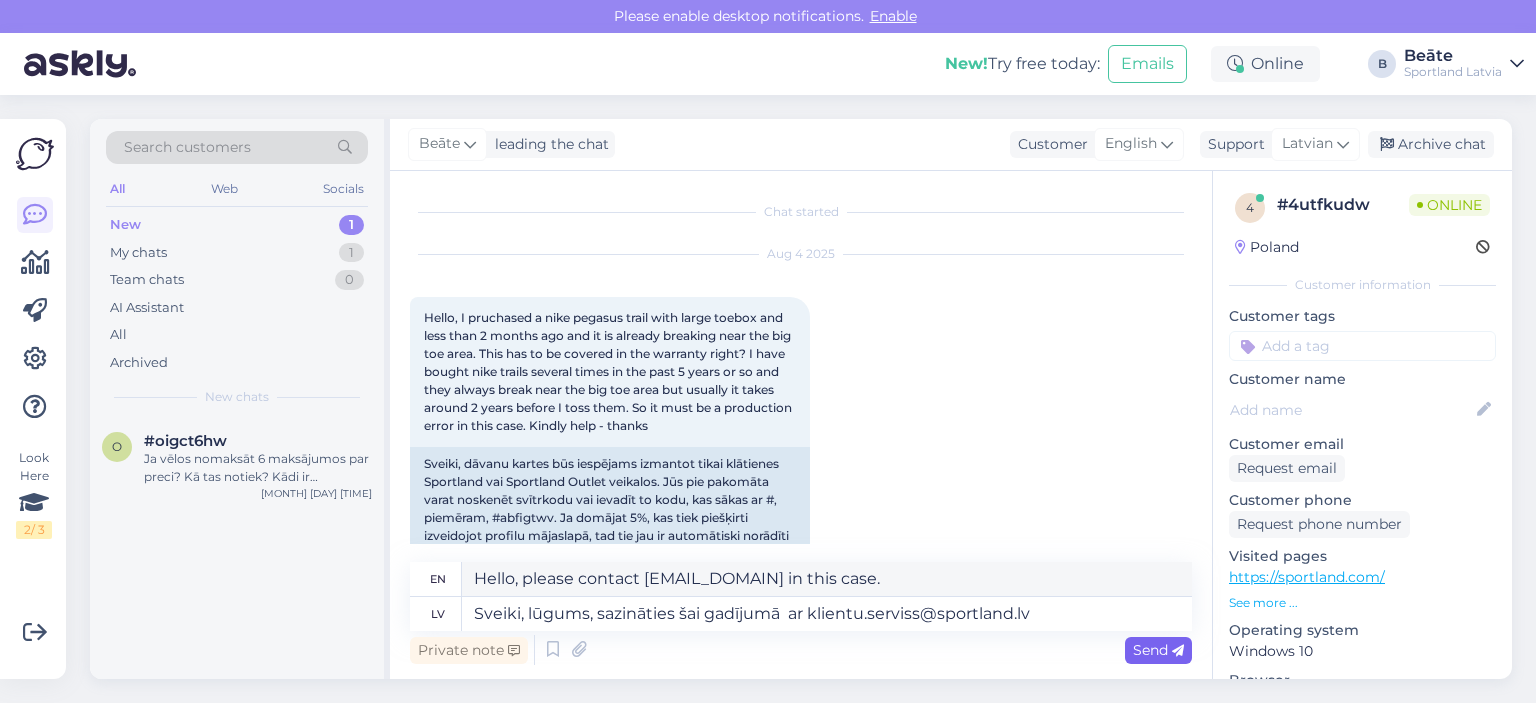 click on "Send" at bounding box center [1158, 650] 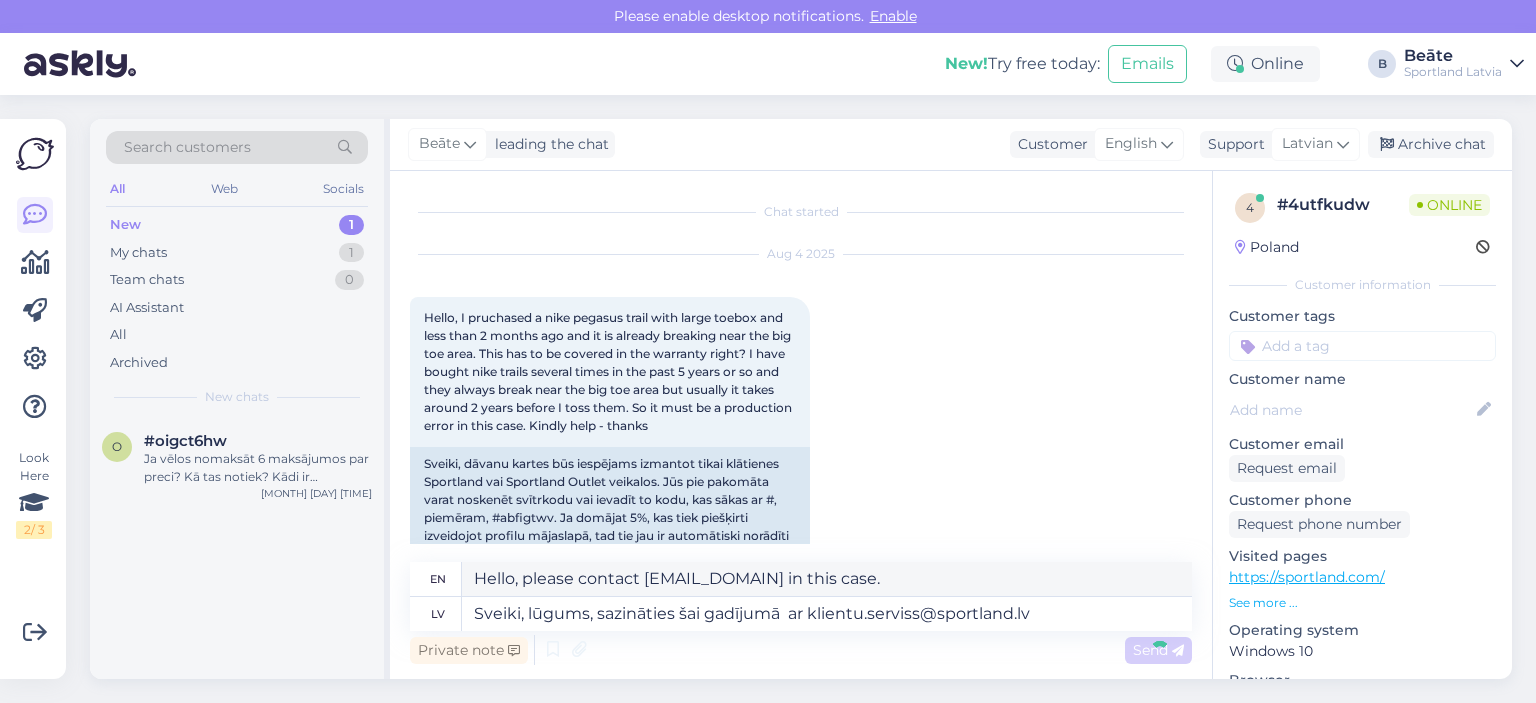 type 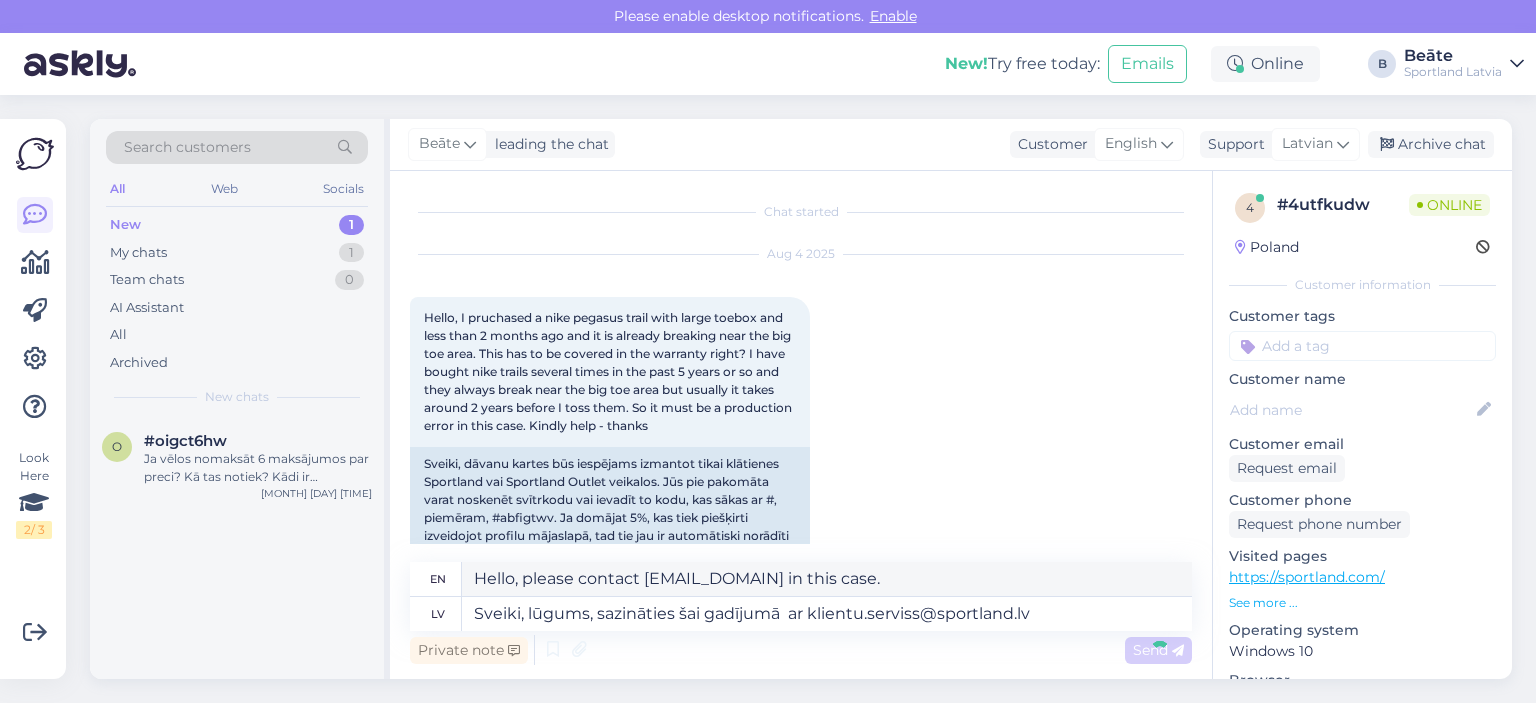 type 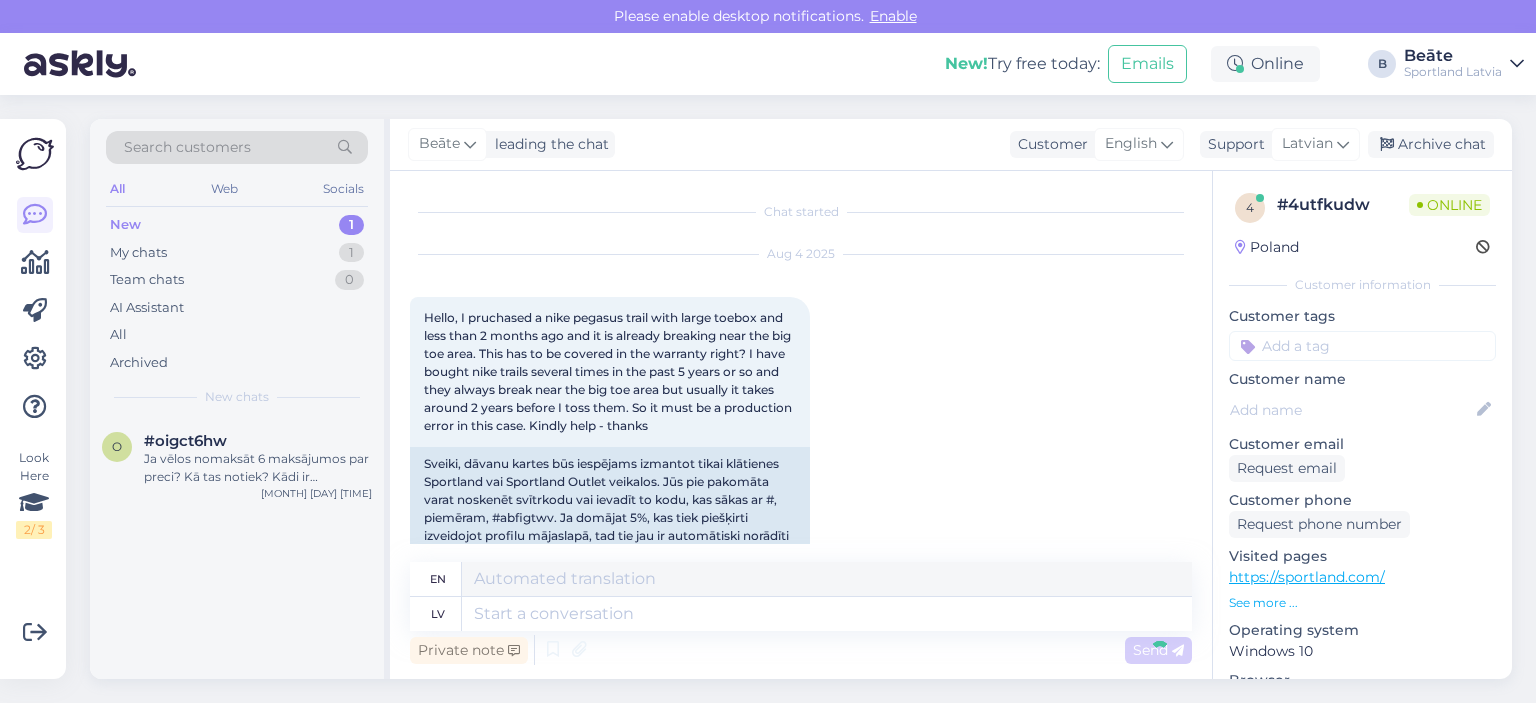 scroll, scrollTop: 240, scrollLeft: 0, axis: vertical 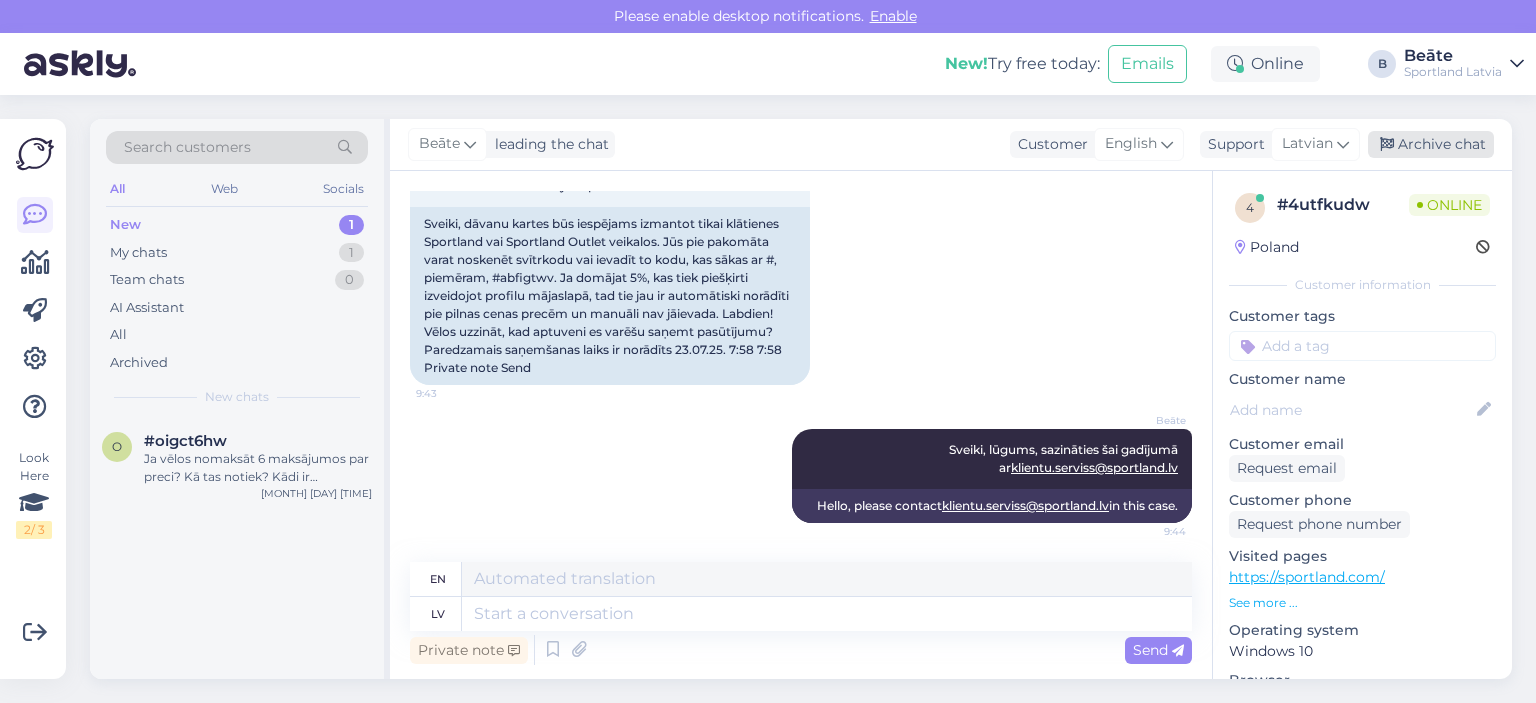 click on "Archive chat" at bounding box center [1431, 144] 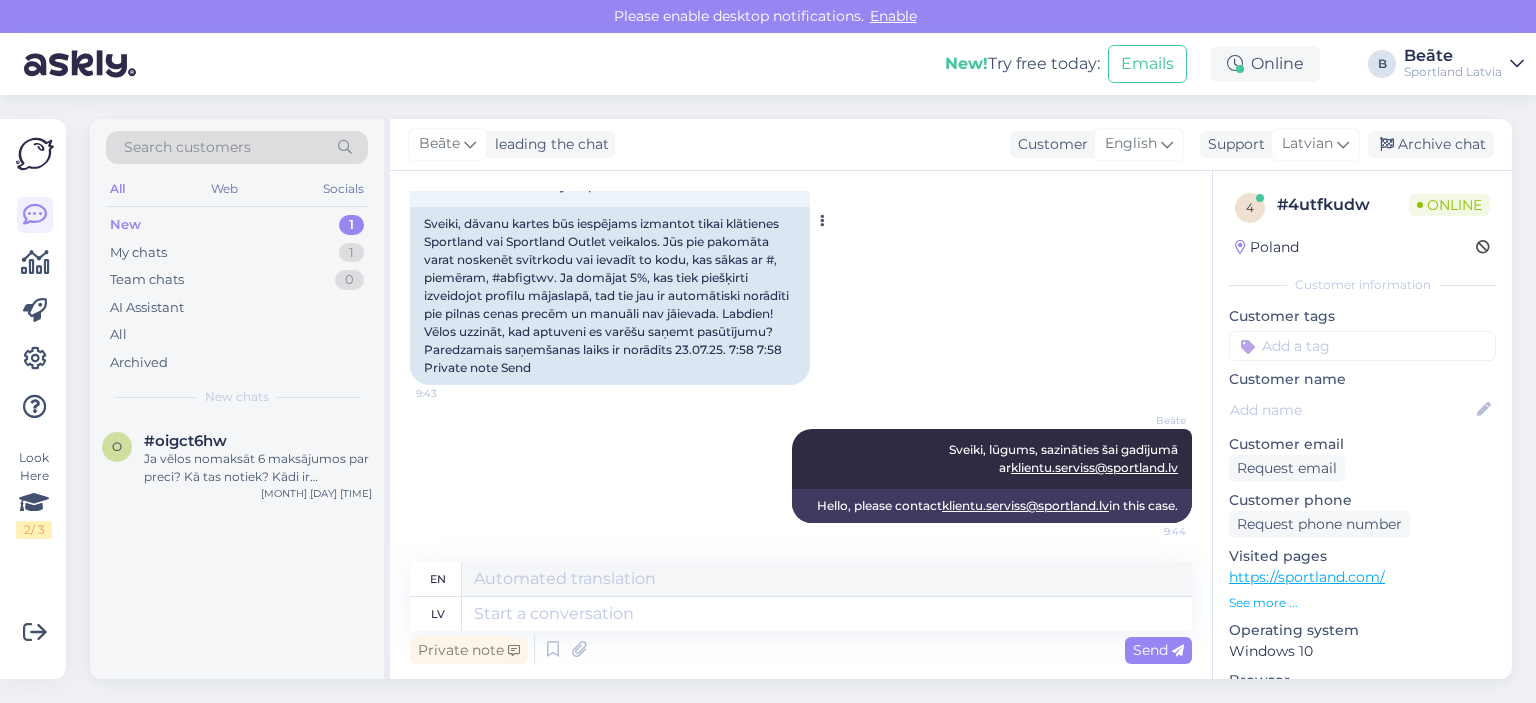 scroll, scrollTop: 220, scrollLeft: 0, axis: vertical 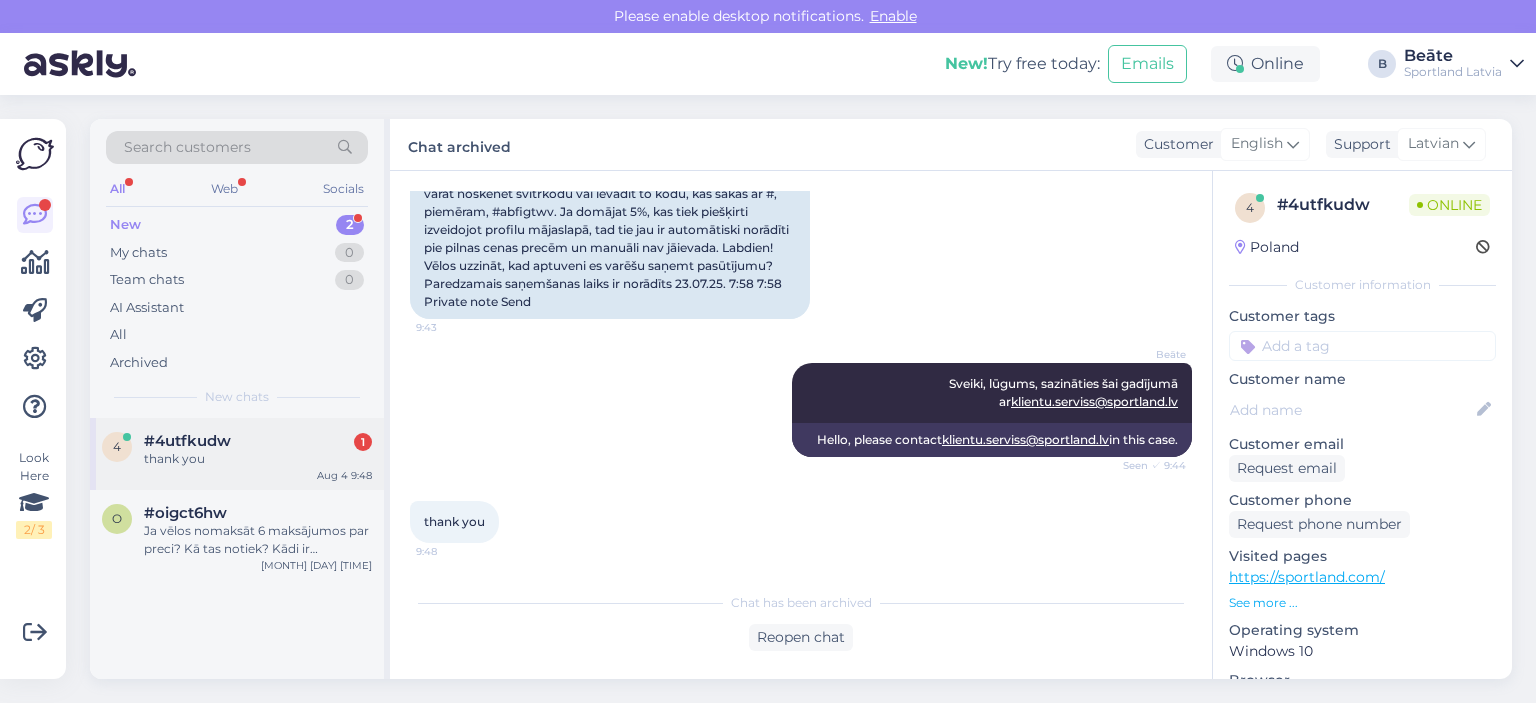 click on "#4utfkudw" at bounding box center (187, 441) 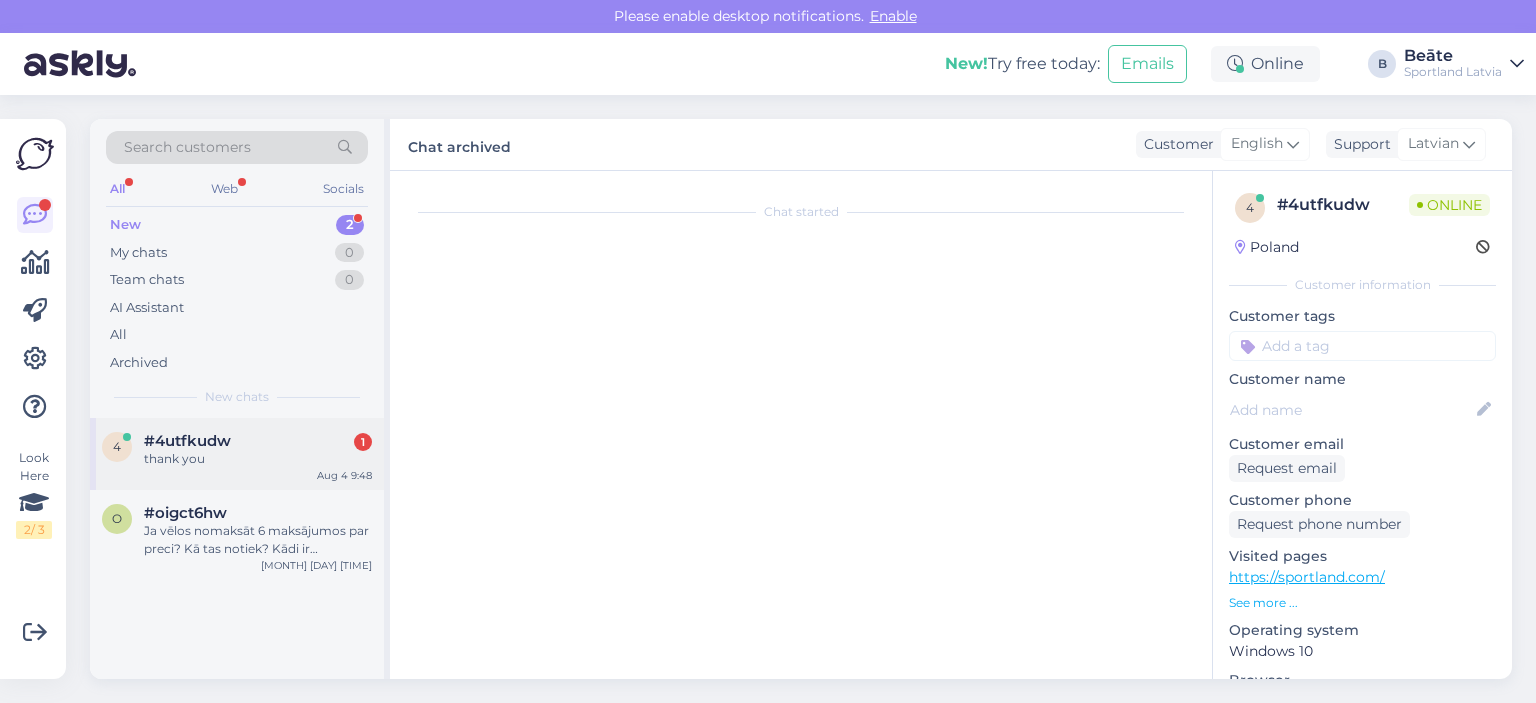 scroll, scrollTop: 374, scrollLeft: 0, axis: vertical 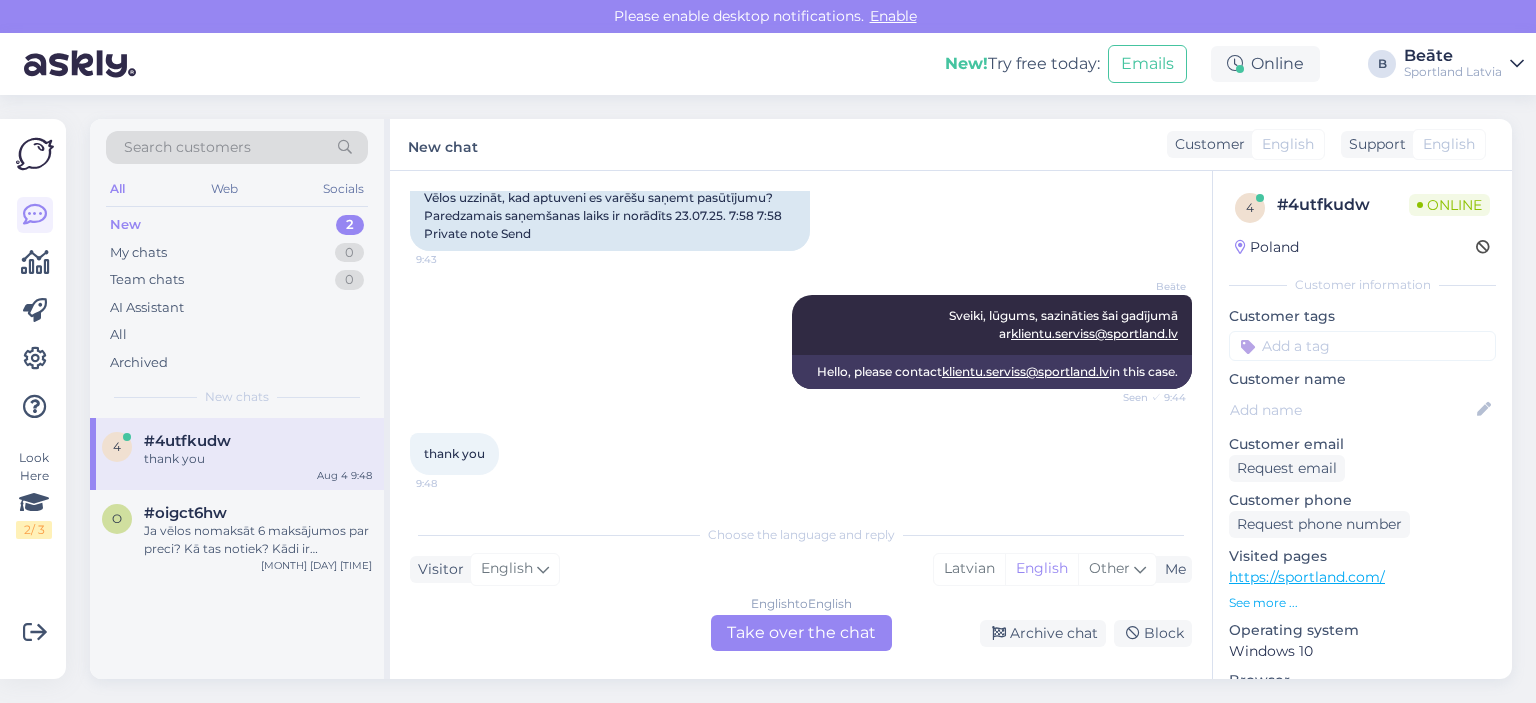 click on "English  to  English Take over the chat" at bounding box center (801, 633) 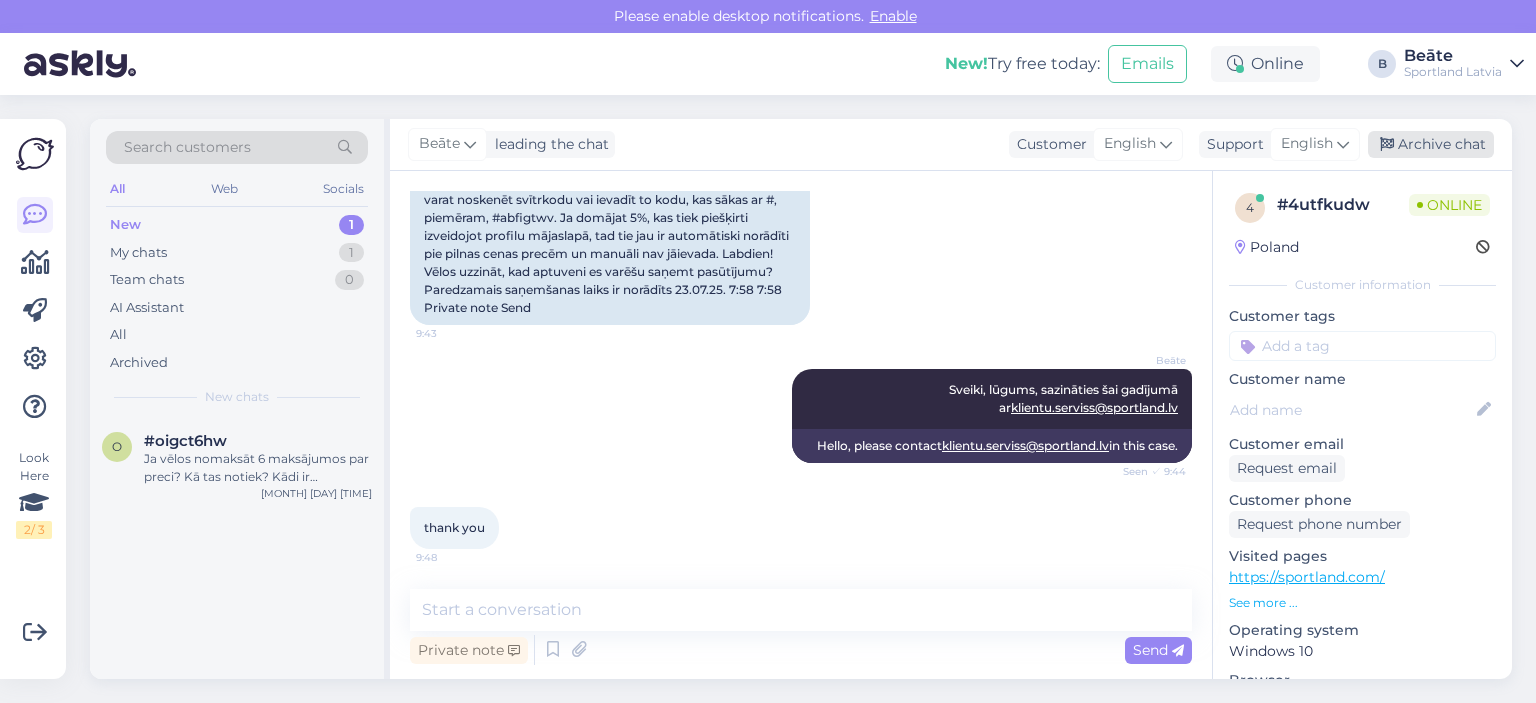 click on "Archive chat" at bounding box center (1431, 144) 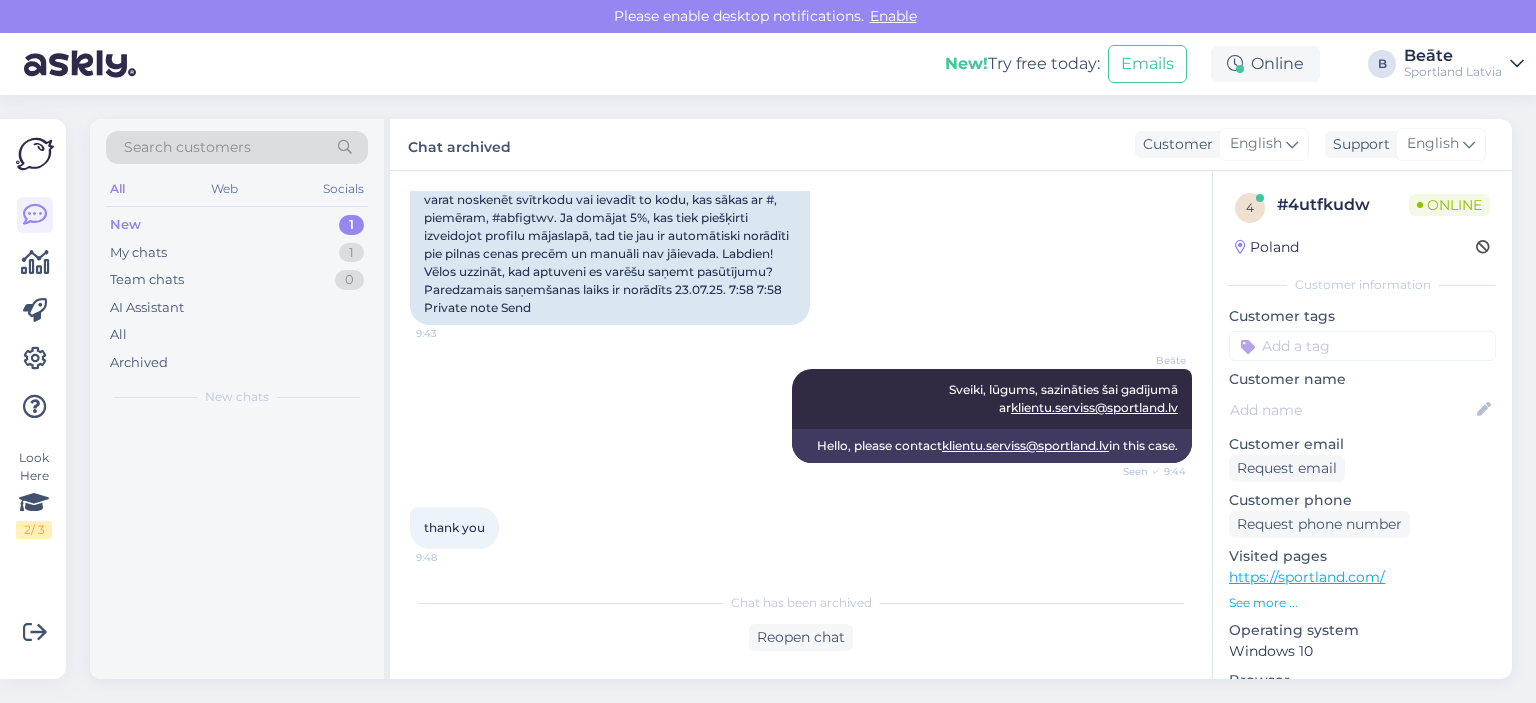 scroll, scrollTop: 306, scrollLeft: 0, axis: vertical 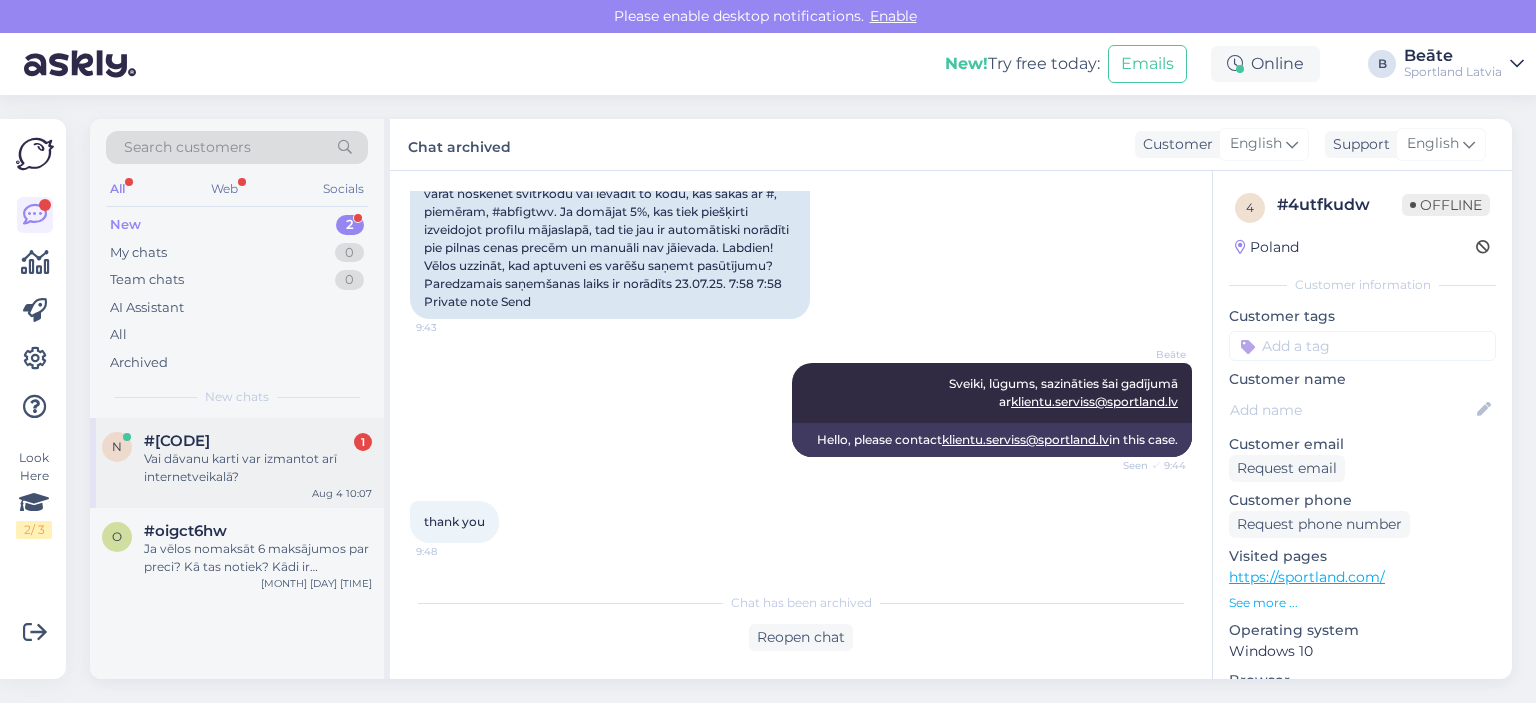 click on "Vai dāvanu karti var izmantot arī internetveikalā?" at bounding box center [258, 468] 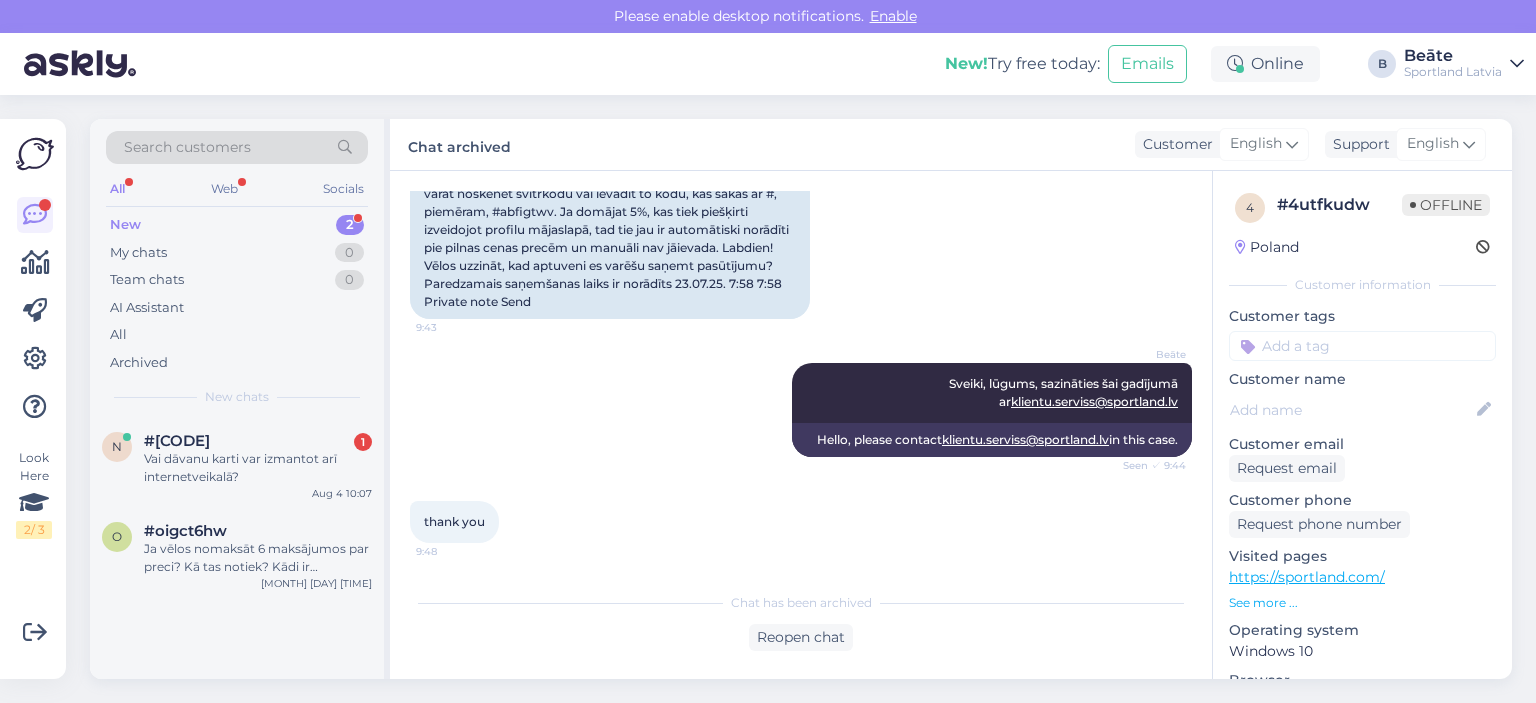 scroll, scrollTop: 0, scrollLeft: 0, axis: both 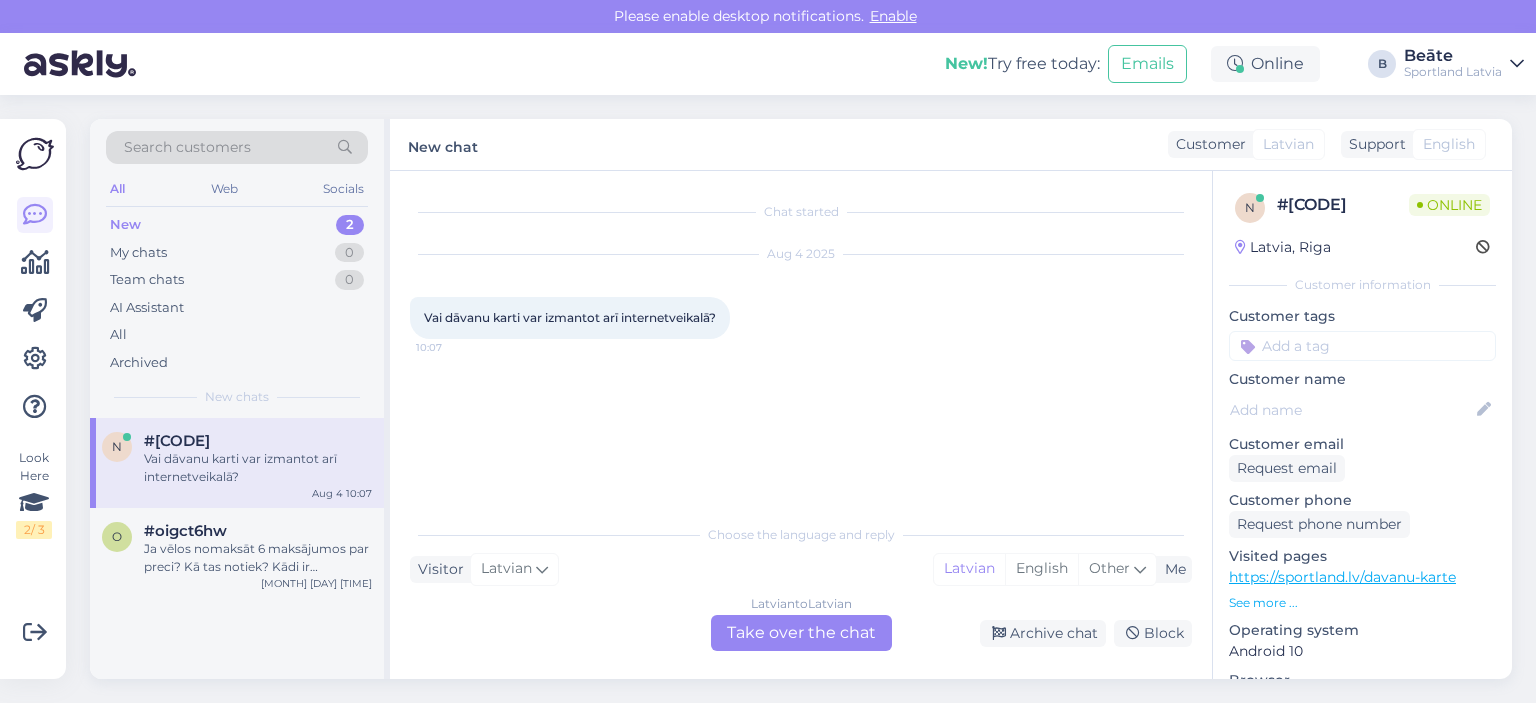click on "Latvian  to  Latvian Take over the chat" at bounding box center (801, 633) 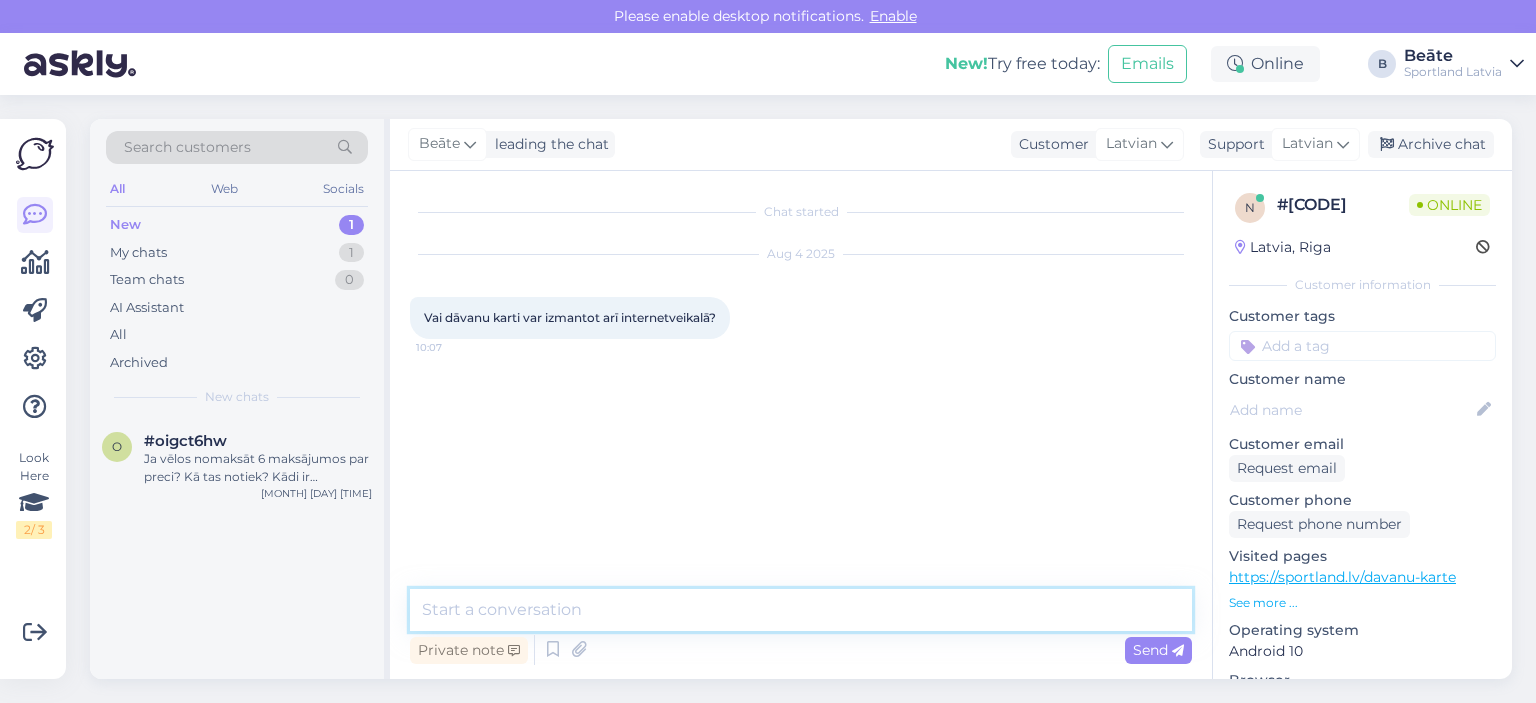 click at bounding box center (801, 610) 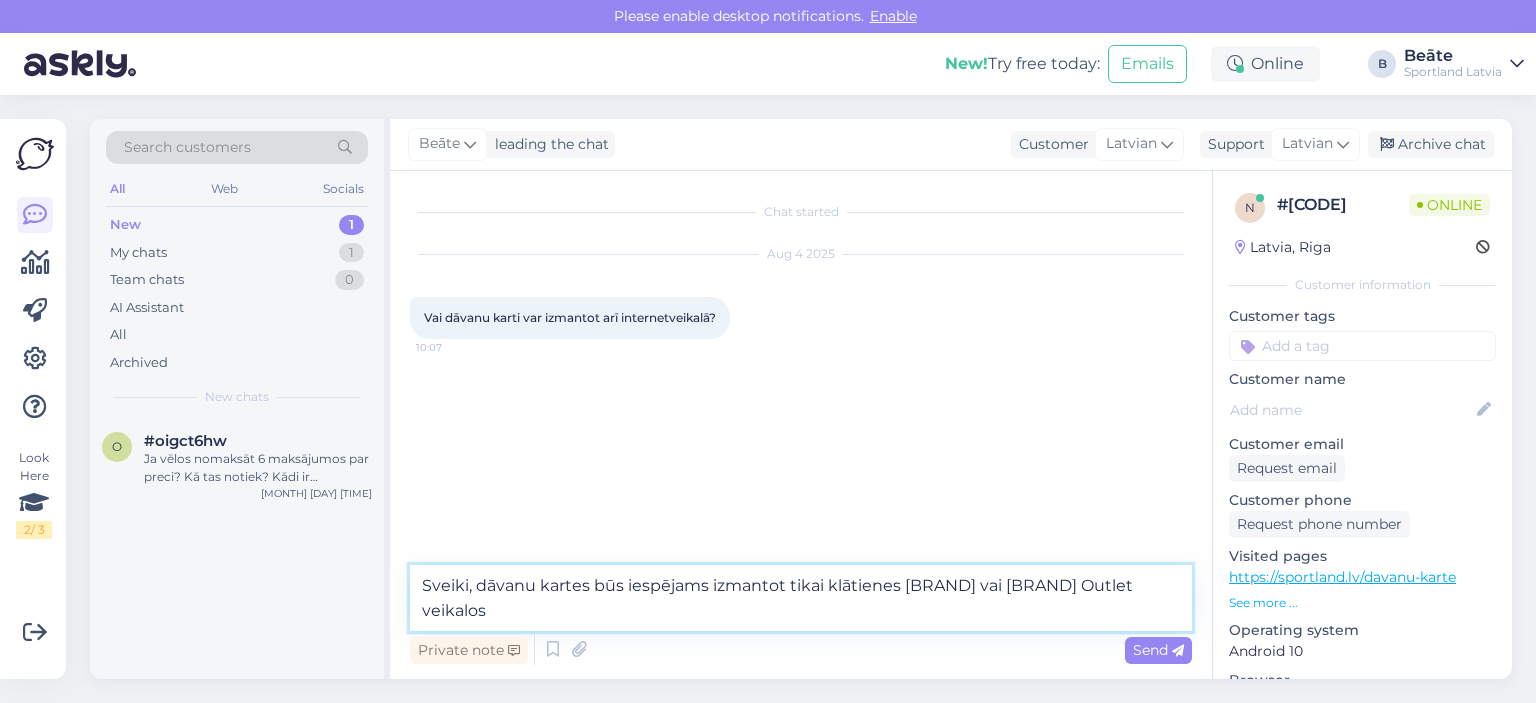 type on "Sveiki, dāvanu kartes būs iespējams izmantot tikai klātienes [BRAND_NAME] vai [BRAND_NAME] Outlet veikalos." 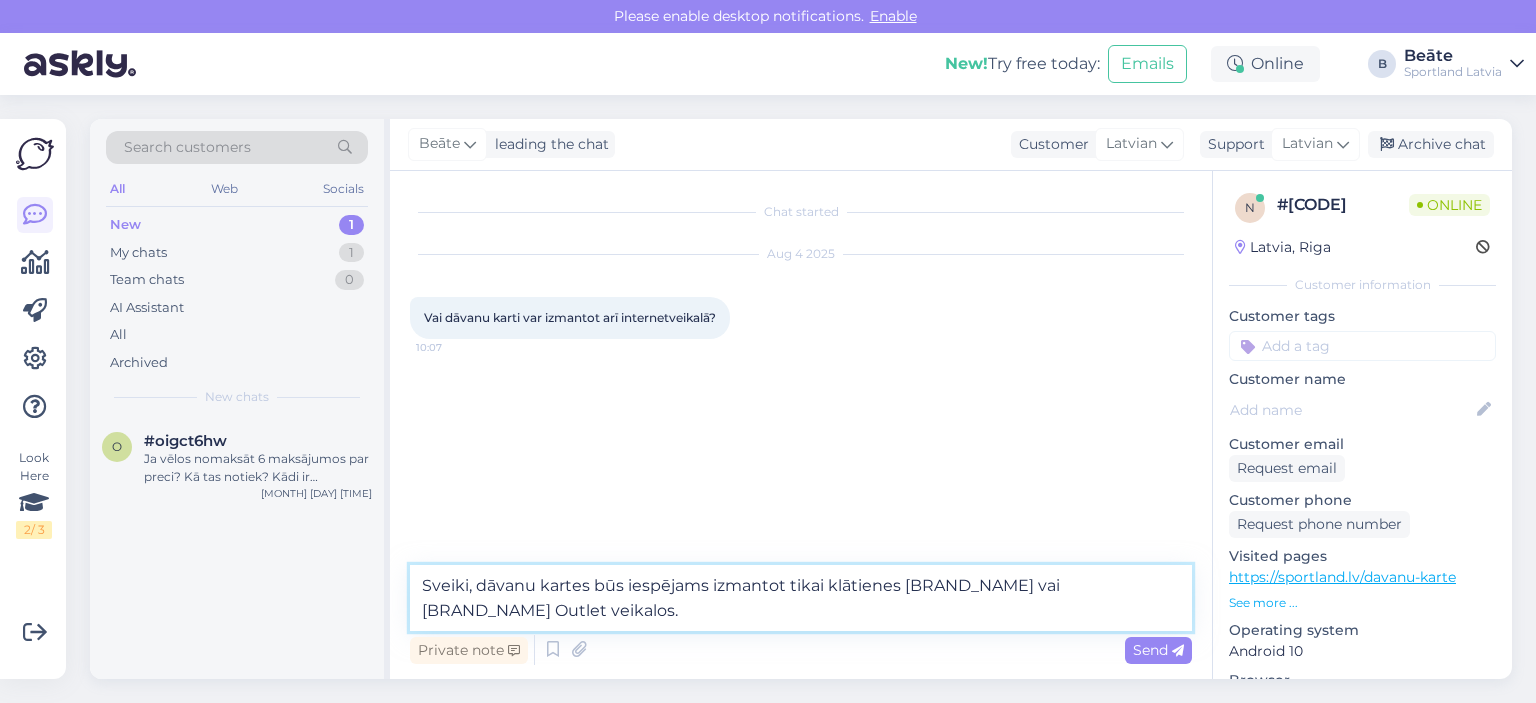 type 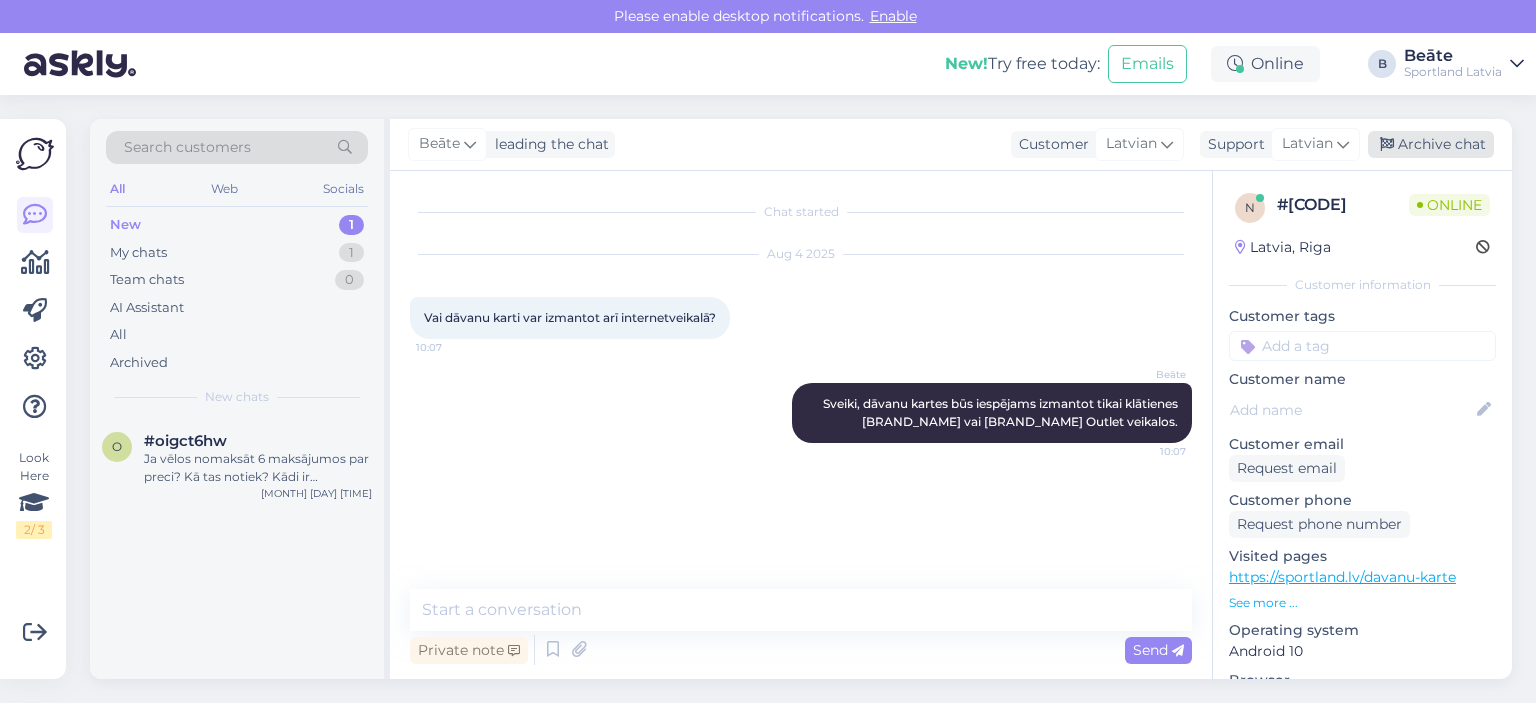 click on "Archive chat" at bounding box center [1431, 144] 